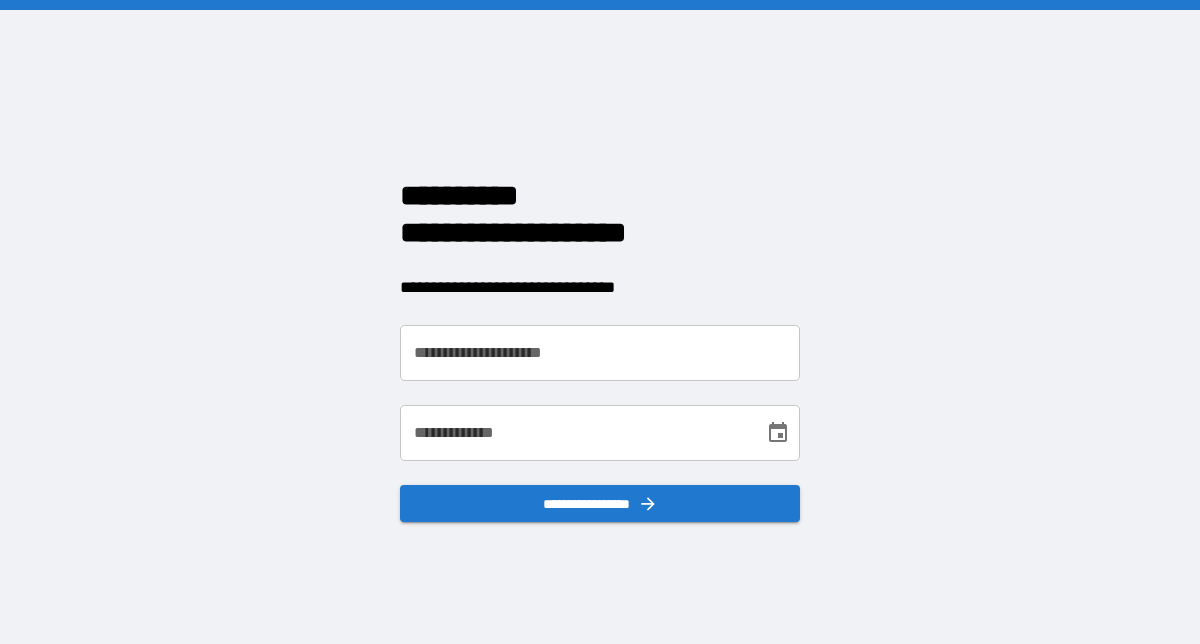 scroll, scrollTop: 0, scrollLeft: 0, axis: both 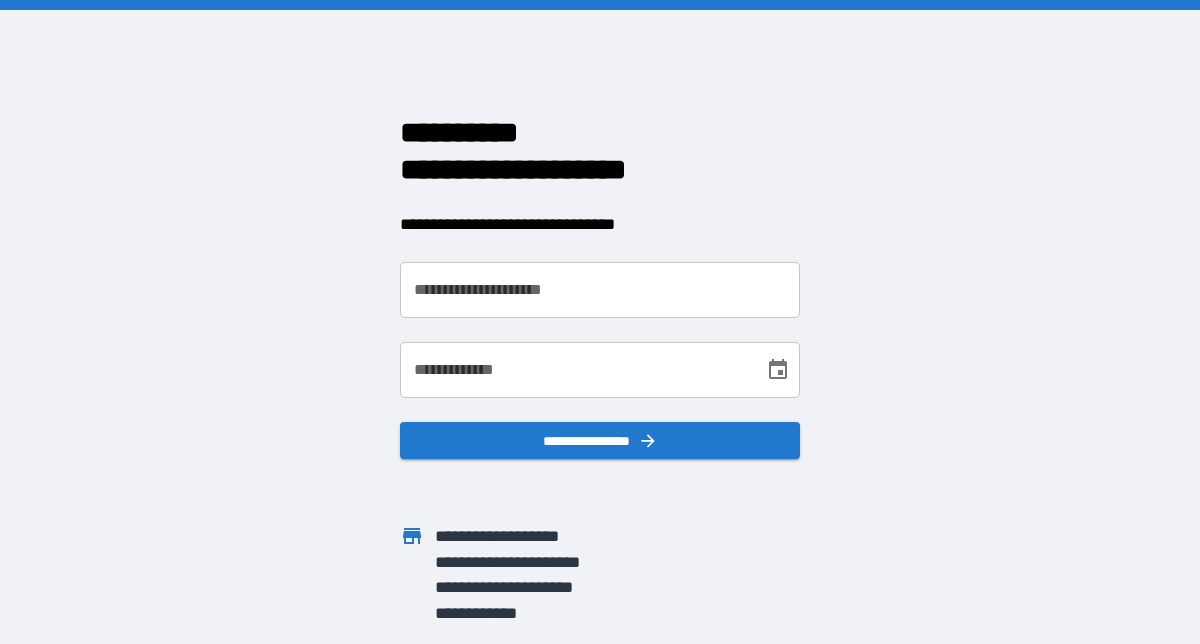 click on "**********" at bounding box center (600, 290) 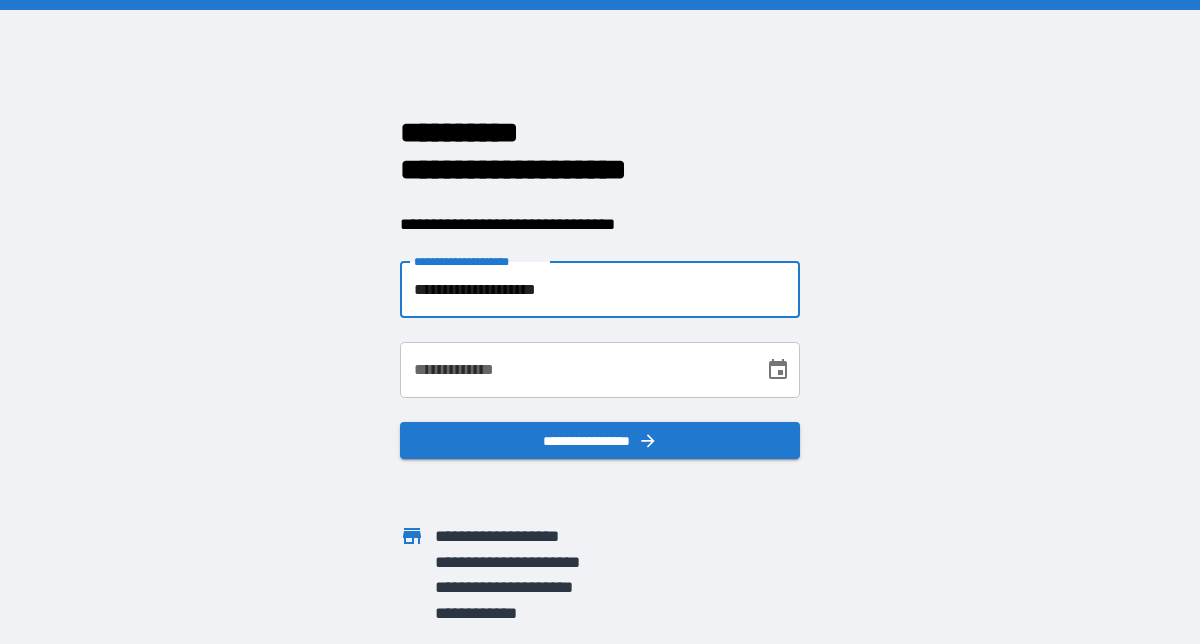 type on "**********" 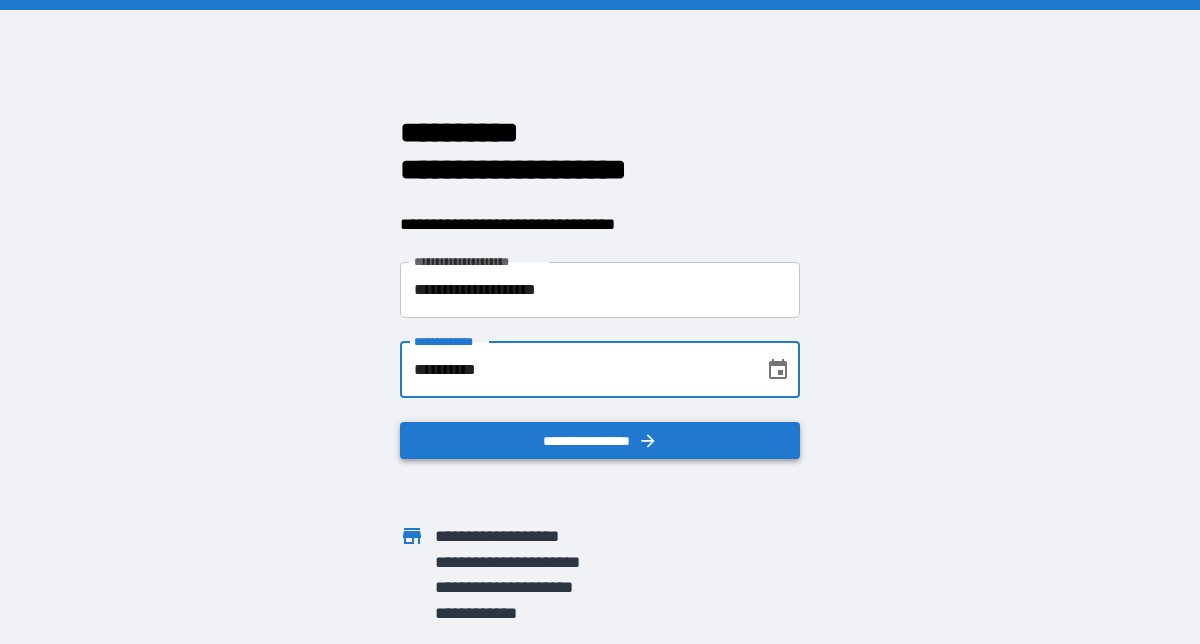 type on "**********" 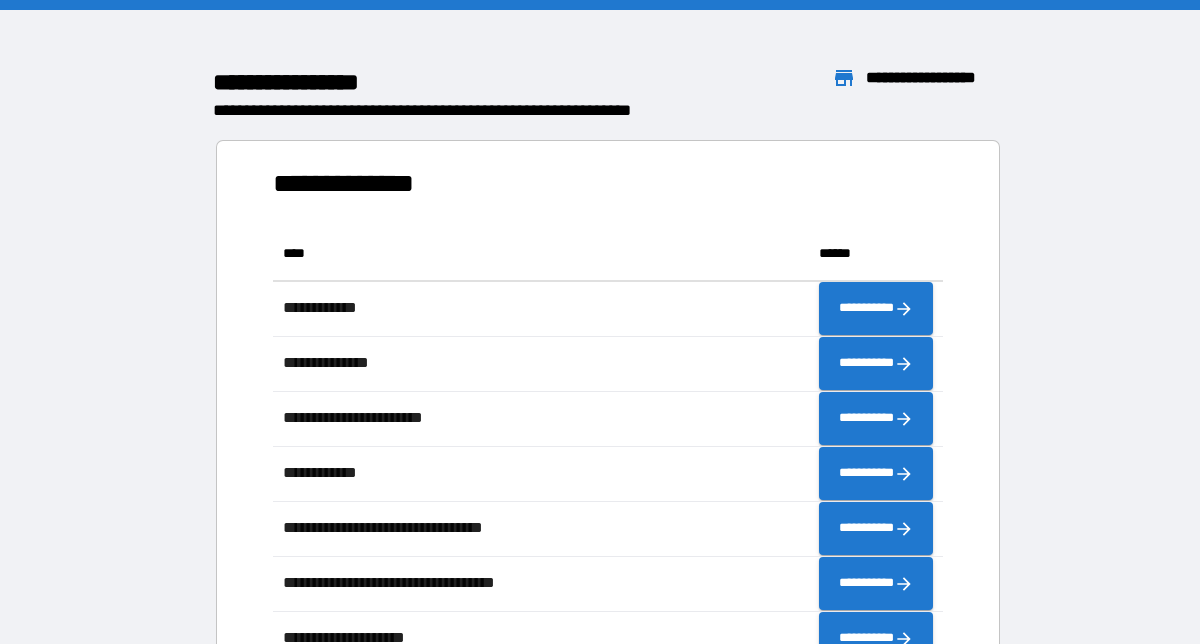 scroll, scrollTop: 1, scrollLeft: 1, axis: both 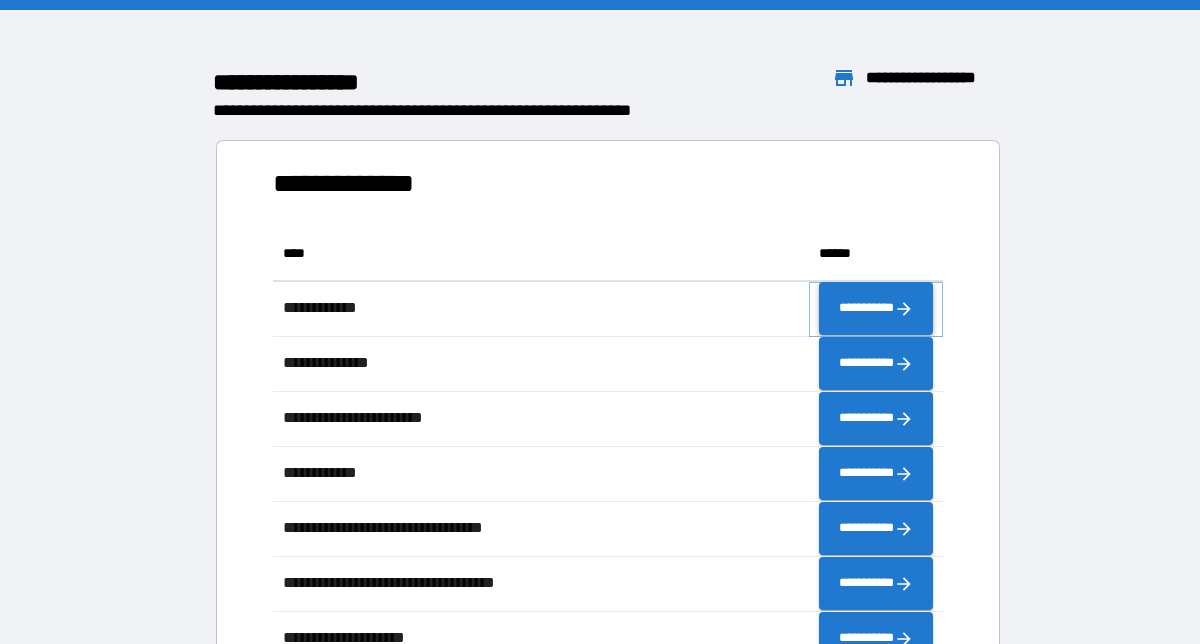 click 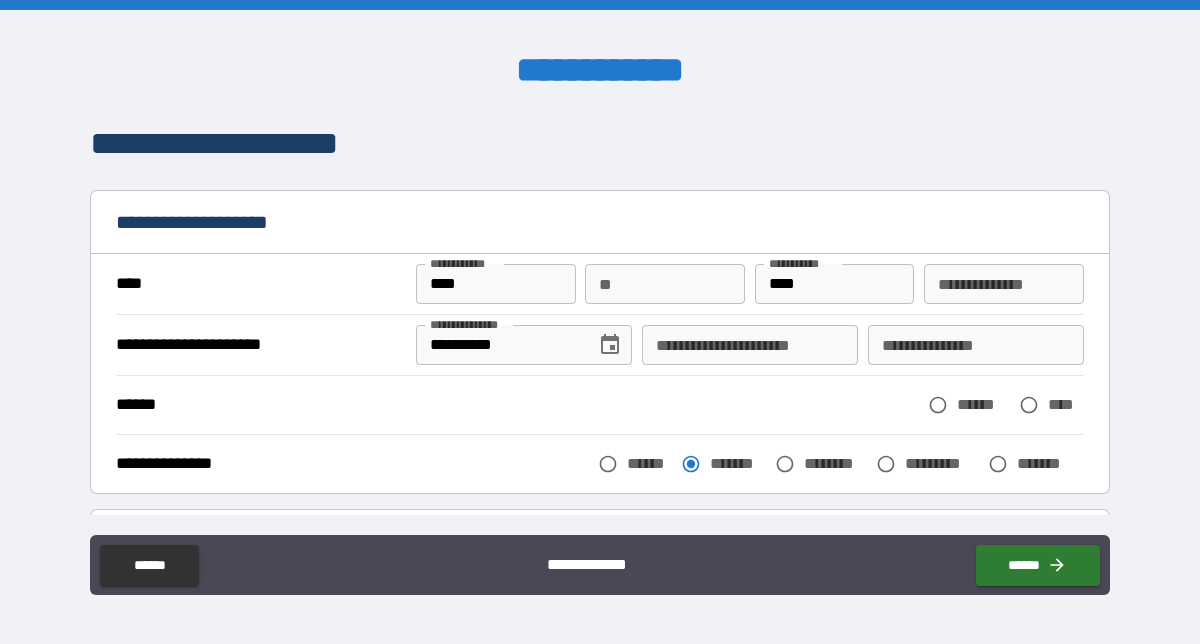 click on "**********" at bounding box center [750, 345] 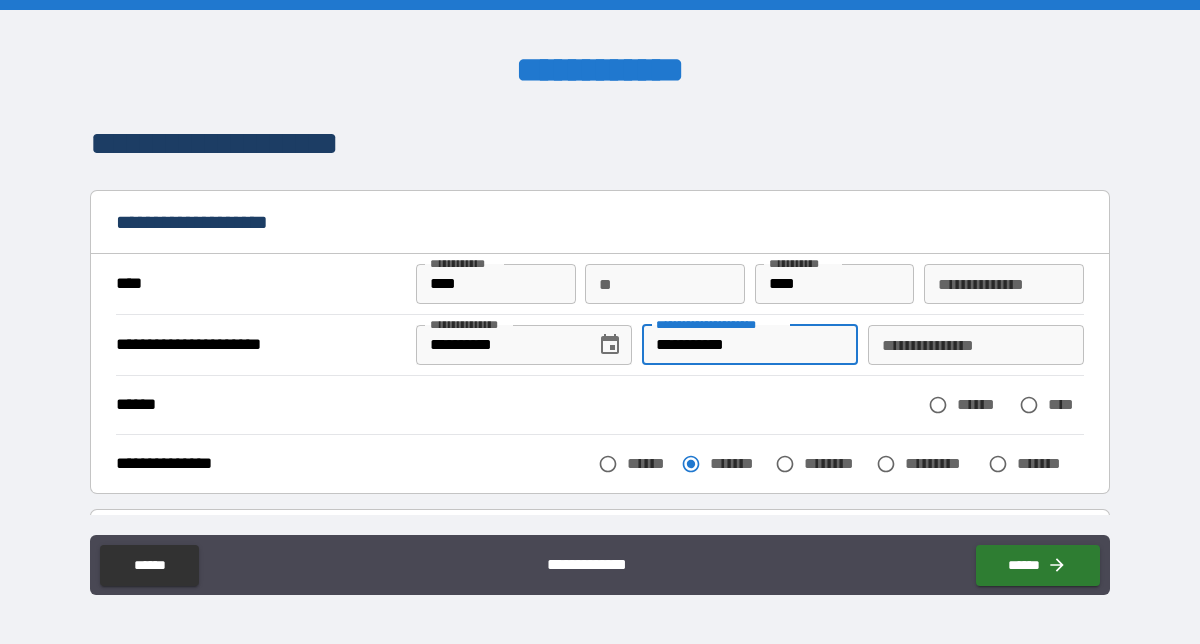 type on "**********" 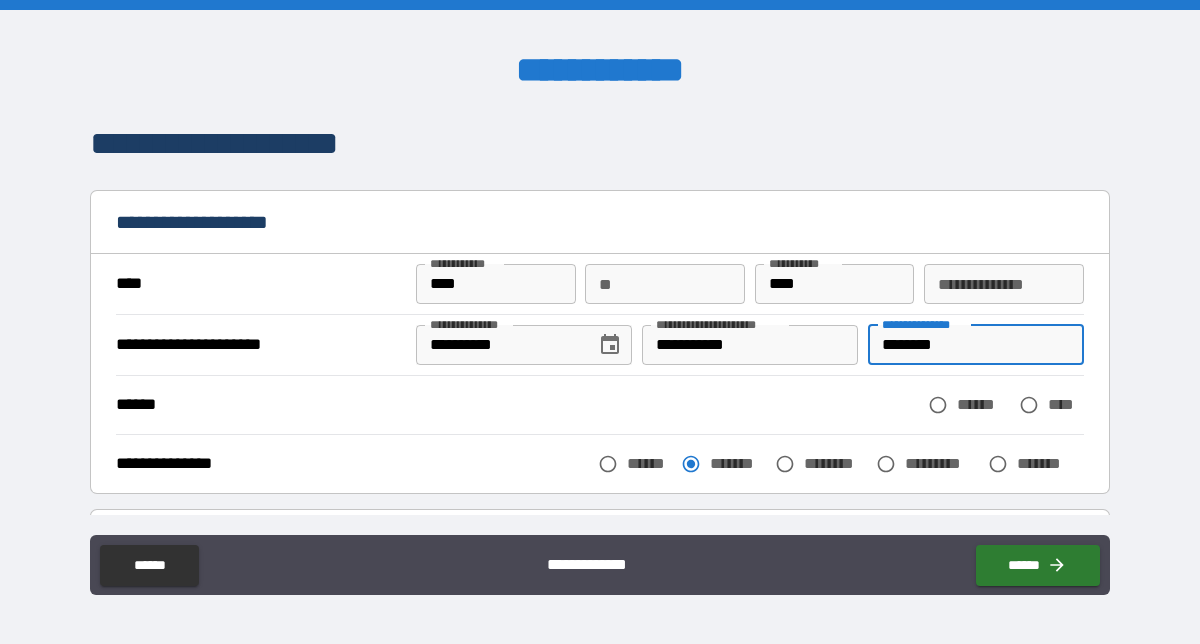 type on "********" 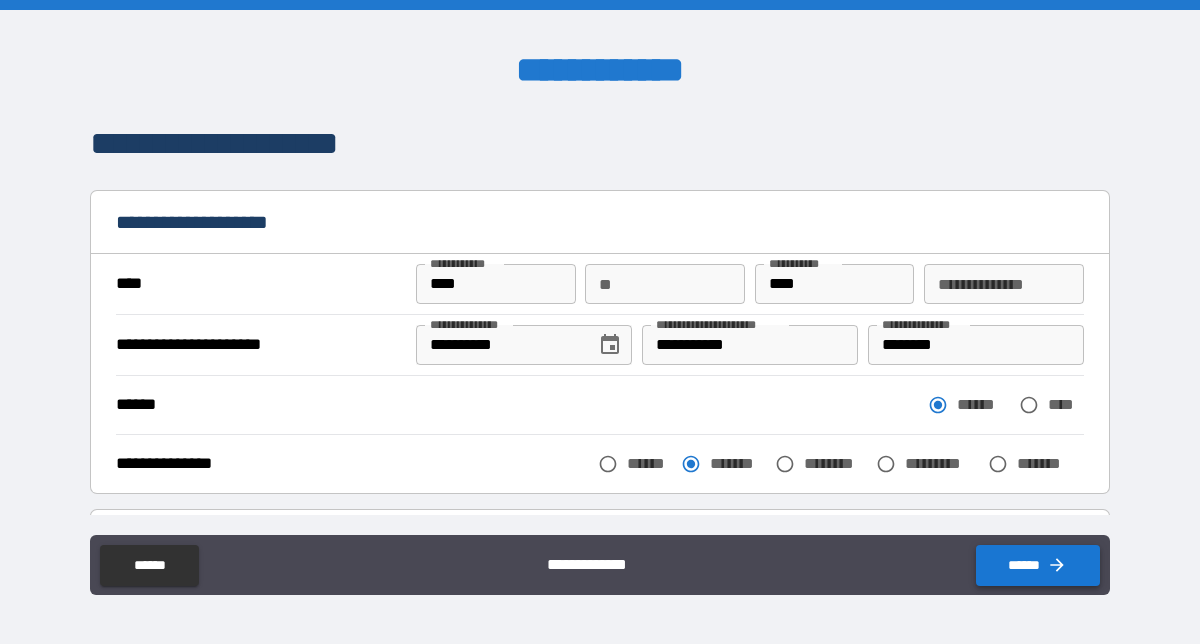 click on "******" at bounding box center (1038, 565) 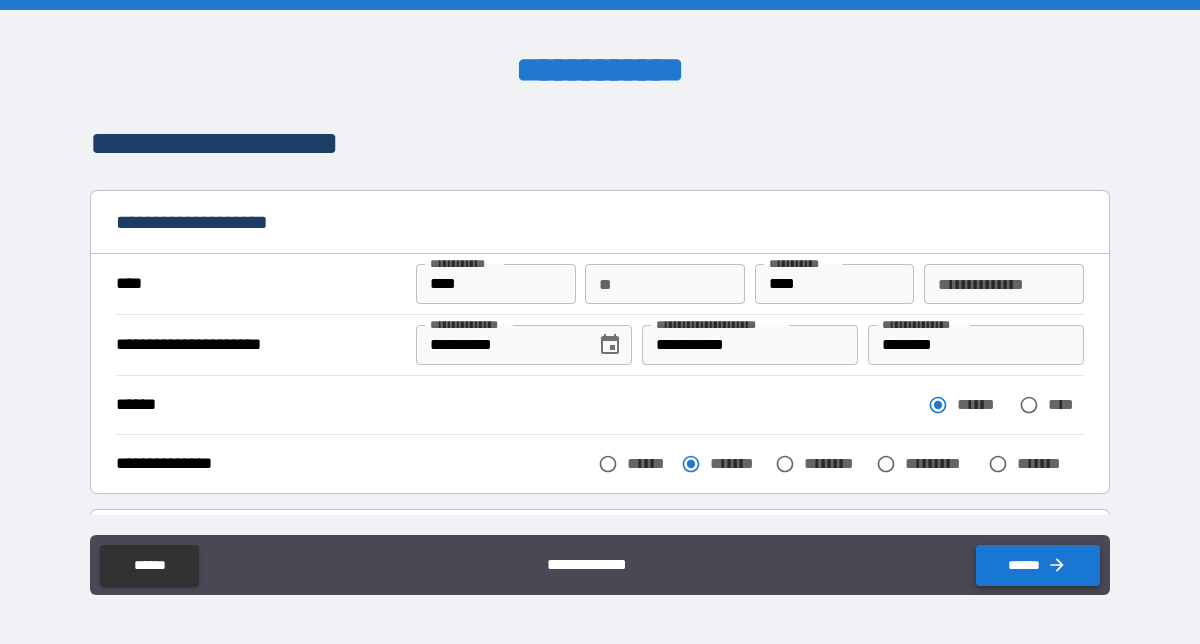 click on "******" at bounding box center (1038, 565) 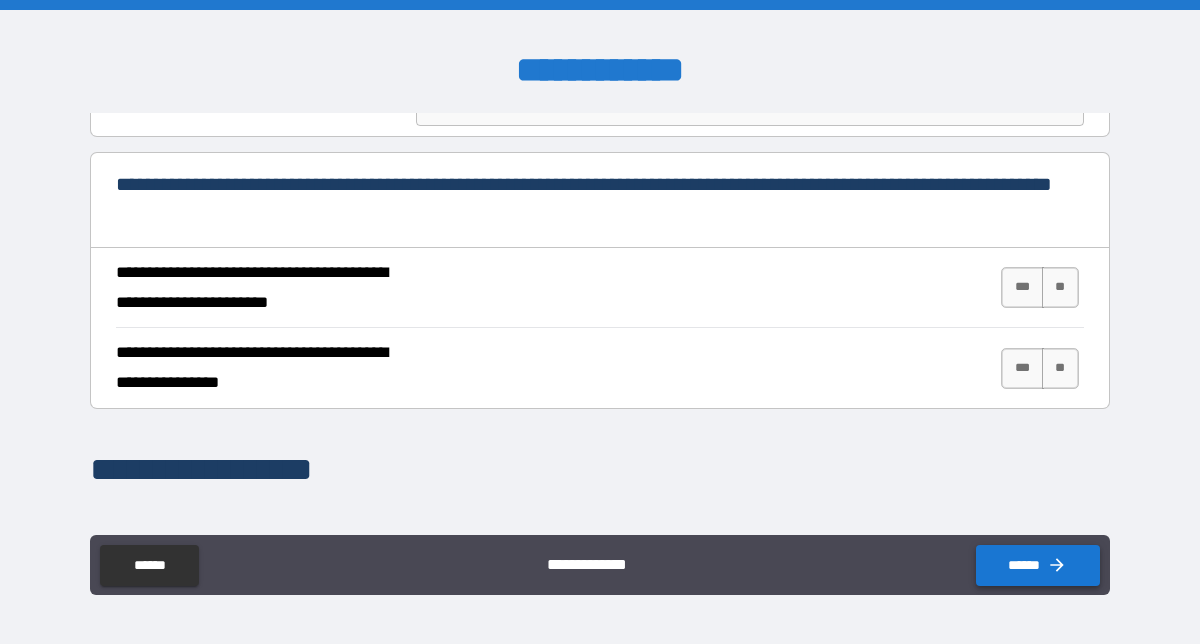 scroll, scrollTop: 733, scrollLeft: 0, axis: vertical 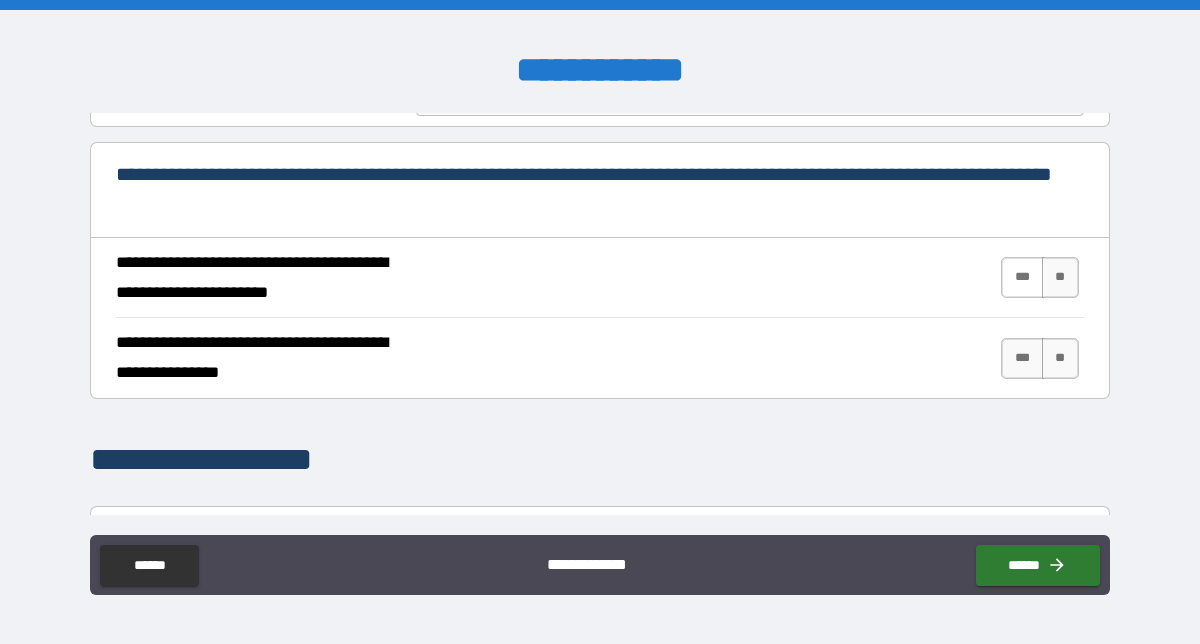 click on "***" at bounding box center [1022, 277] 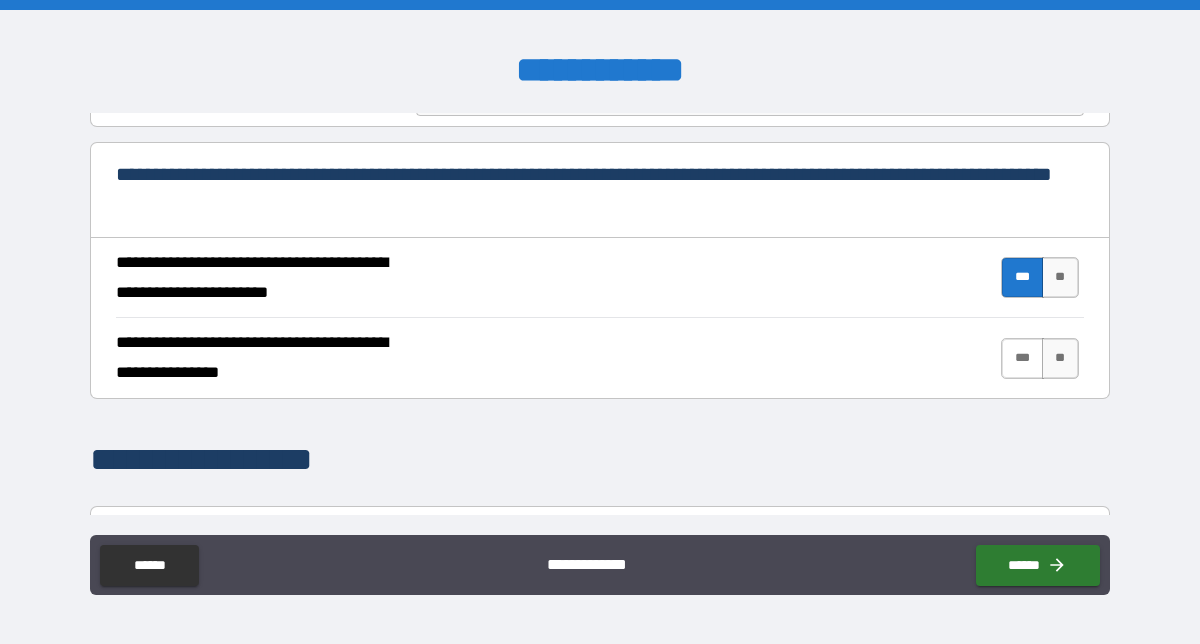 click on "***" at bounding box center (1022, 358) 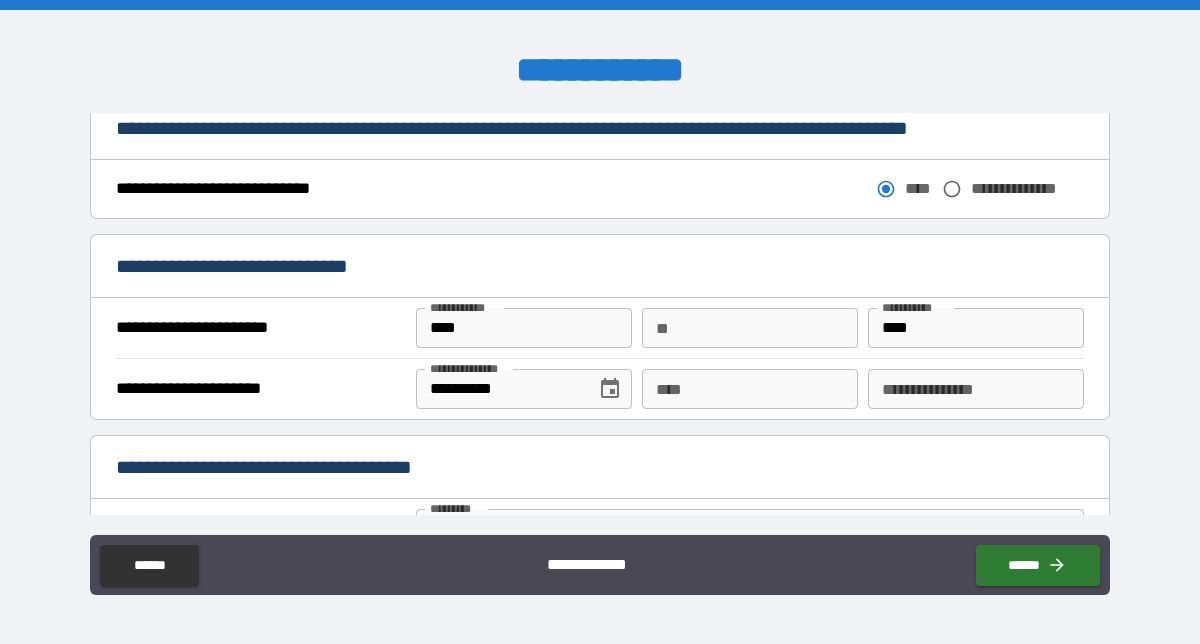 scroll, scrollTop: 1165, scrollLeft: 0, axis: vertical 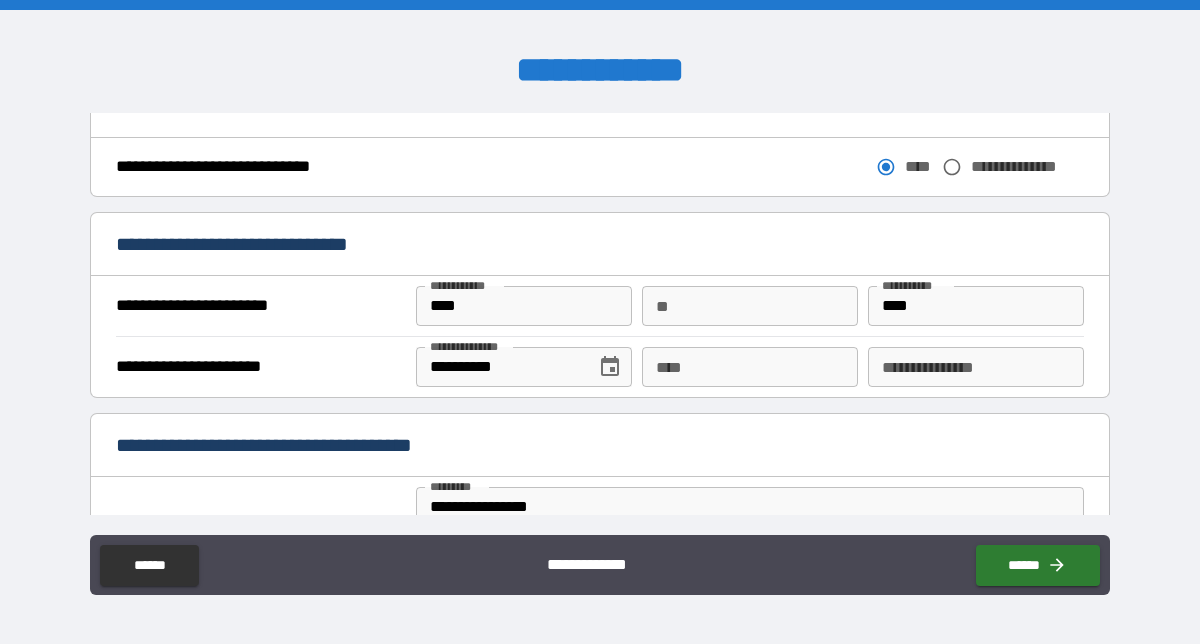 click on "**** ****" at bounding box center [750, 367] 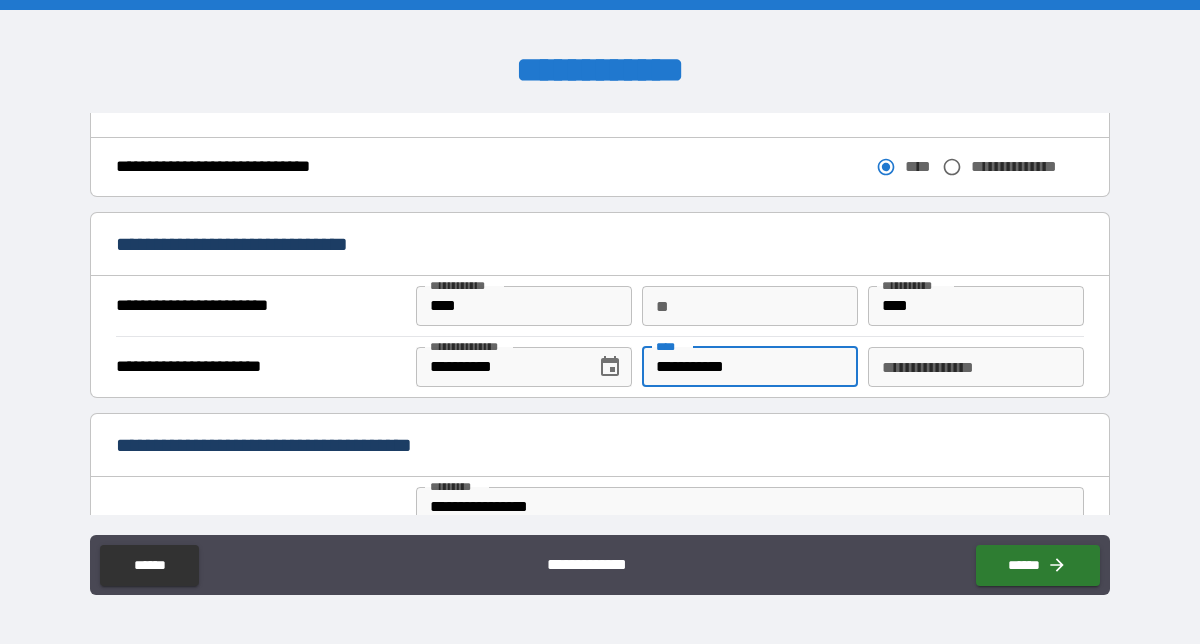 type on "**********" 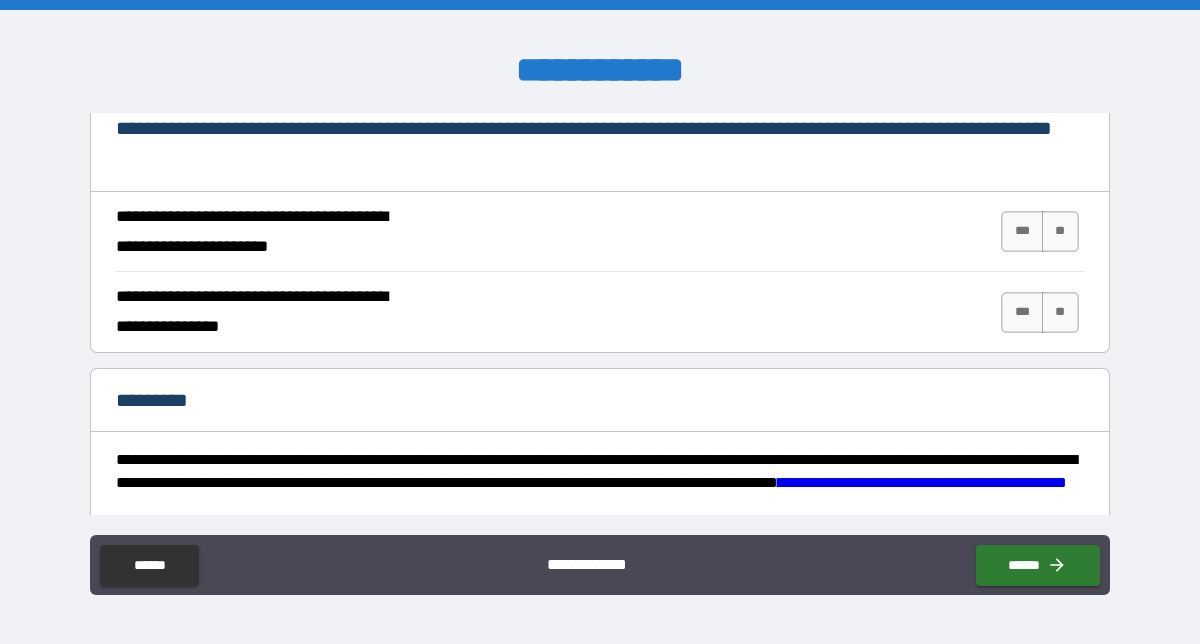 scroll, scrollTop: 1852, scrollLeft: 0, axis: vertical 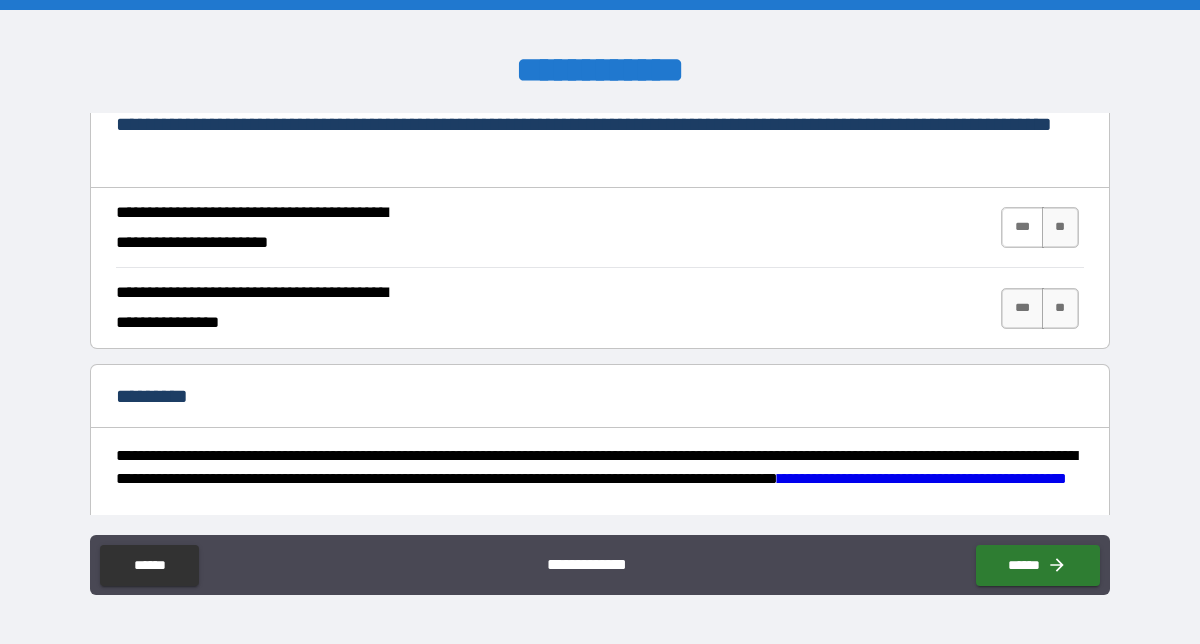 type on "********" 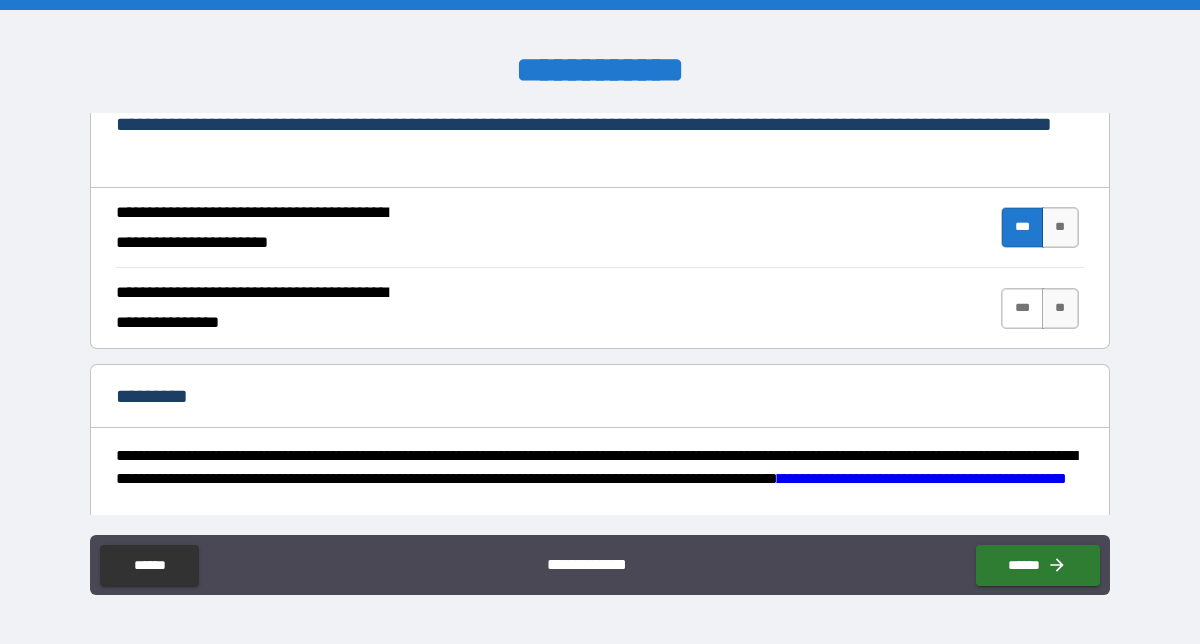 click on "***" at bounding box center [1022, 308] 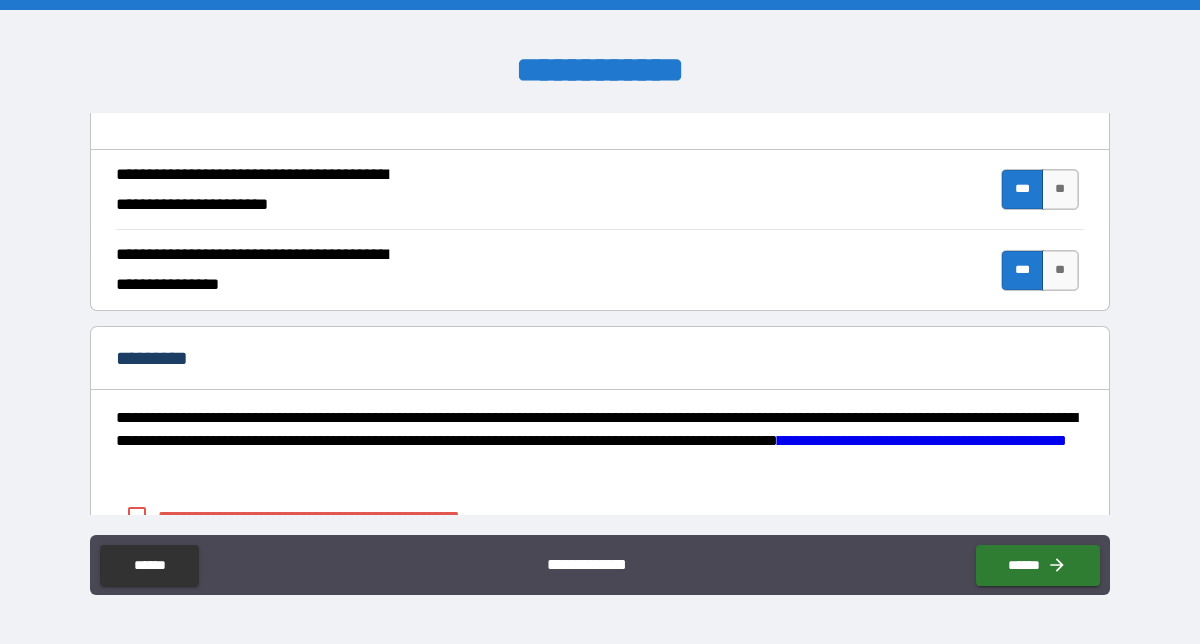 scroll, scrollTop: 2044, scrollLeft: 0, axis: vertical 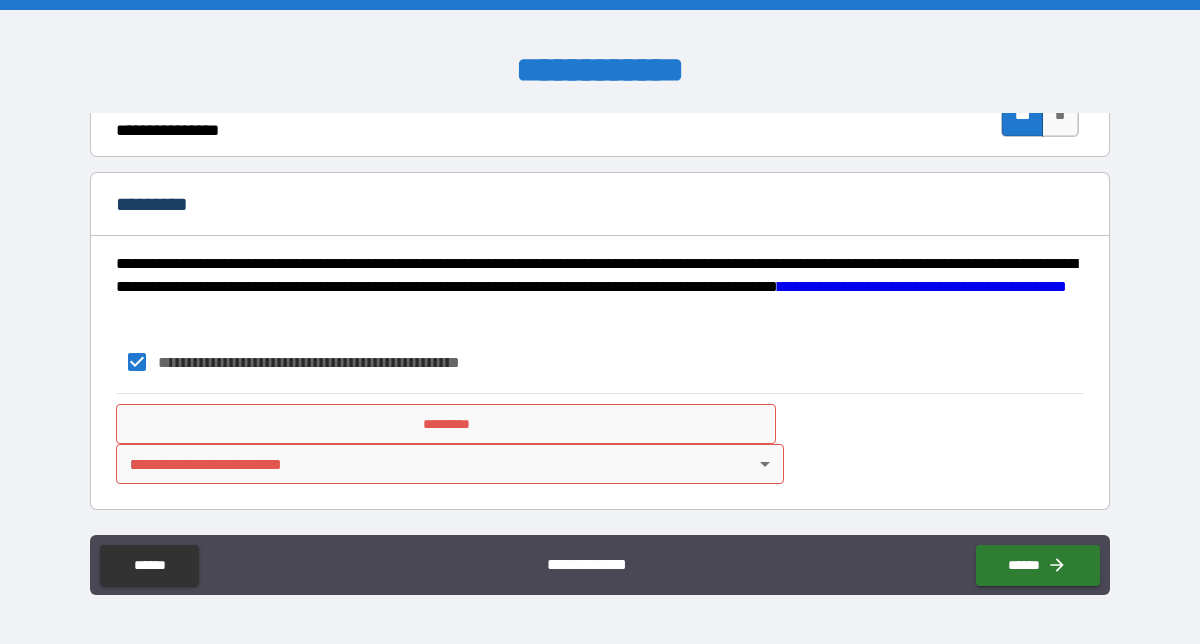 click on "*********" at bounding box center [445, 424] 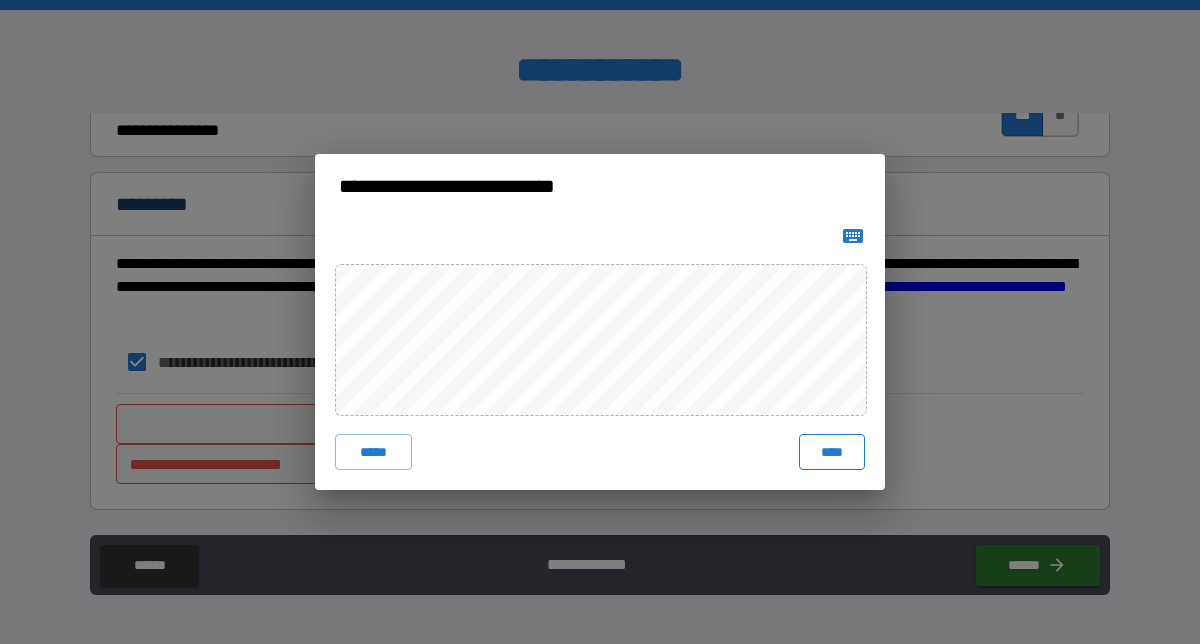 click on "****" at bounding box center [832, 452] 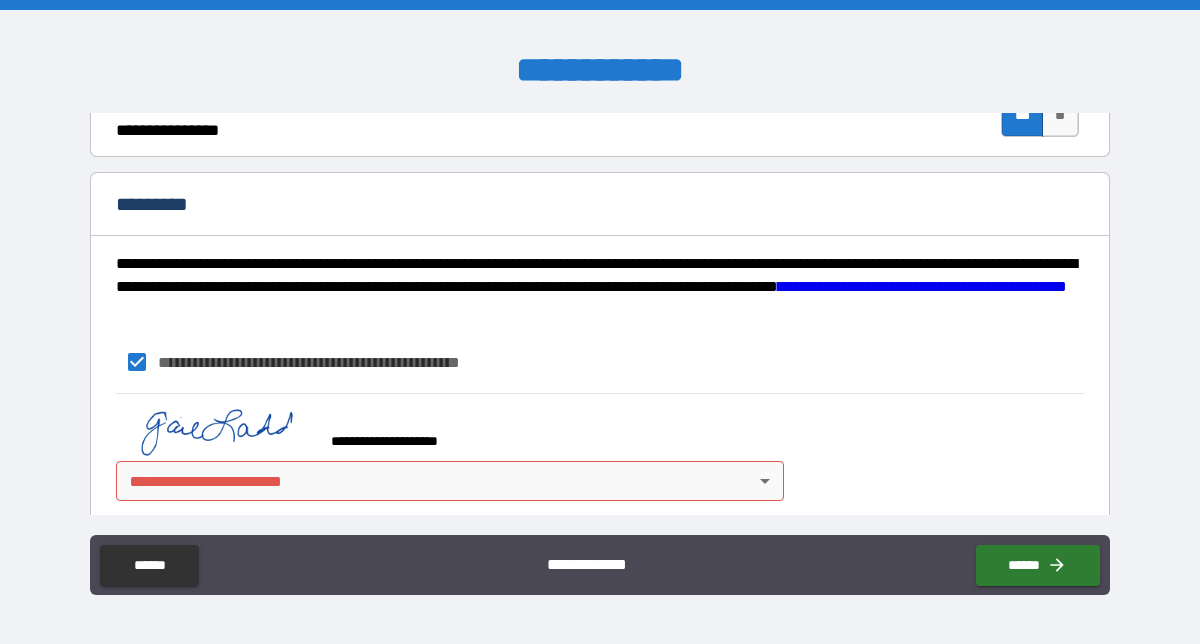 click on "**********" at bounding box center [600, 322] 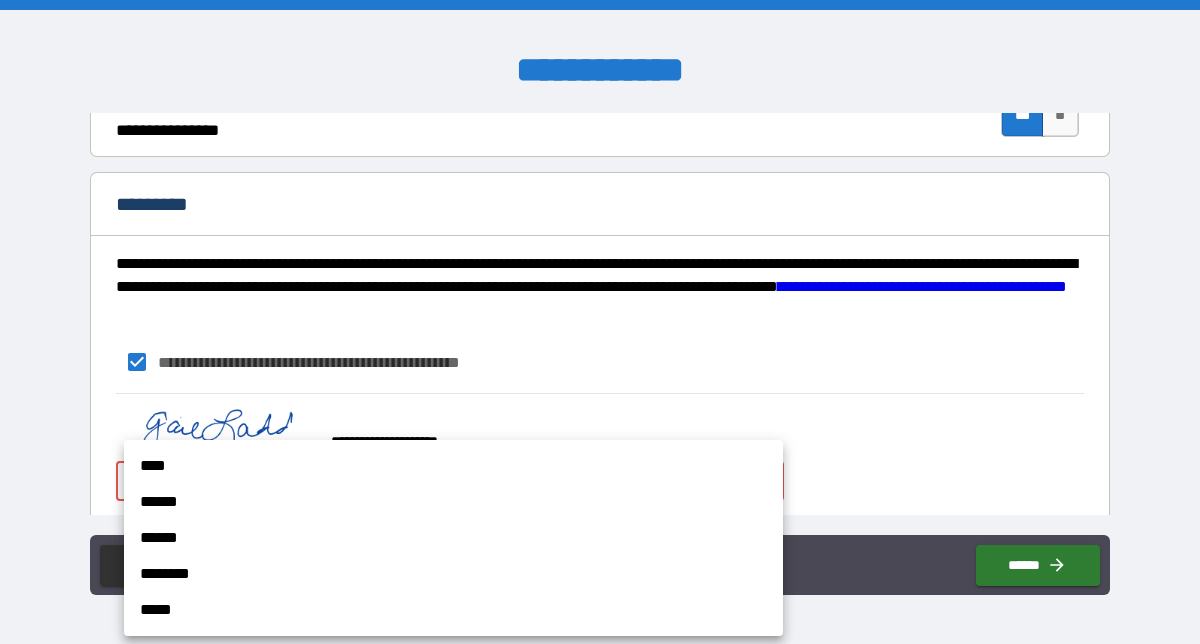 click on "****" at bounding box center (453, 466) 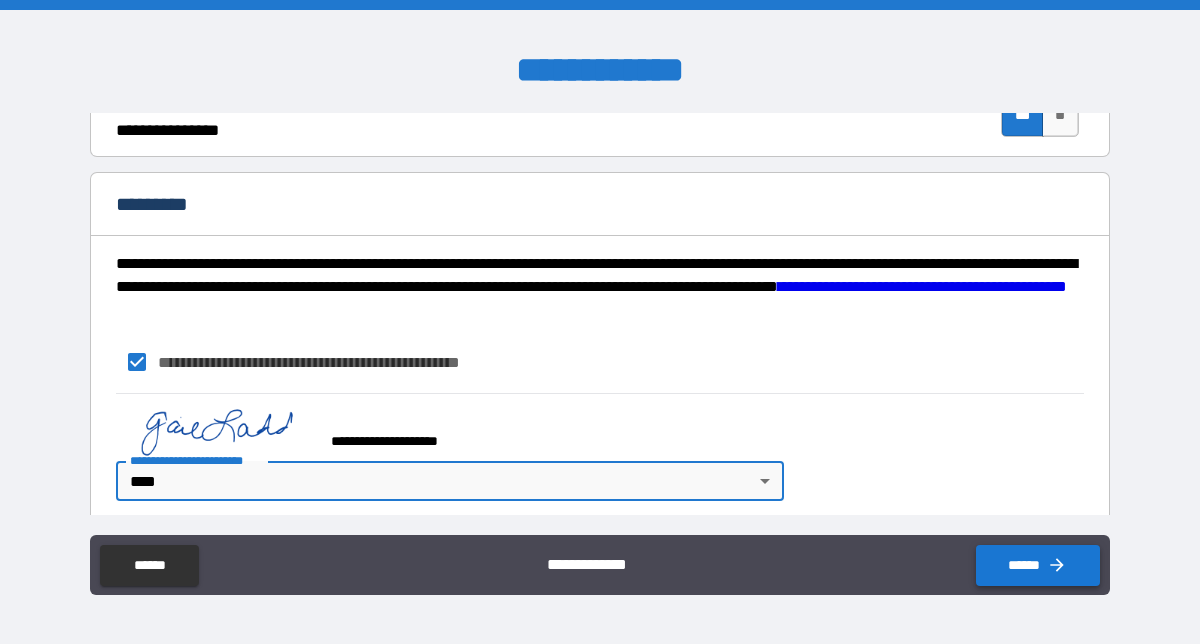 click on "******" at bounding box center (1038, 565) 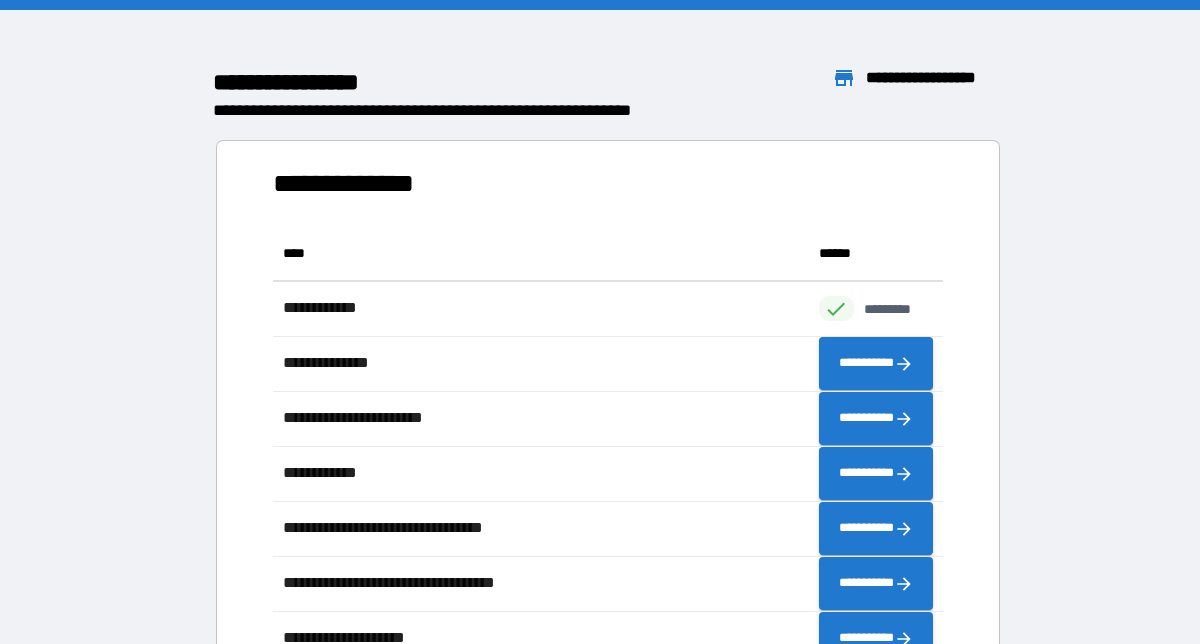 scroll, scrollTop: 1, scrollLeft: 1, axis: both 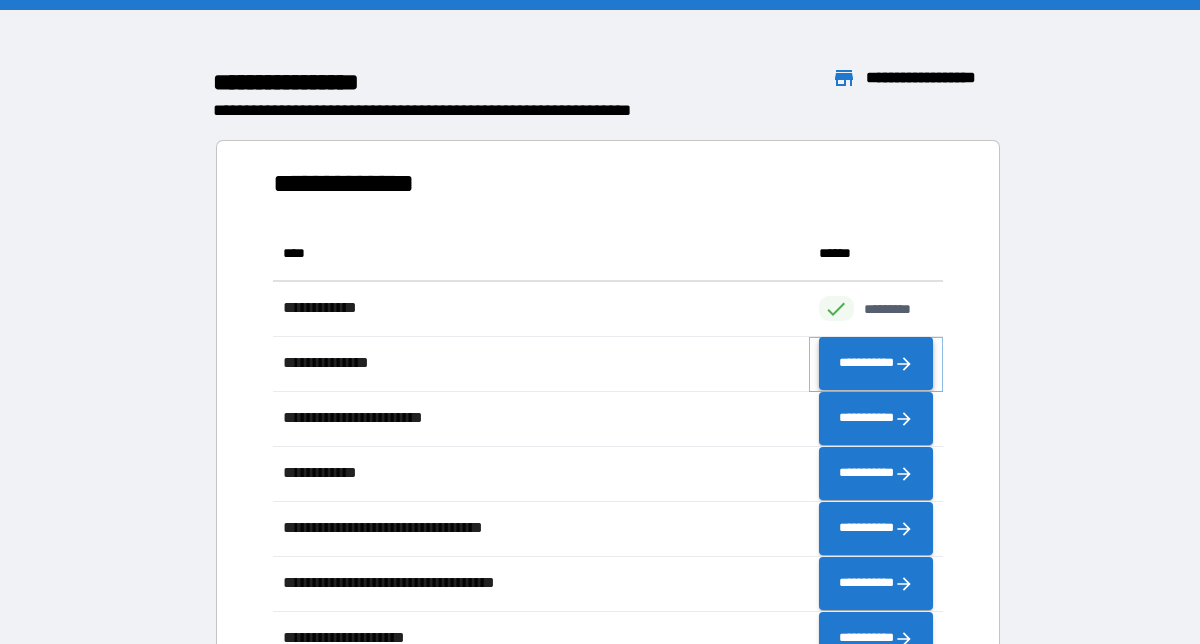 click 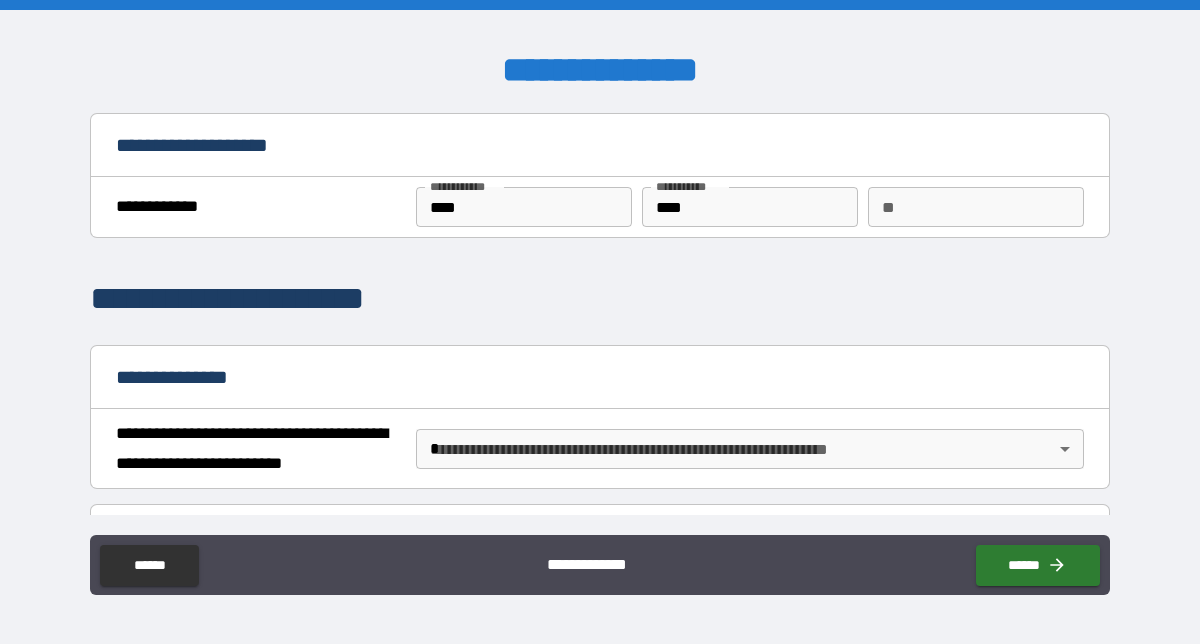 click on "**********" at bounding box center [600, 322] 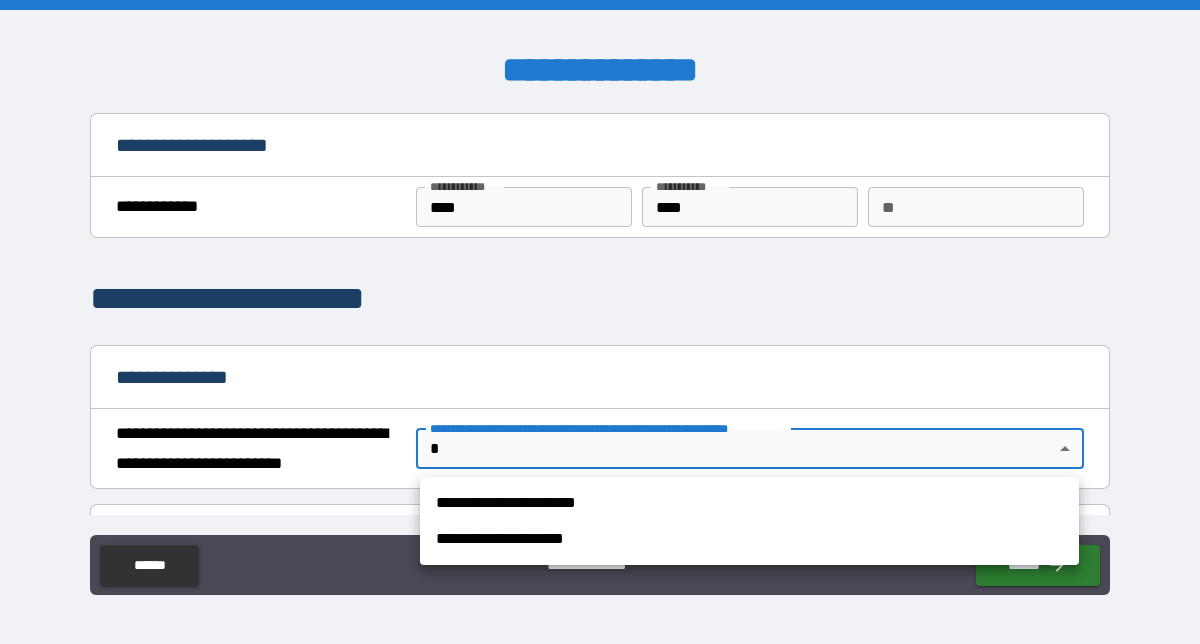 click on "**********" at bounding box center [749, 539] 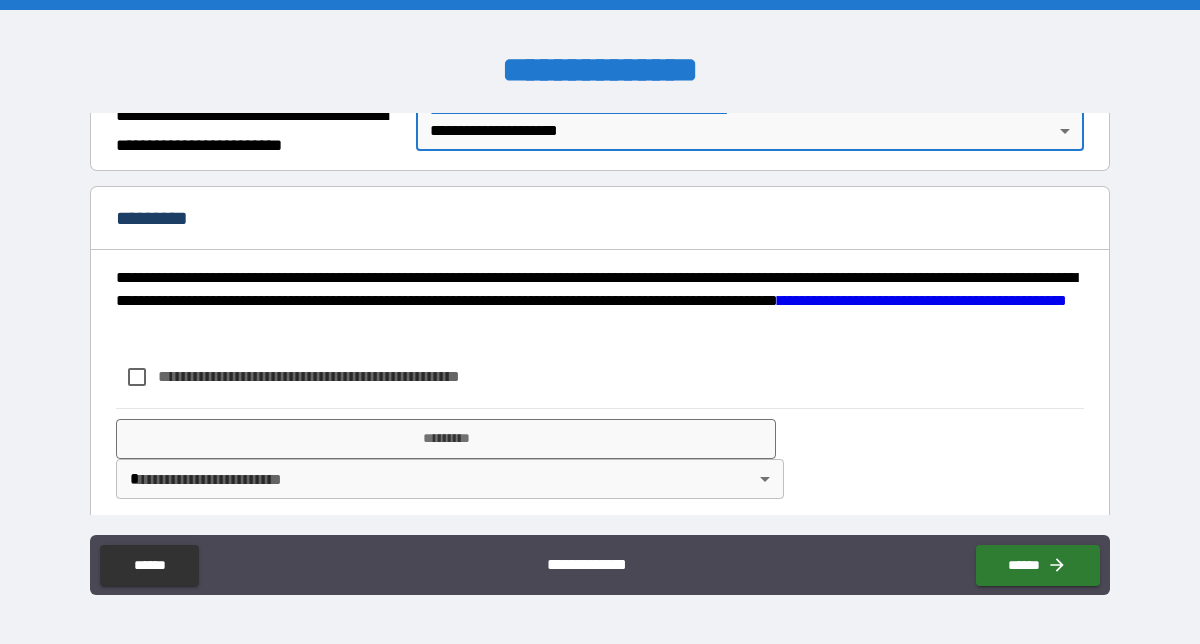 scroll, scrollTop: 332, scrollLeft: 0, axis: vertical 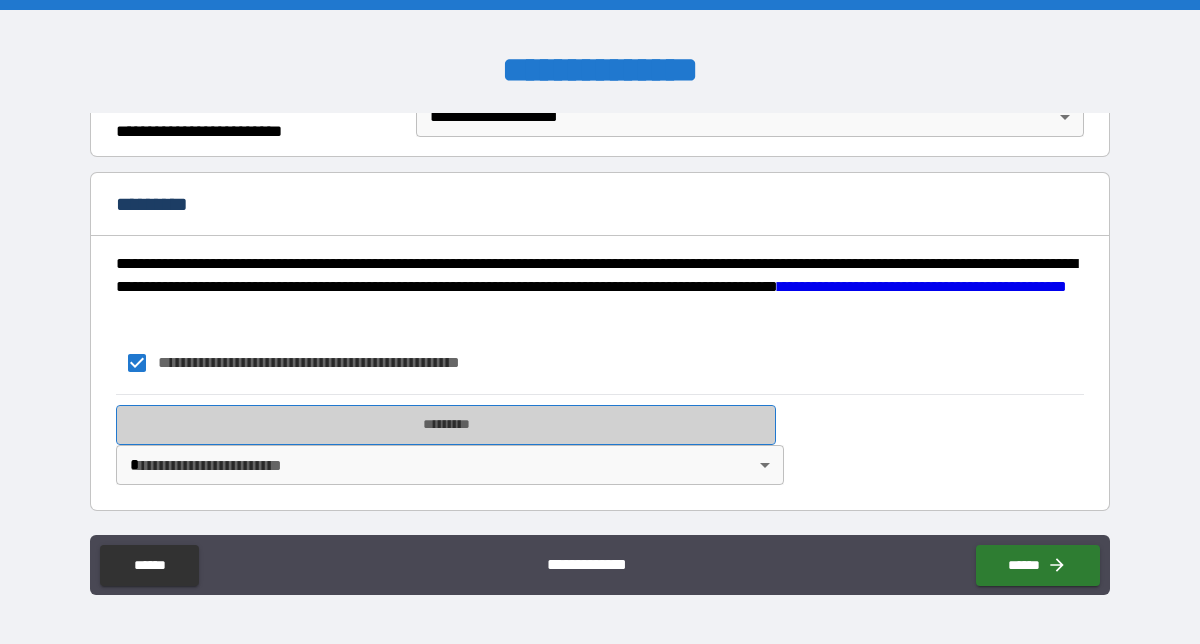 click on "*********" at bounding box center (445, 425) 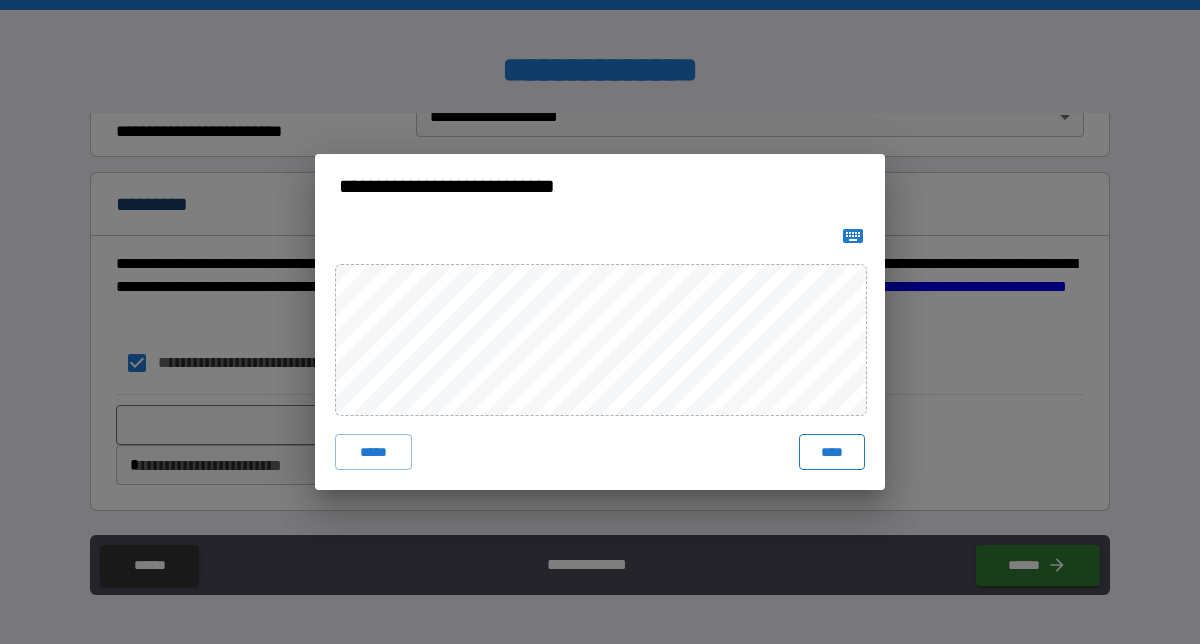 click on "****" at bounding box center [832, 452] 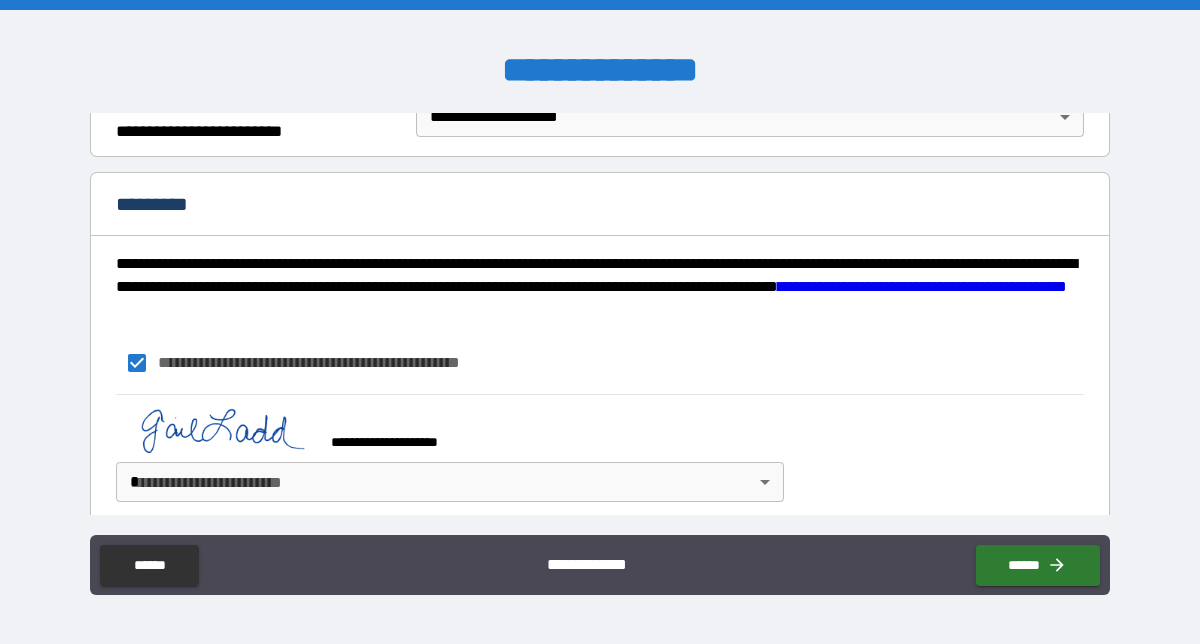 click on "**********" at bounding box center (600, 322) 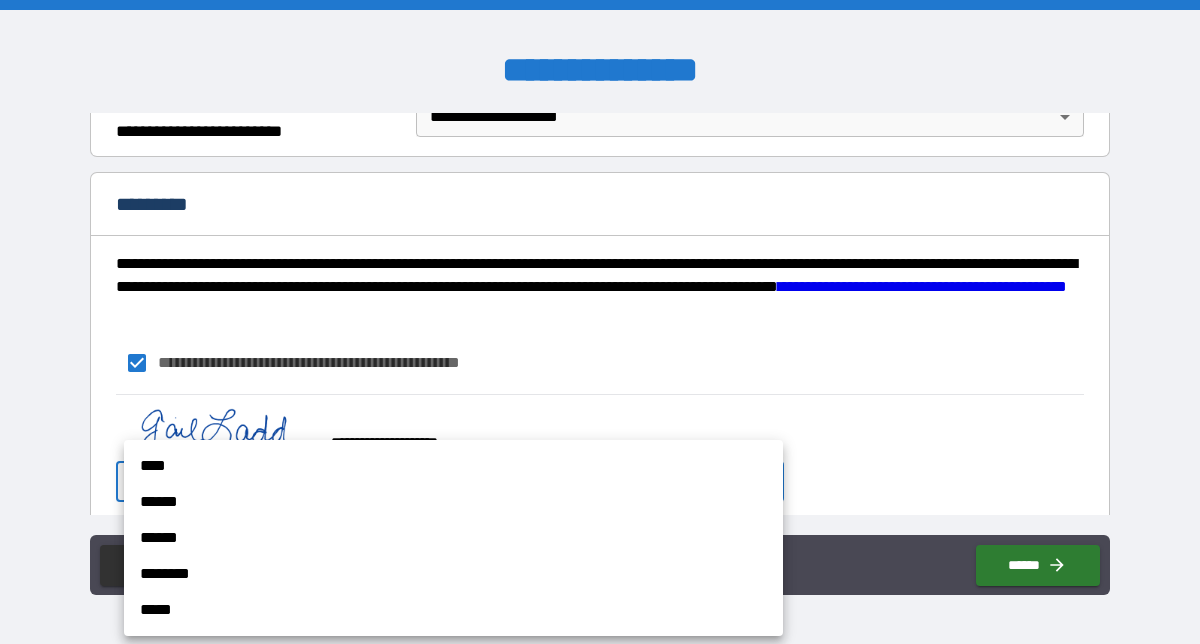 click on "****" at bounding box center [453, 466] 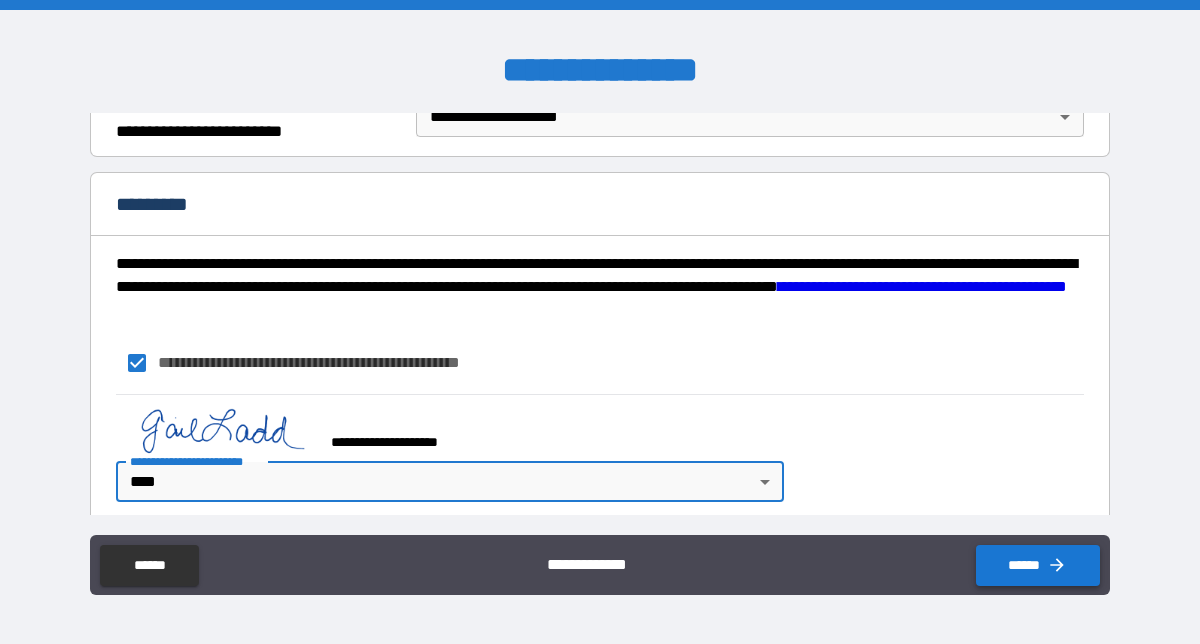 click on "******" at bounding box center (1038, 565) 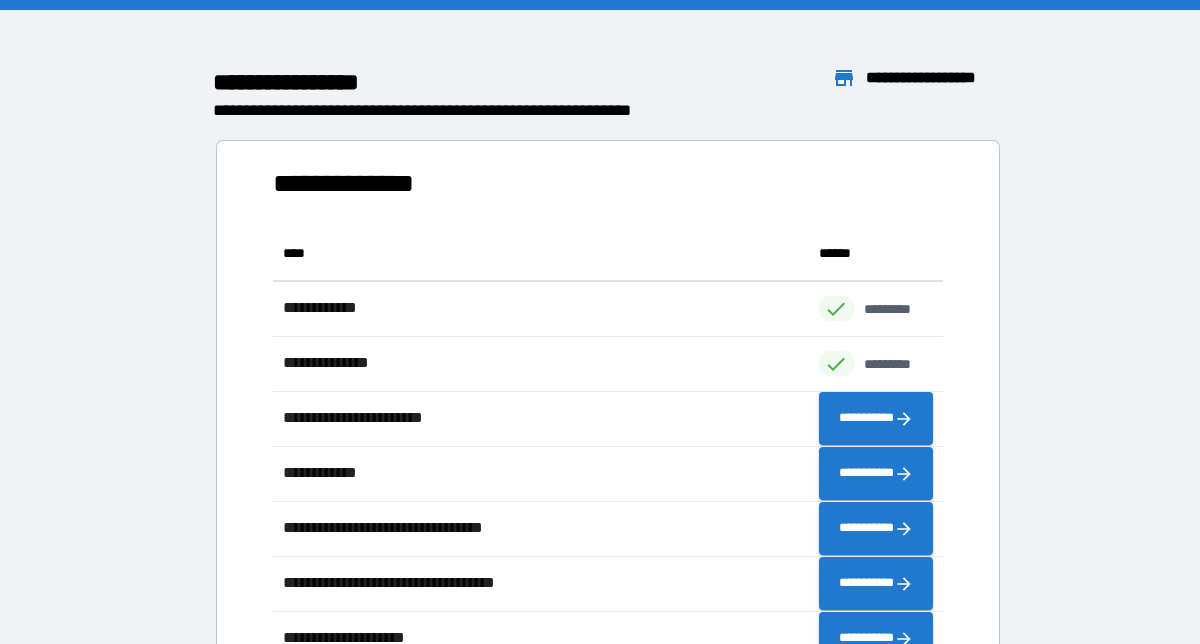scroll, scrollTop: 1, scrollLeft: 1, axis: both 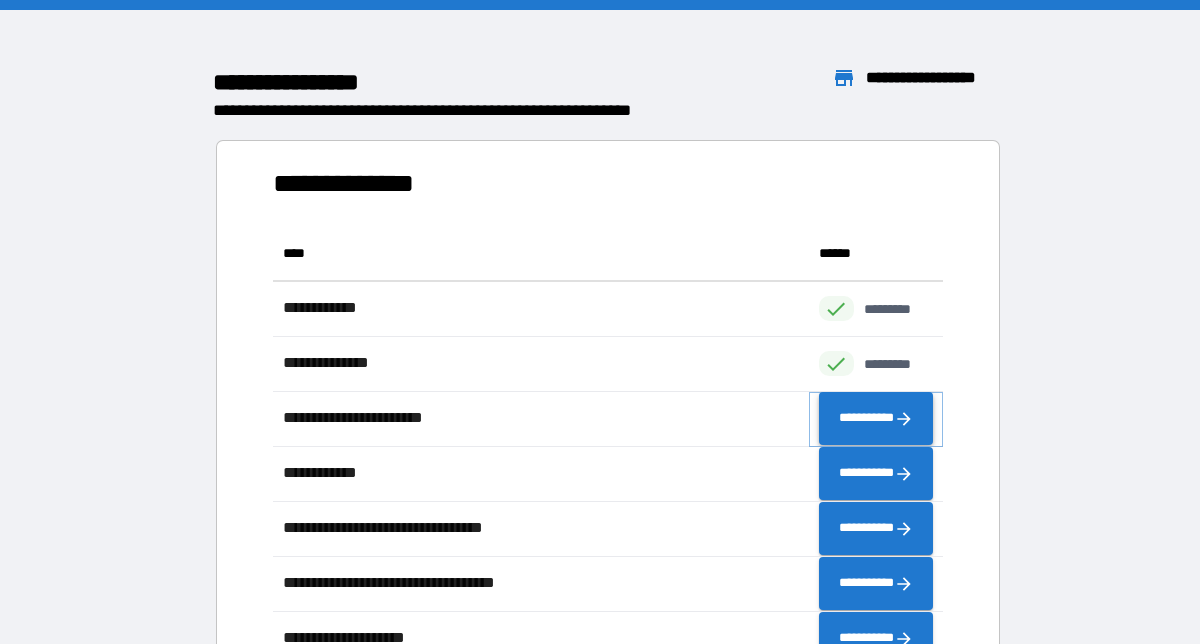 click on "**********" at bounding box center [876, 419] 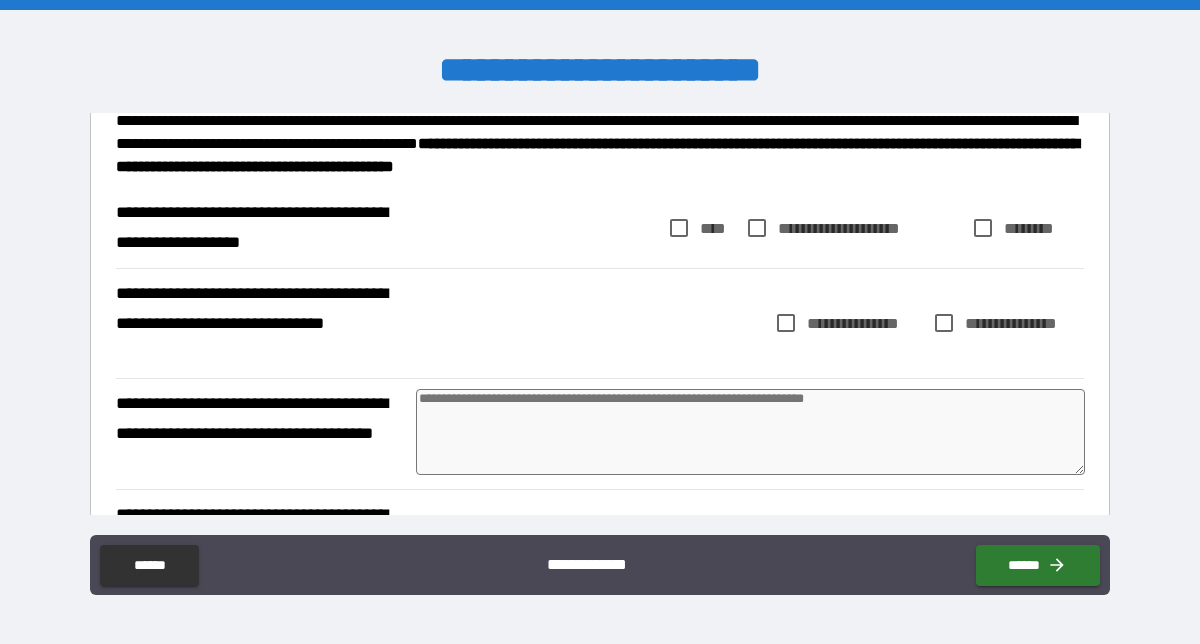 scroll, scrollTop: 236, scrollLeft: 0, axis: vertical 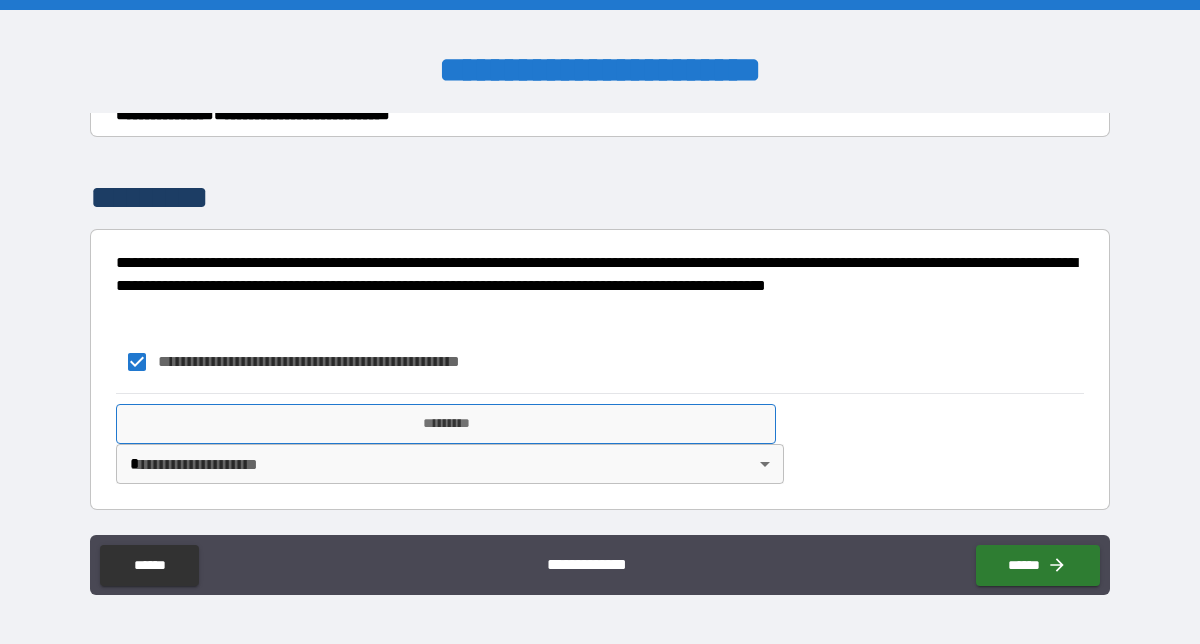 click on "*********" at bounding box center [445, 424] 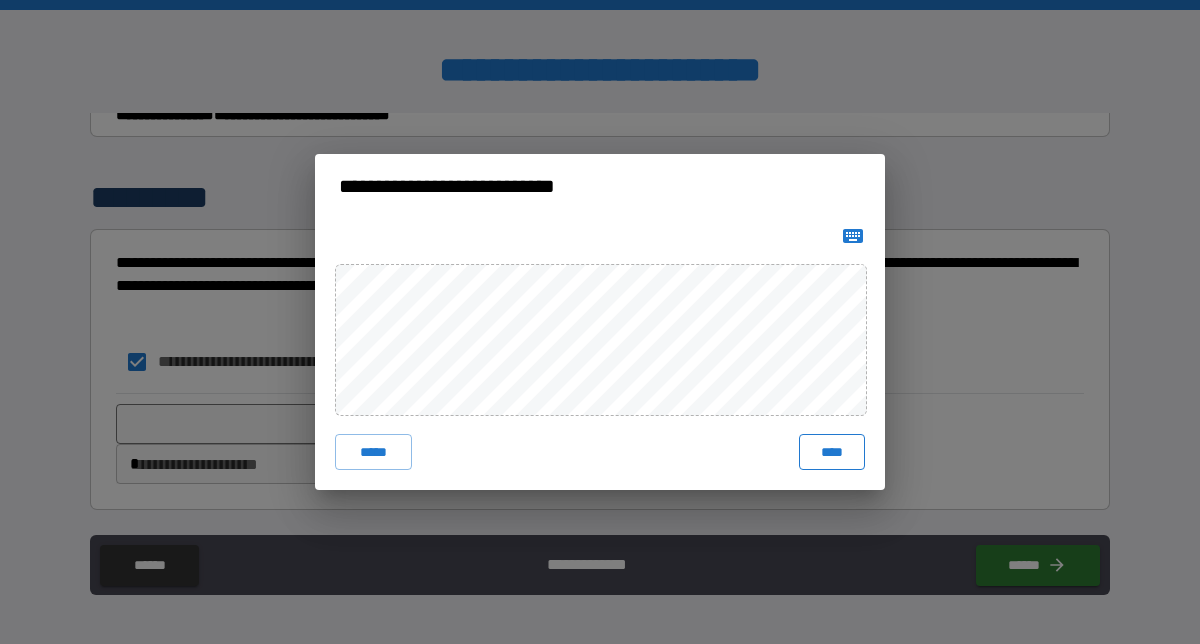 click on "****" at bounding box center (832, 452) 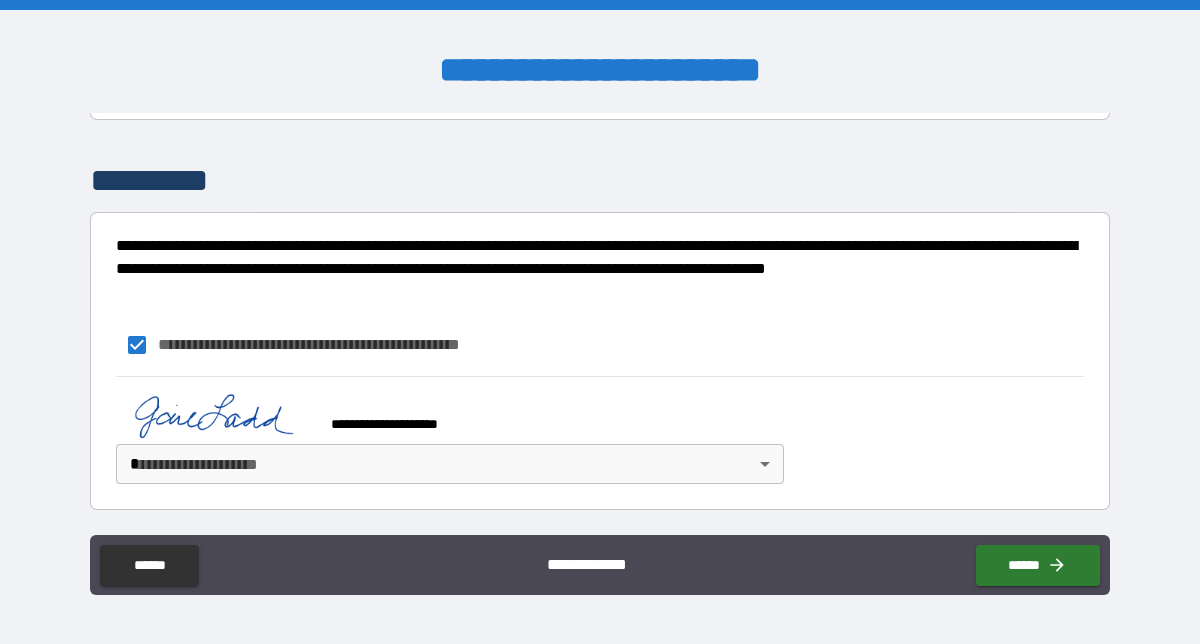 click on "**********" at bounding box center (600, 322) 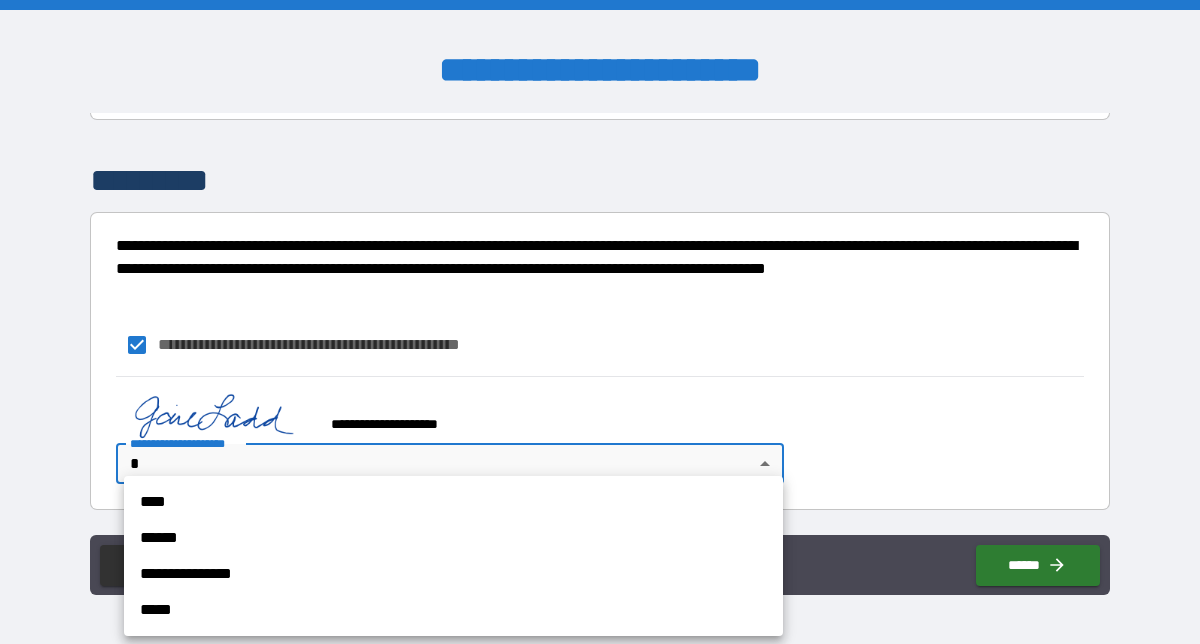 click on "****" at bounding box center (453, 502) 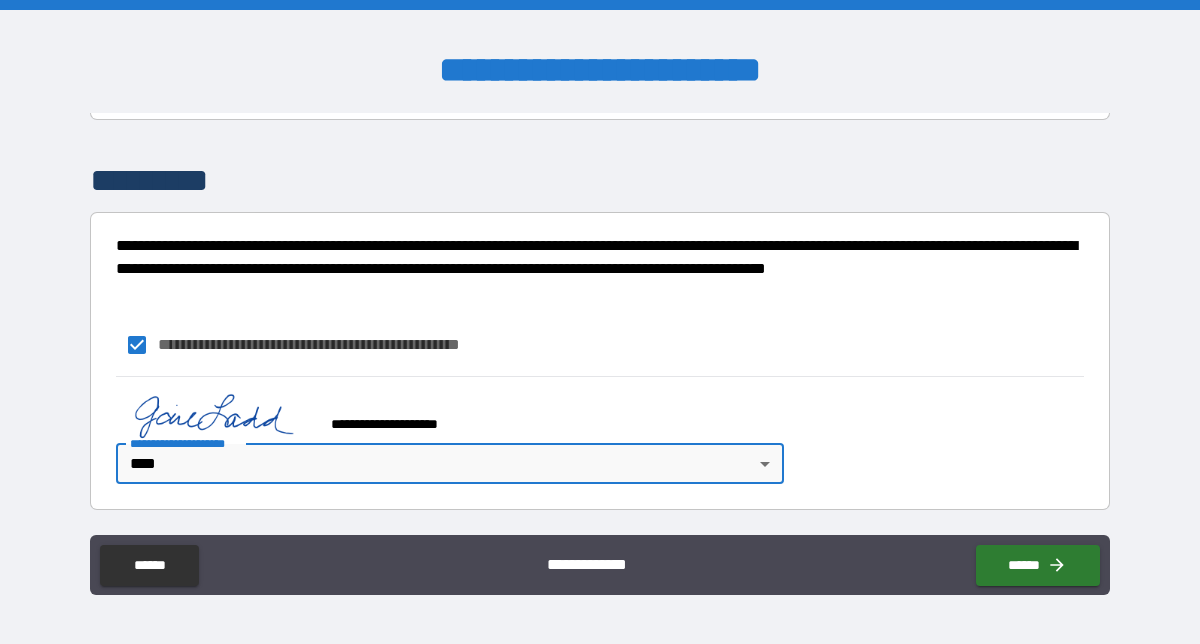 type on "*" 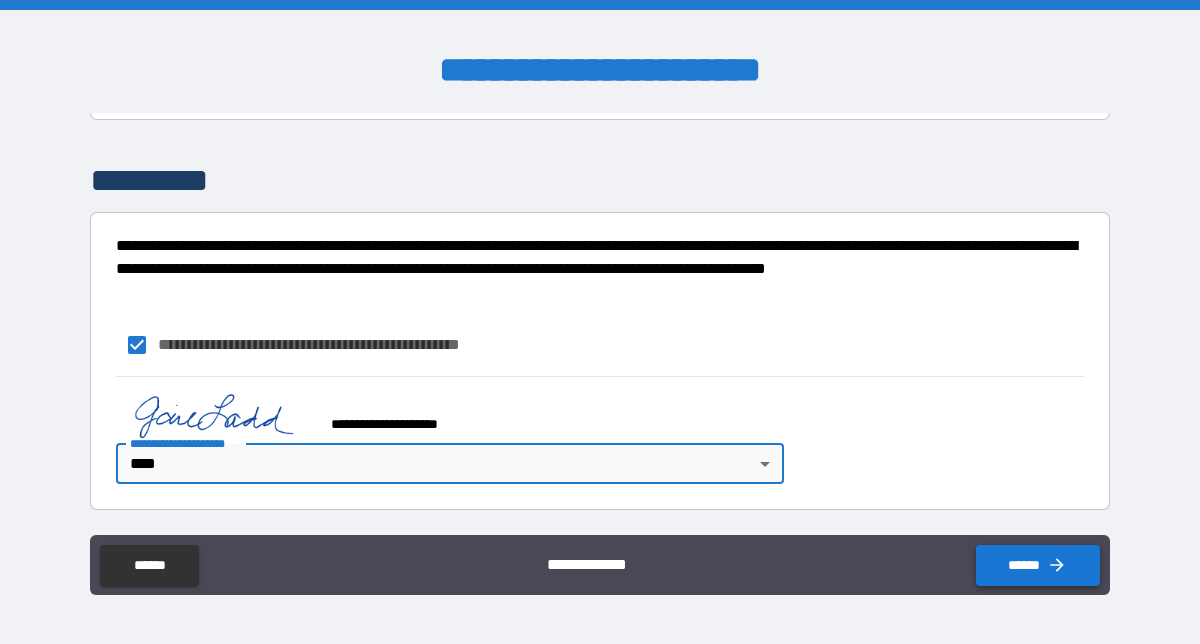 click on "******" at bounding box center [1038, 565] 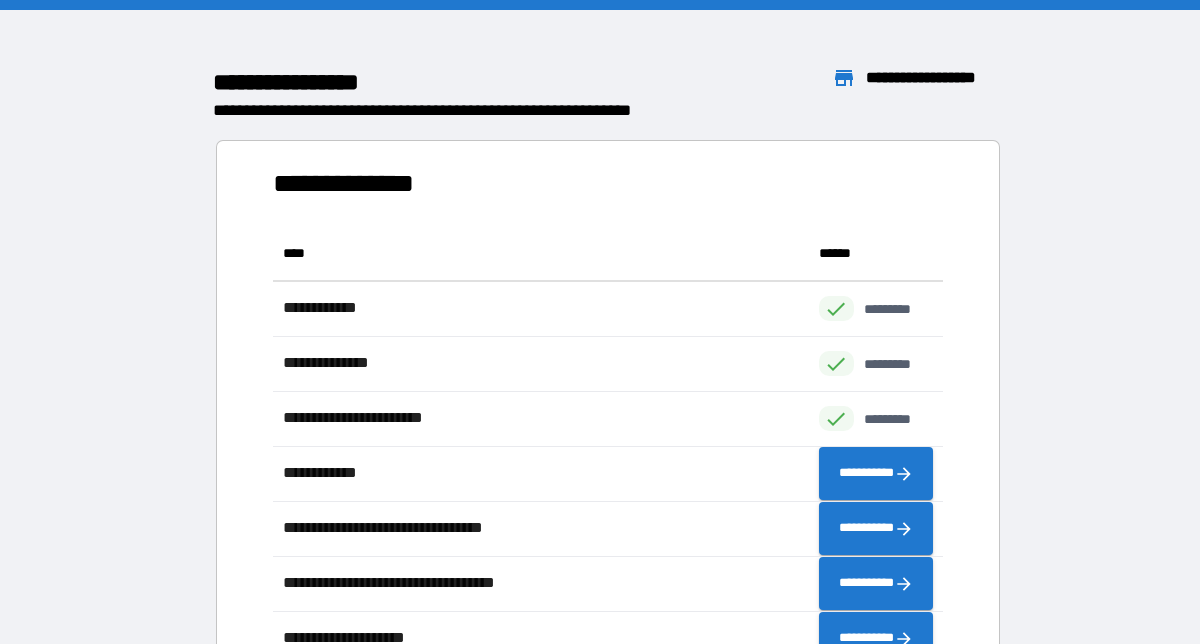 scroll, scrollTop: 1, scrollLeft: 1, axis: both 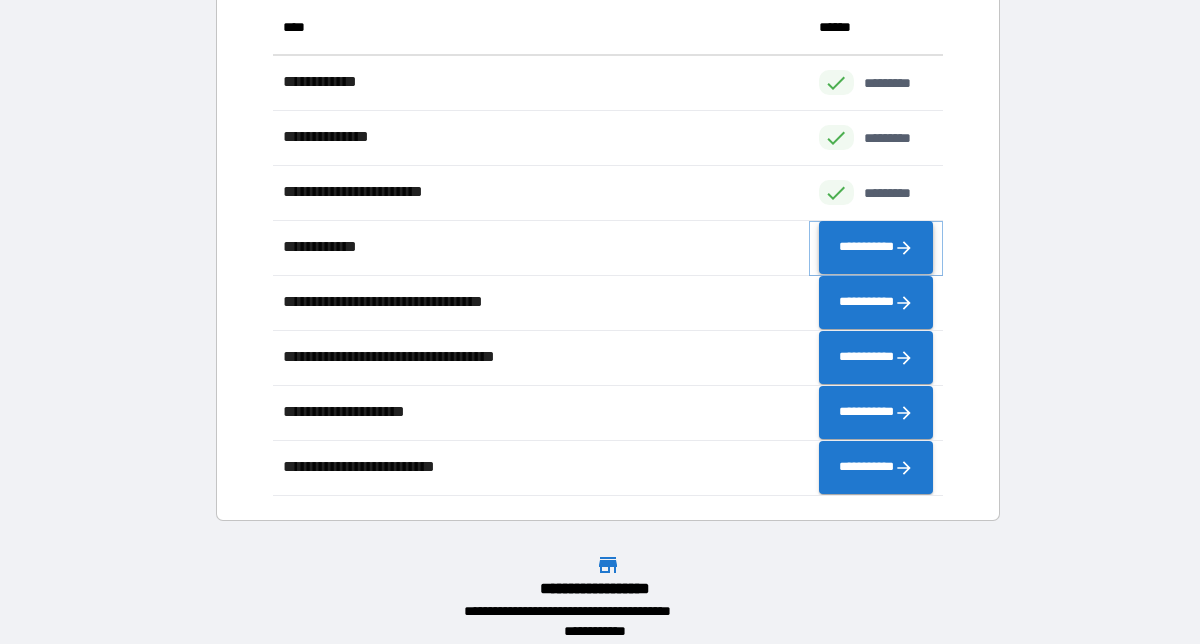 click on "**********" at bounding box center (876, 248) 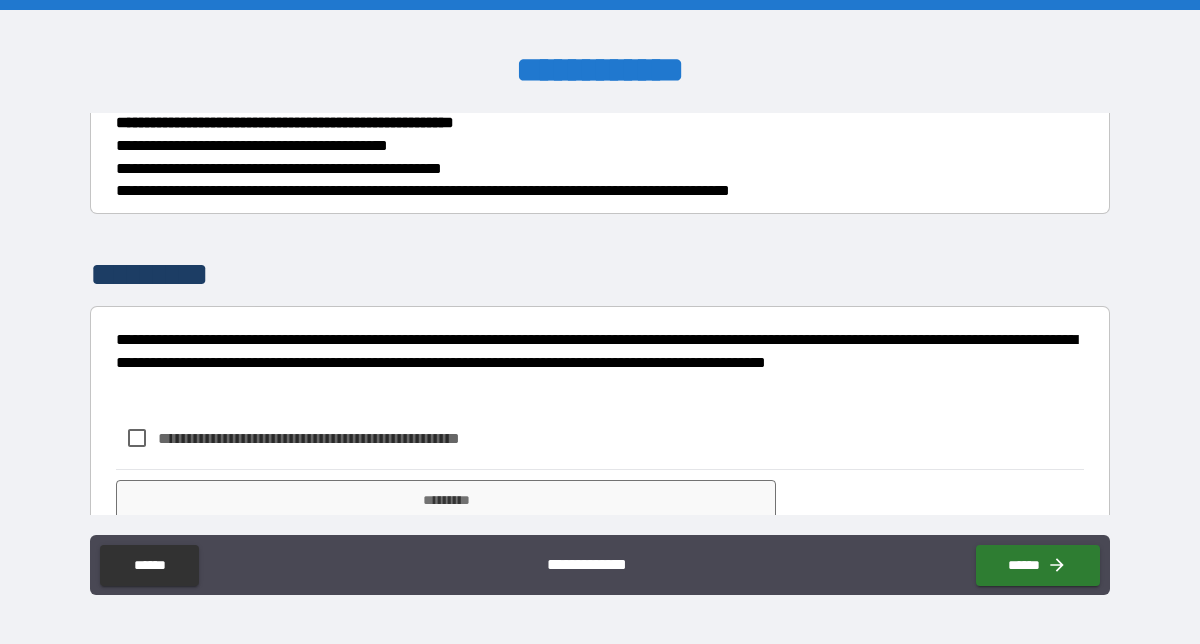 scroll, scrollTop: 308, scrollLeft: 0, axis: vertical 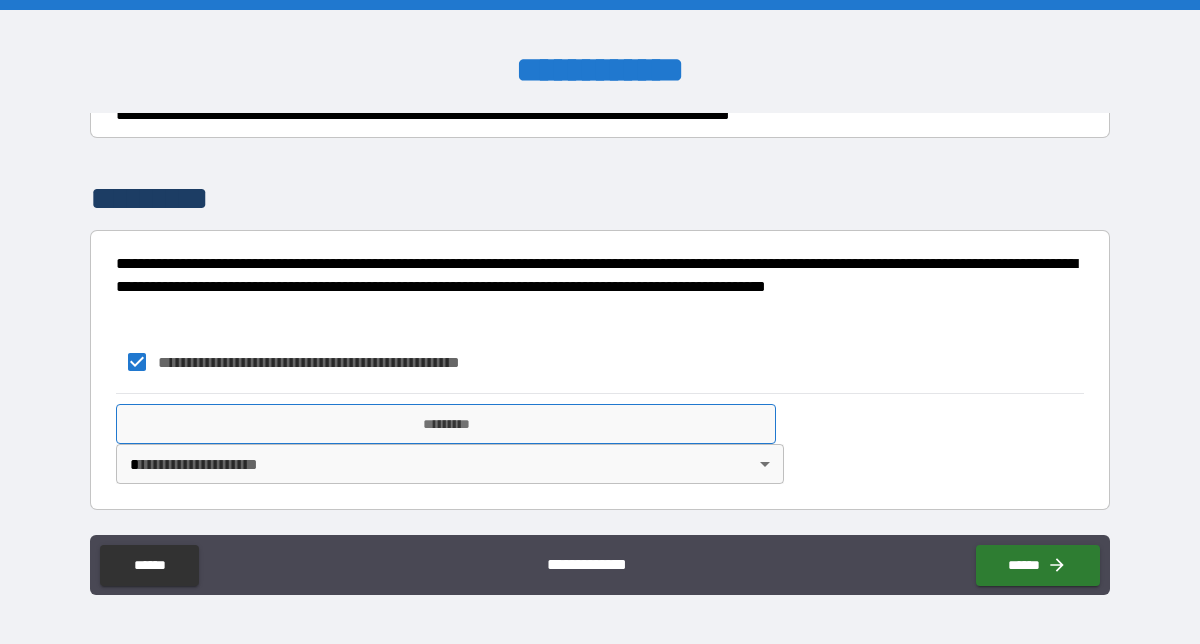 click on "*********" at bounding box center (445, 424) 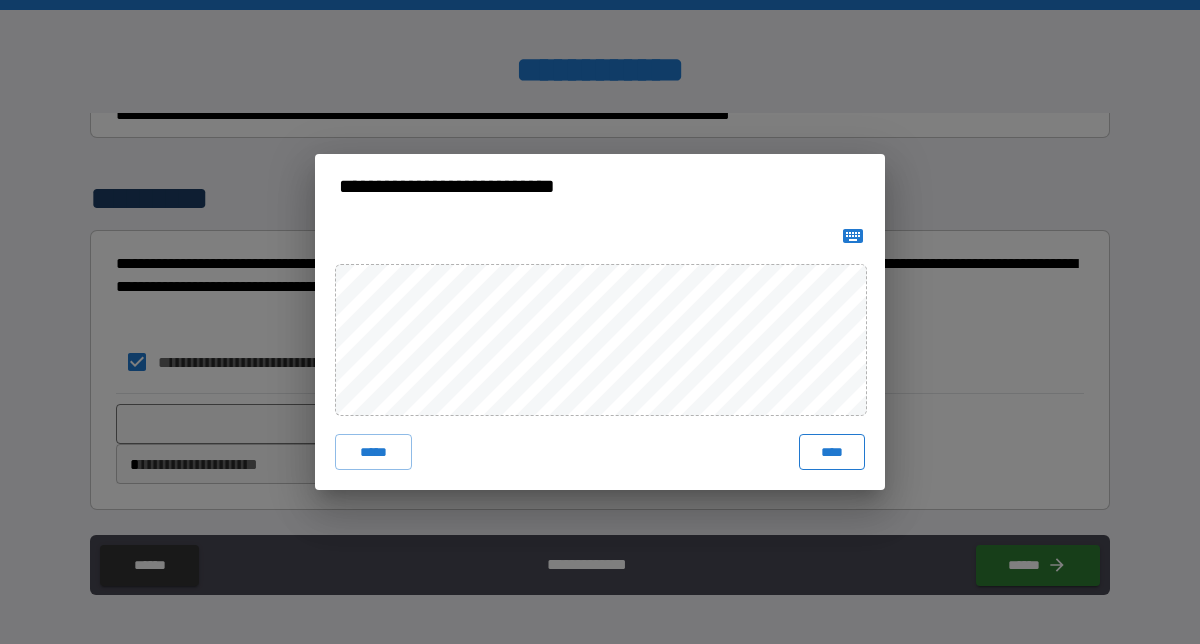 click on "****" at bounding box center [832, 452] 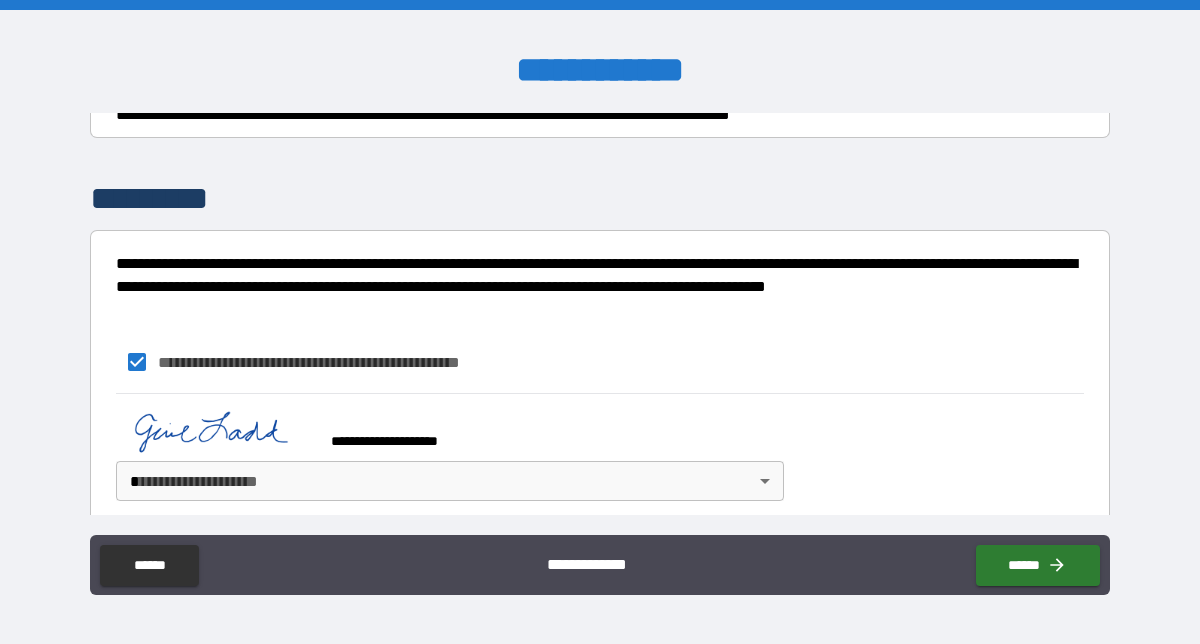 click on "**********" at bounding box center (600, 322) 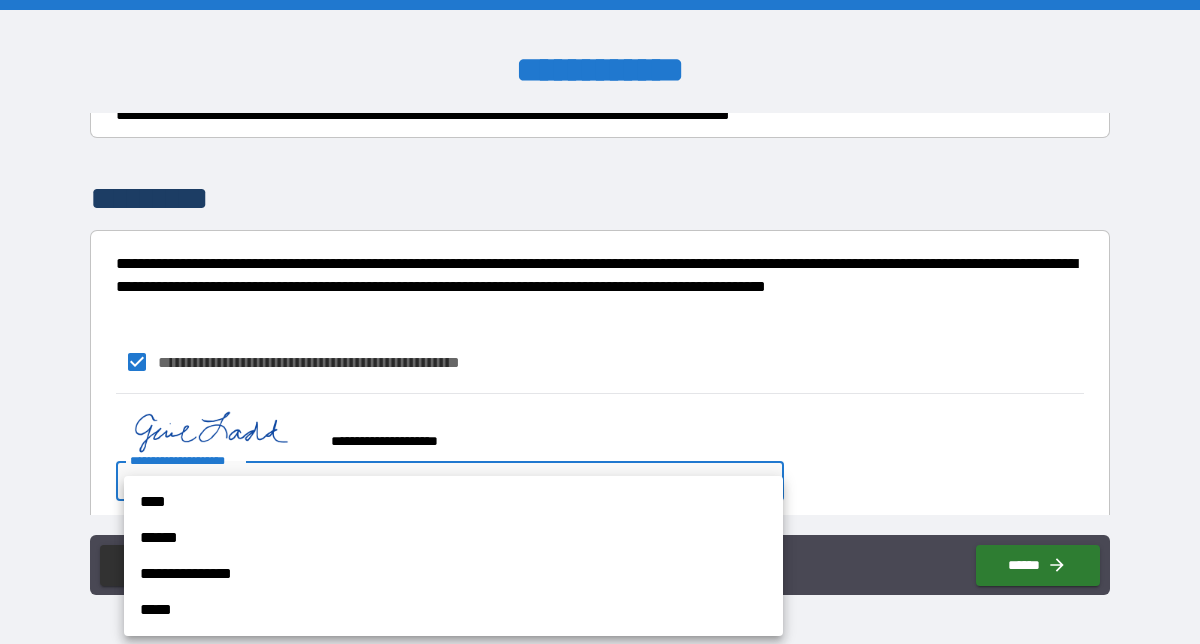 click on "****" at bounding box center [453, 502] 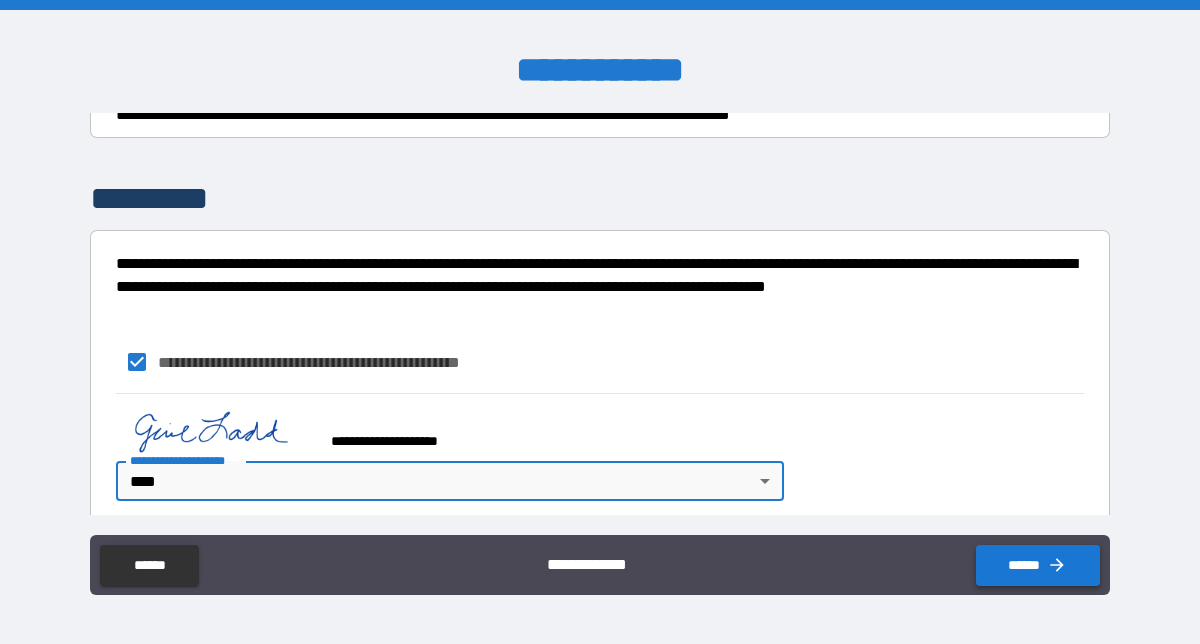 click on "******" at bounding box center (1038, 565) 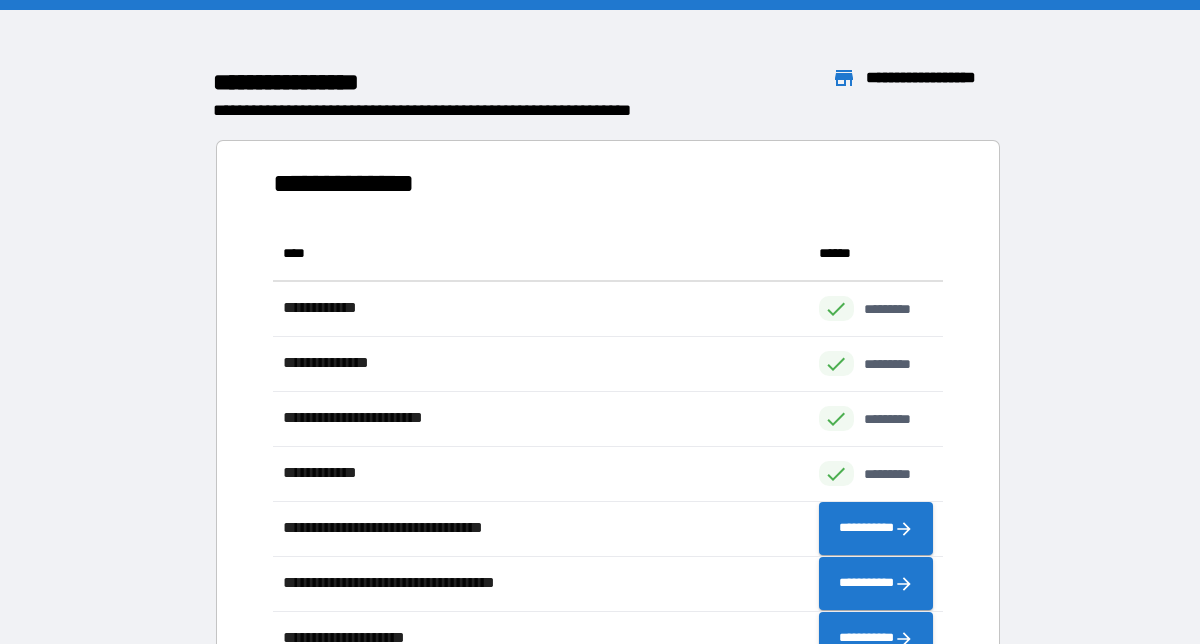 scroll, scrollTop: 1, scrollLeft: 1, axis: both 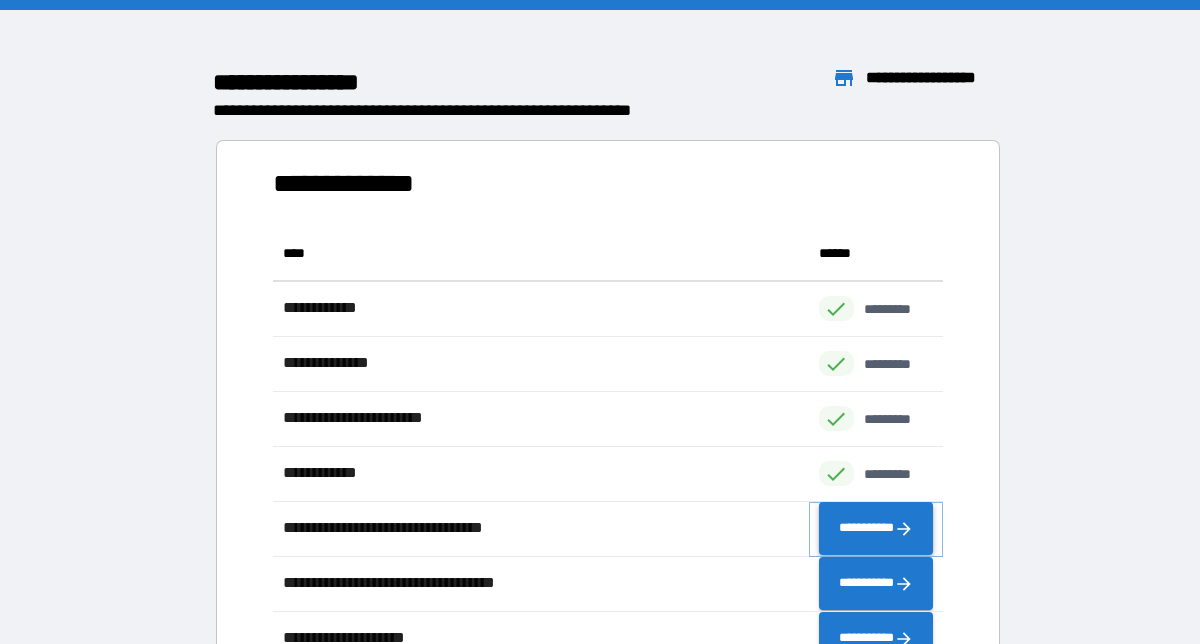 click on "**********" at bounding box center [876, 529] 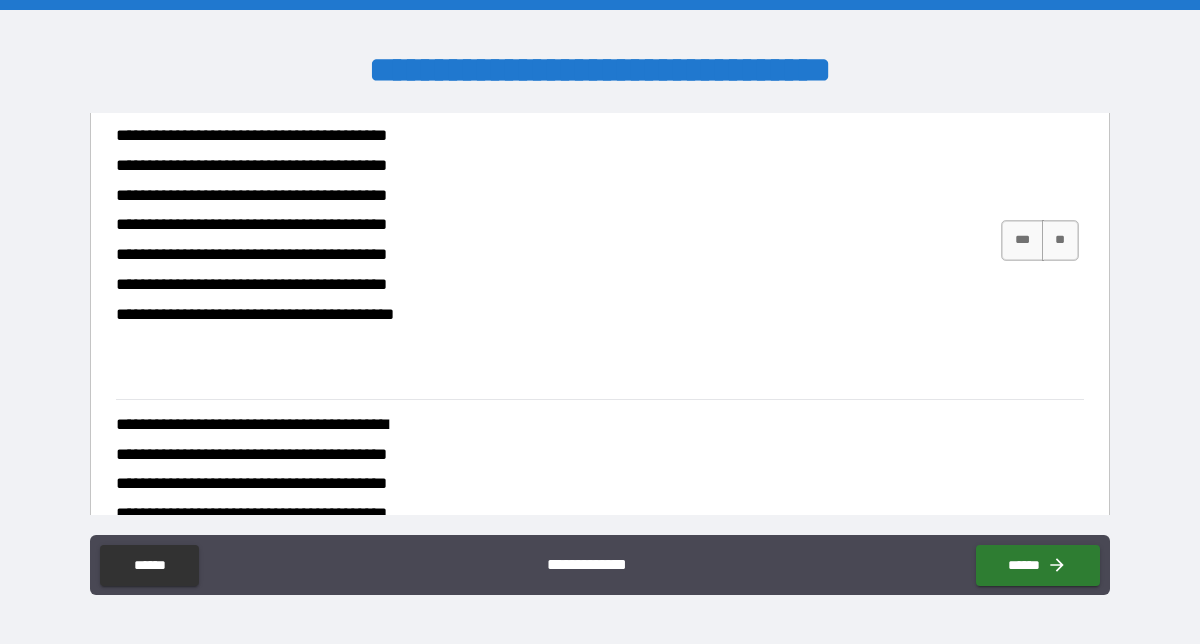 scroll, scrollTop: 410, scrollLeft: 0, axis: vertical 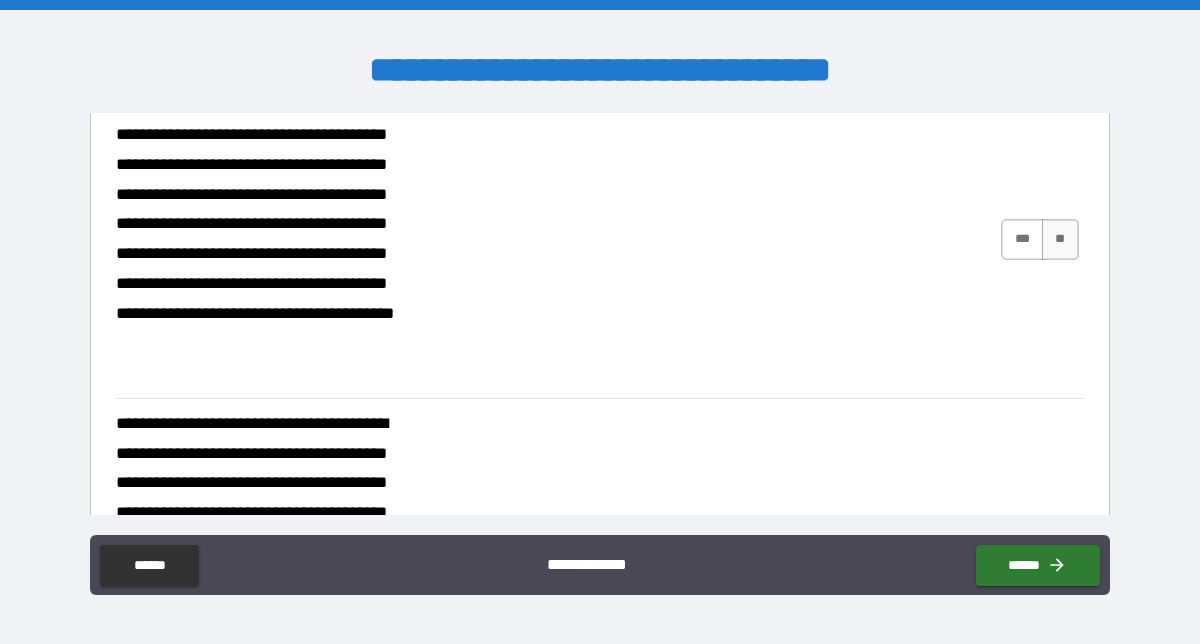 click on "***" at bounding box center [1022, 239] 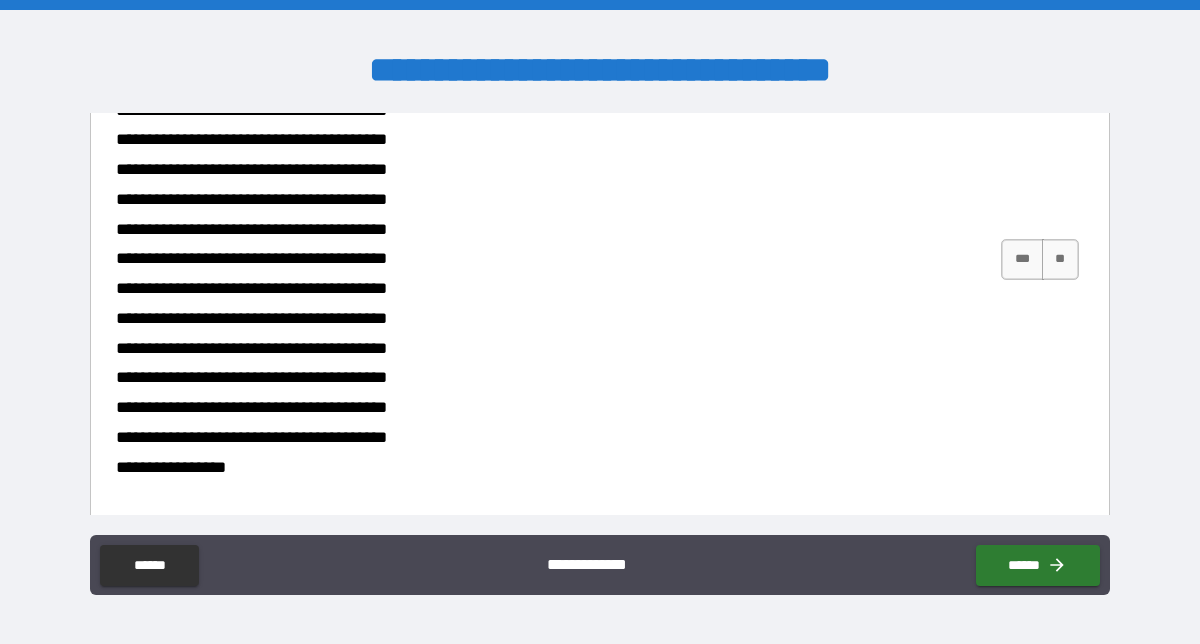 scroll, scrollTop: 871, scrollLeft: 0, axis: vertical 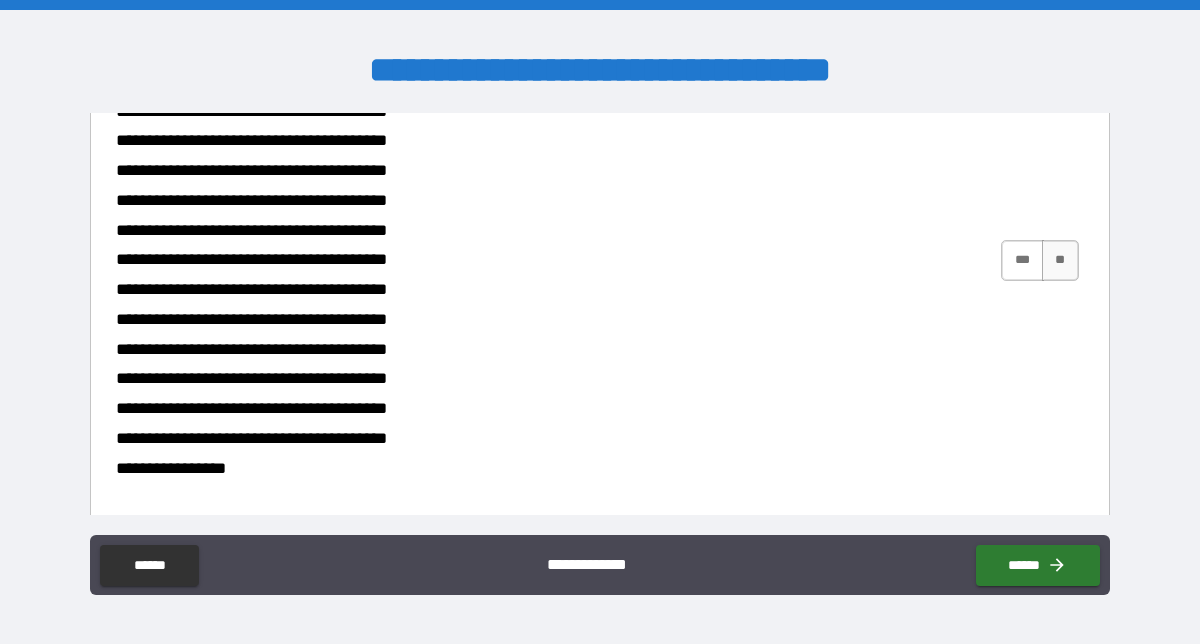 click on "***" at bounding box center [1022, 260] 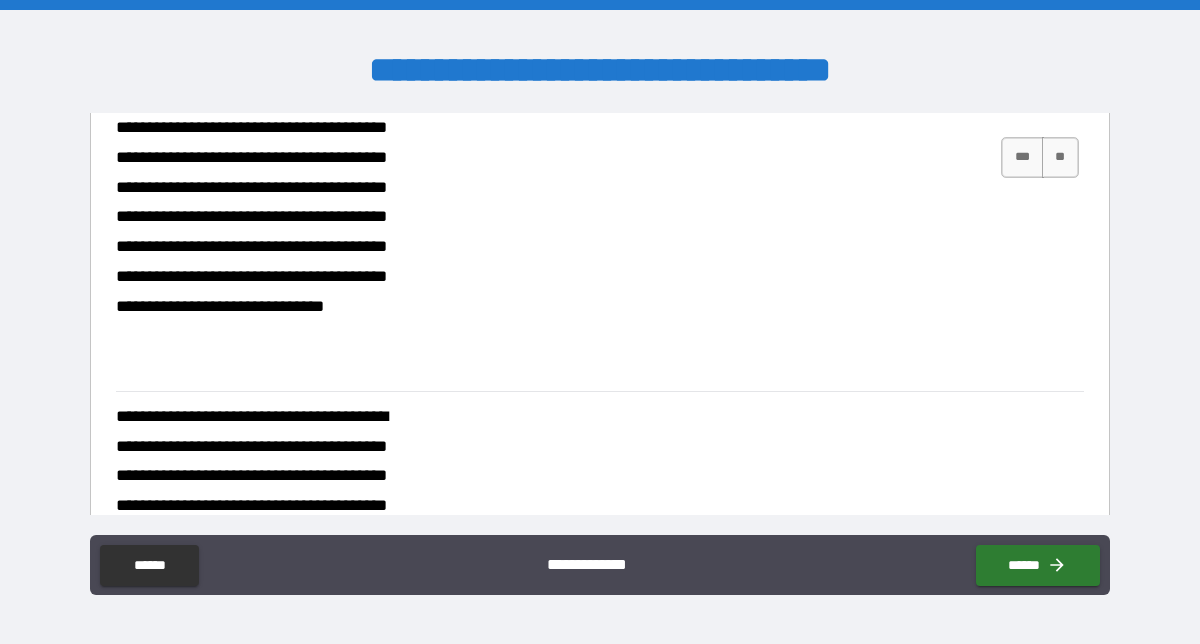 scroll, scrollTop: 1540, scrollLeft: 0, axis: vertical 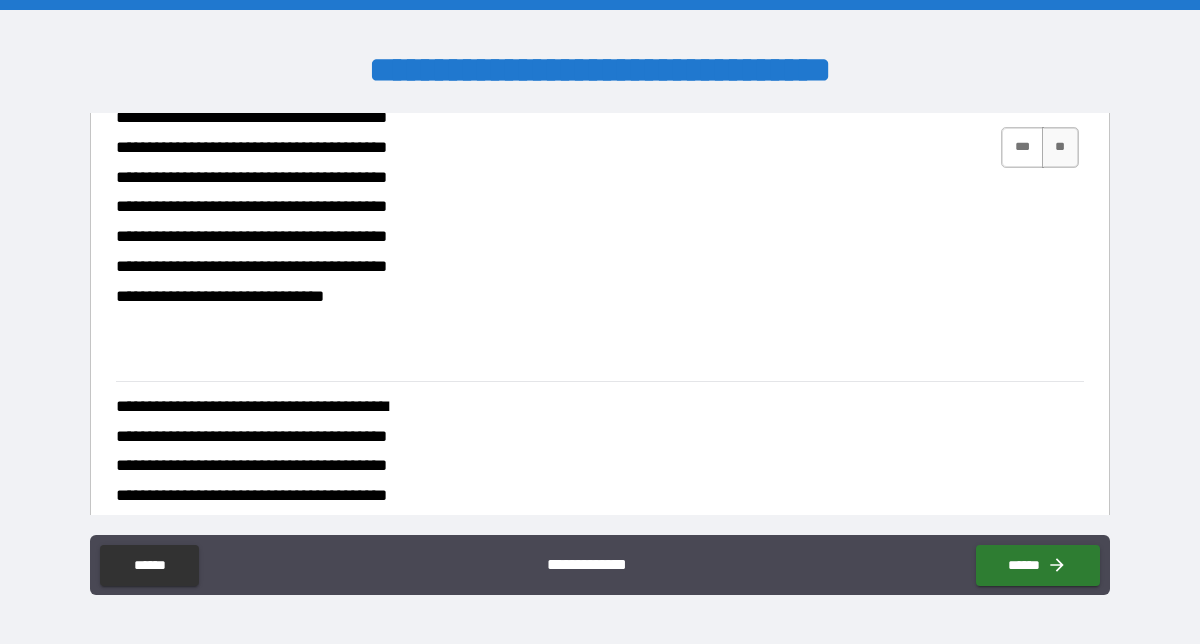 click on "***" at bounding box center (1022, 147) 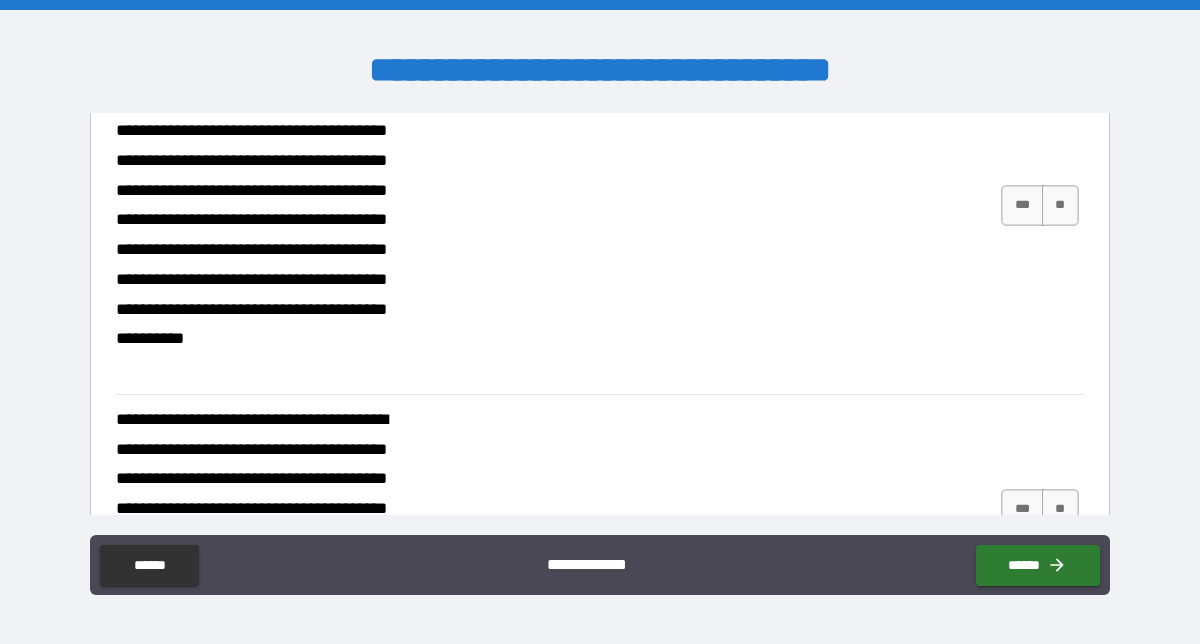 scroll, scrollTop: 1909, scrollLeft: 0, axis: vertical 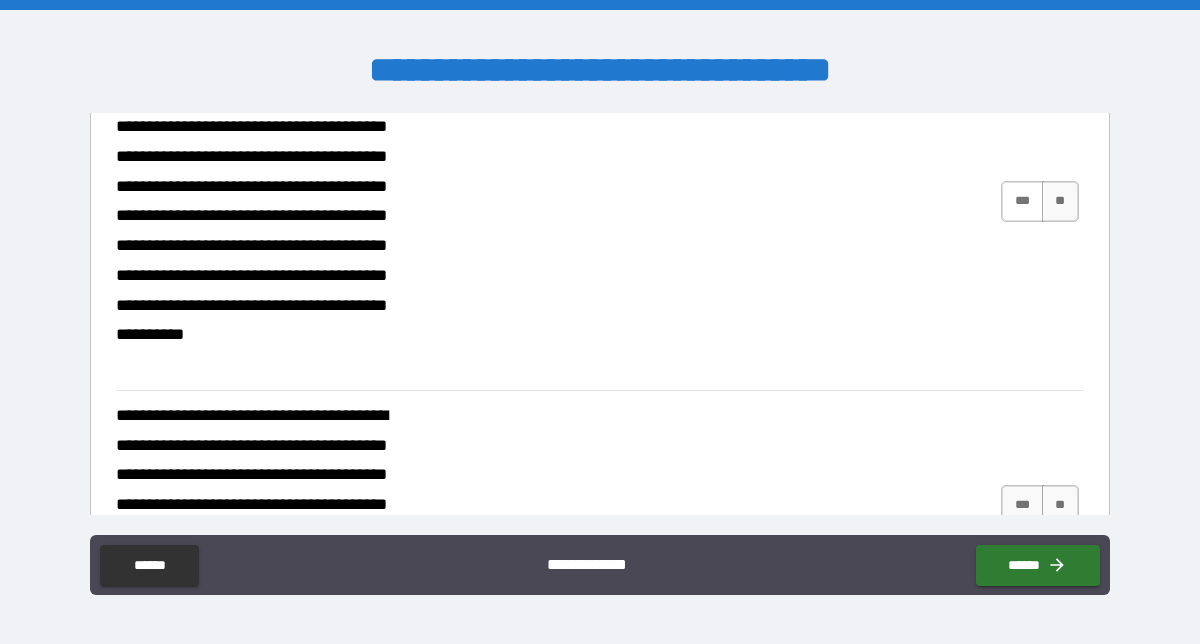 click on "***" at bounding box center [1022, 201] 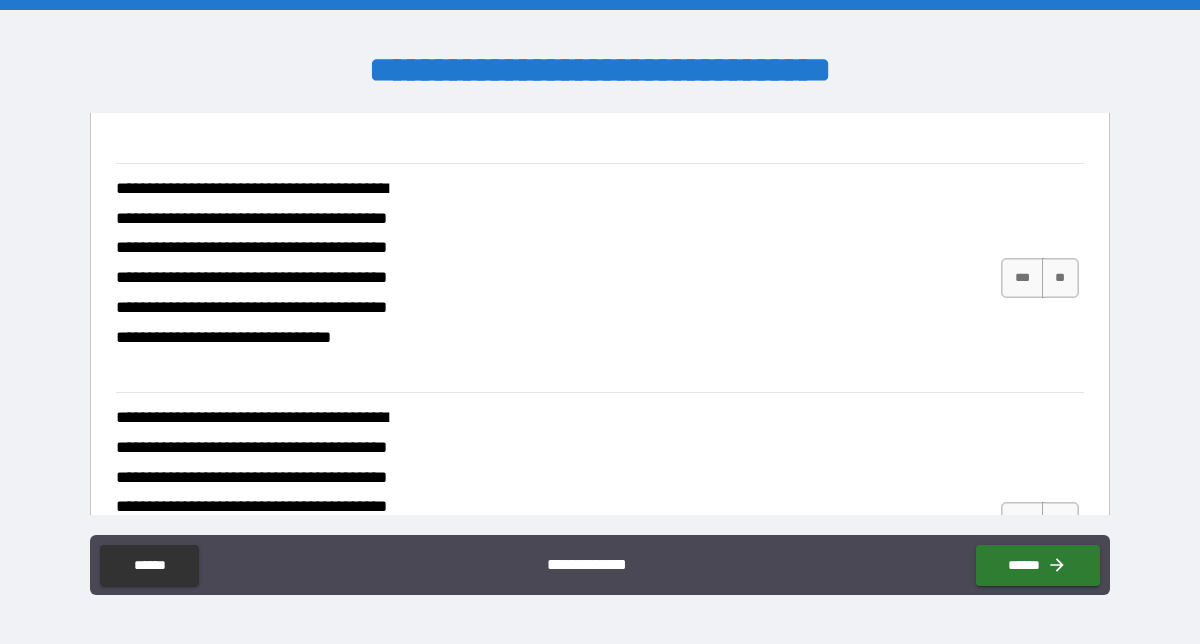 scroll, scrollTop: 2138, scrollLeft: 0, axis: vertical 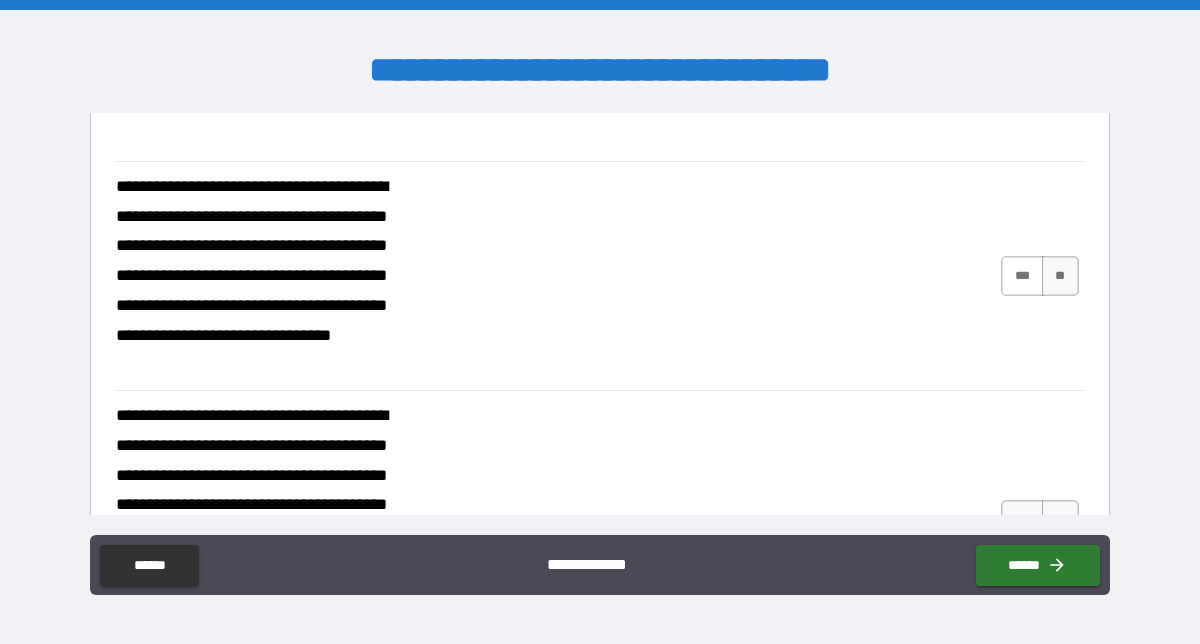 click on "***" at bounding box center [1022, 276] 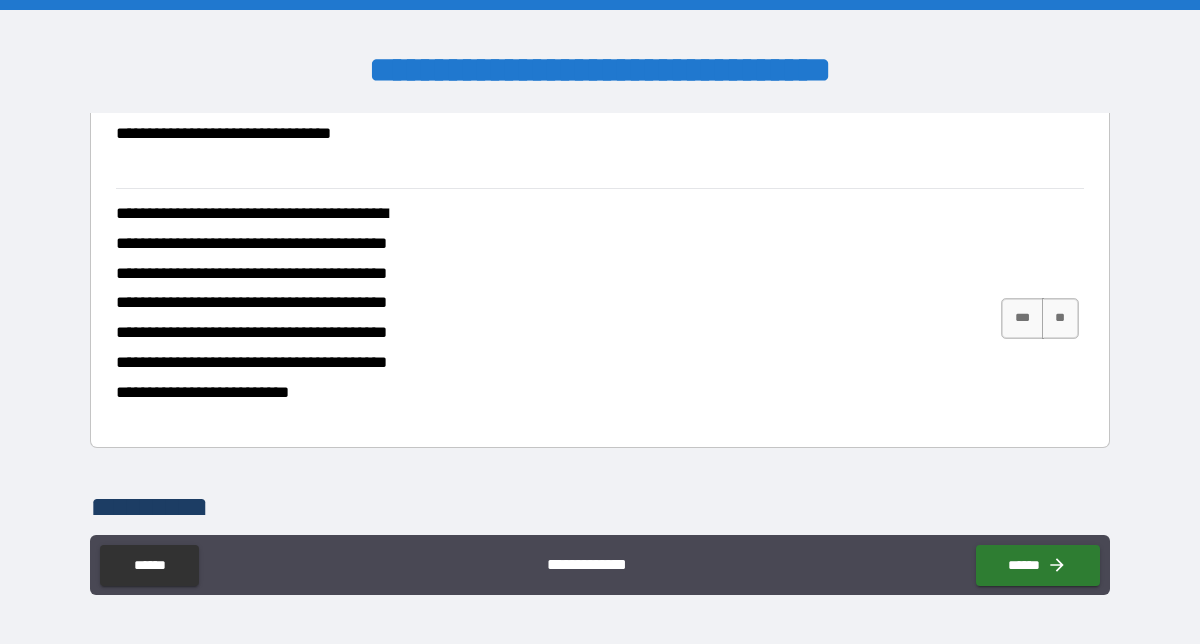 scroll, scrollTop: 2333, scrollLeft: 0, axis: vertical 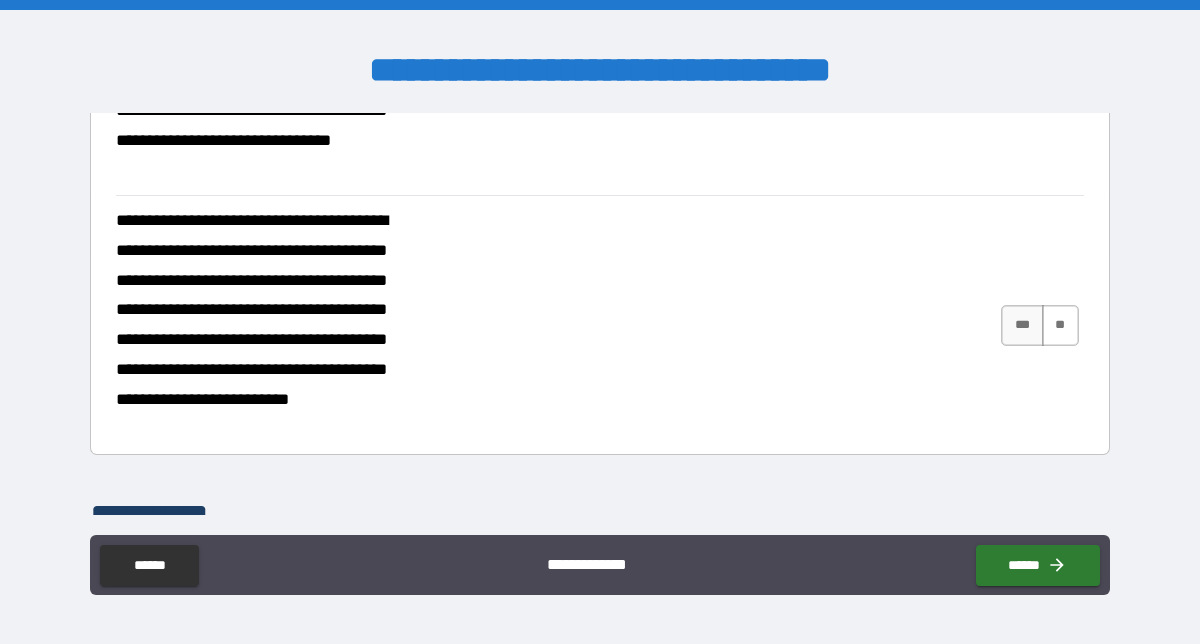 click on "**" at bounding box center [1060, 325] 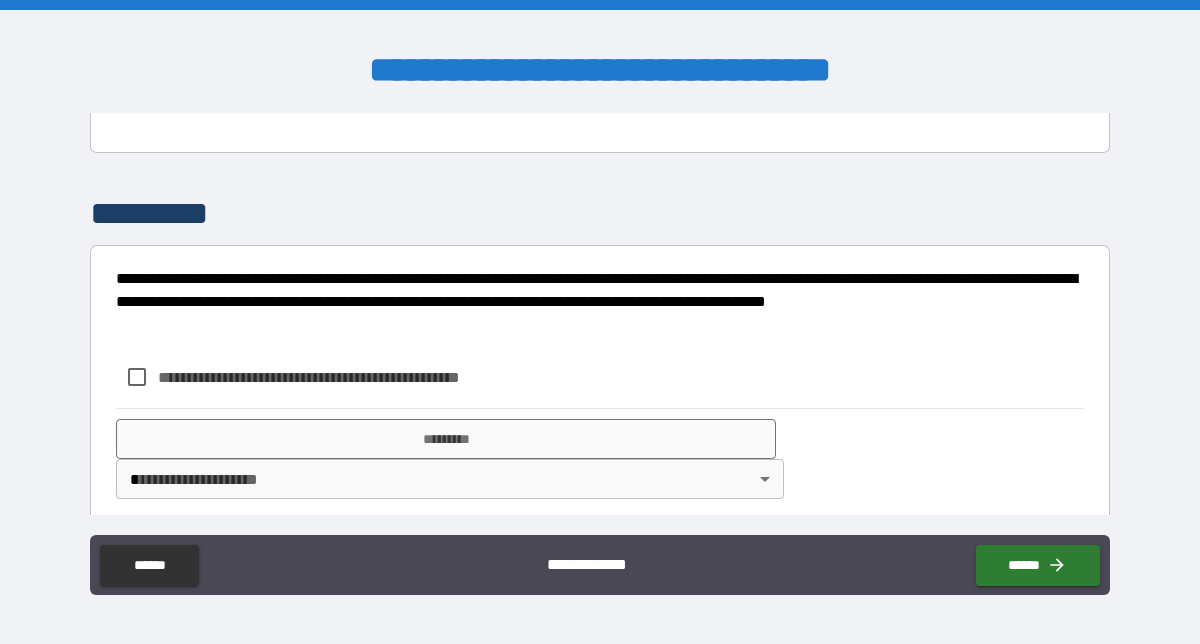 scroll, scrollTop: 2650, scrollLeft: 0, axis: vertical 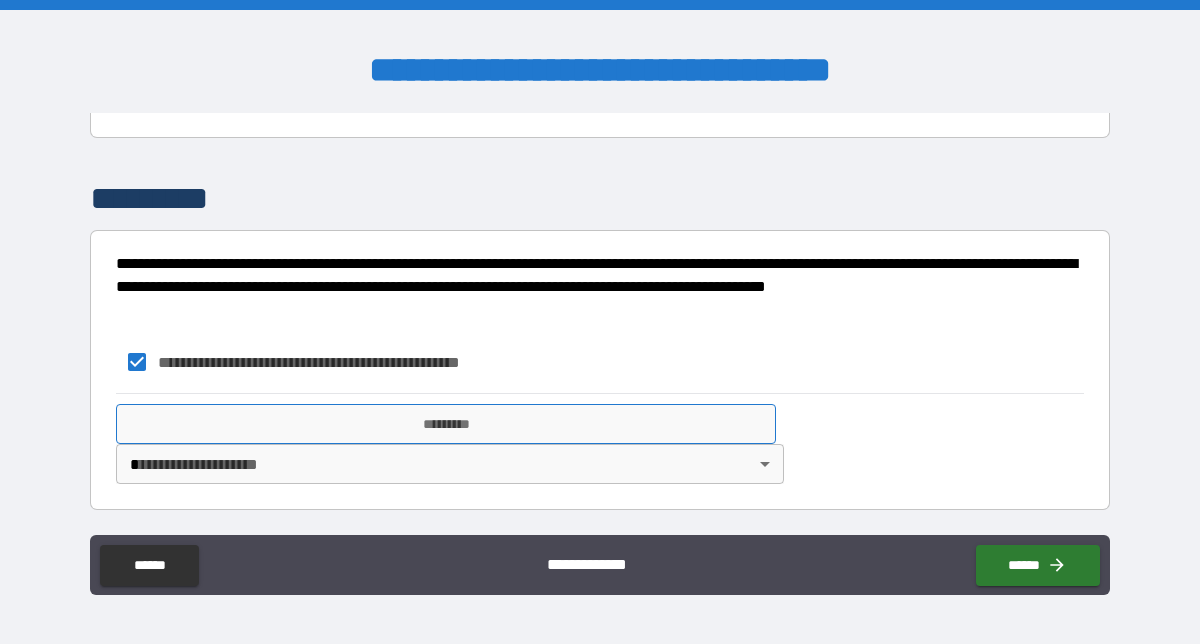 click on "*********" at bounding box center (445, 424) 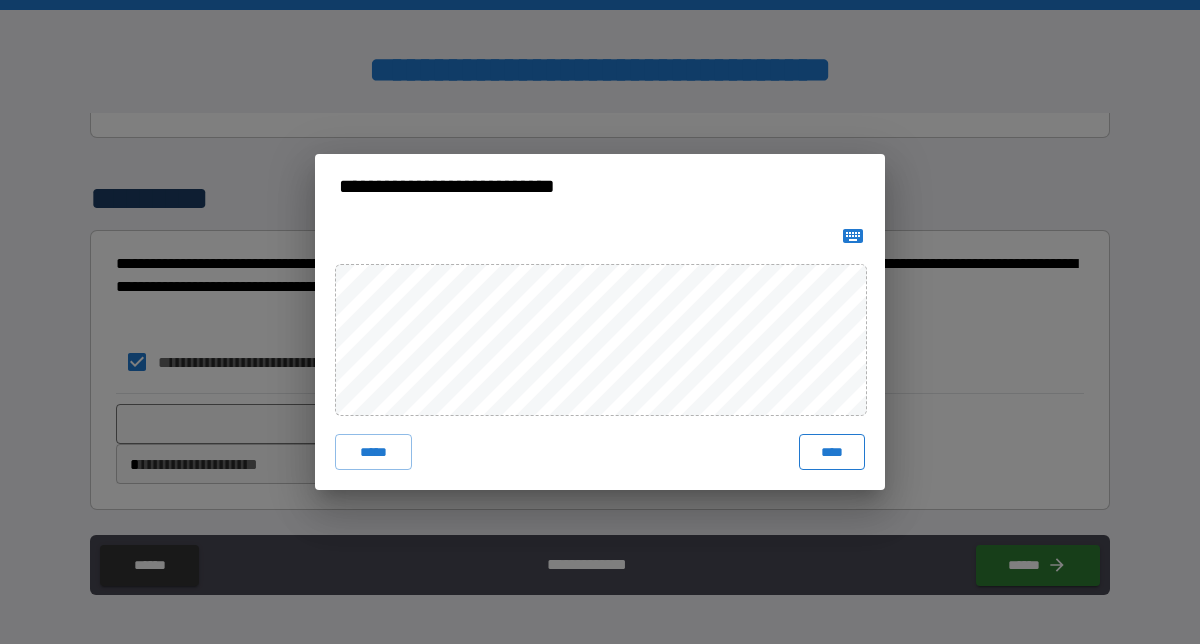 click on "****" at bounding box center [832, 452] 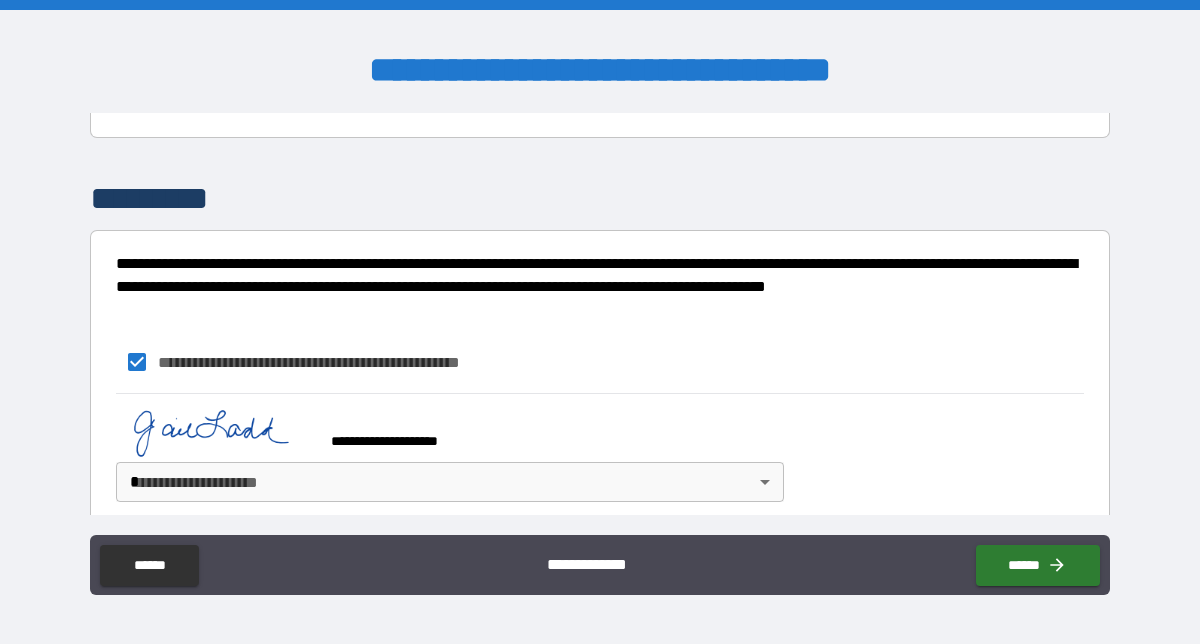 click on "**********" at bounding box center [600, 322] 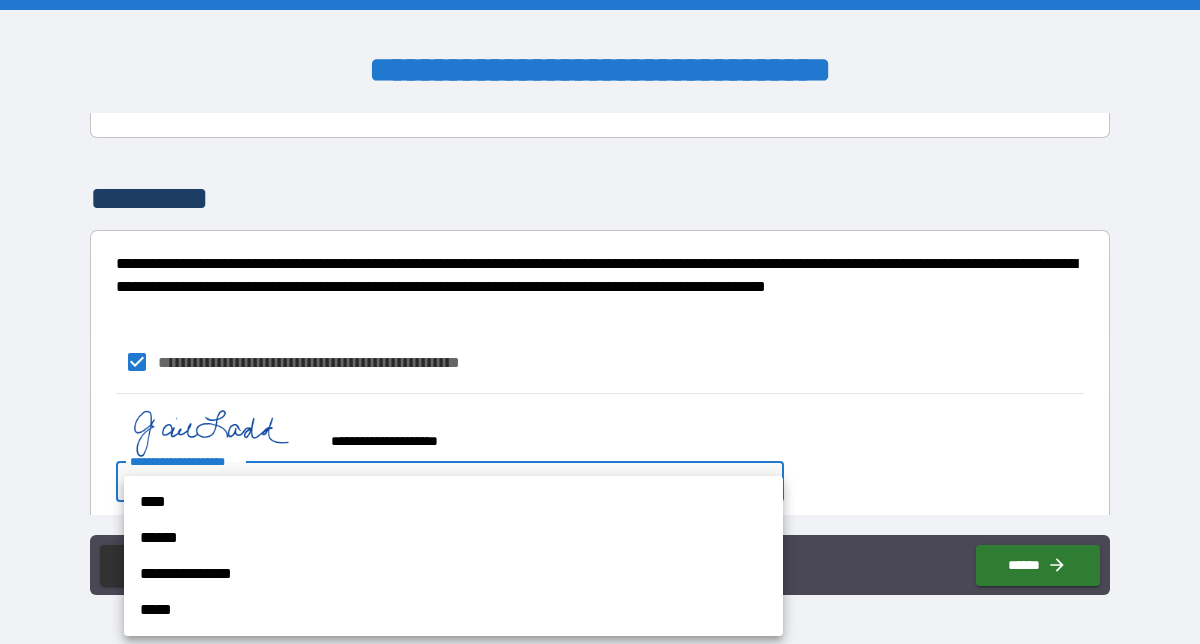 click on "****" at bounding box center (453, 502) 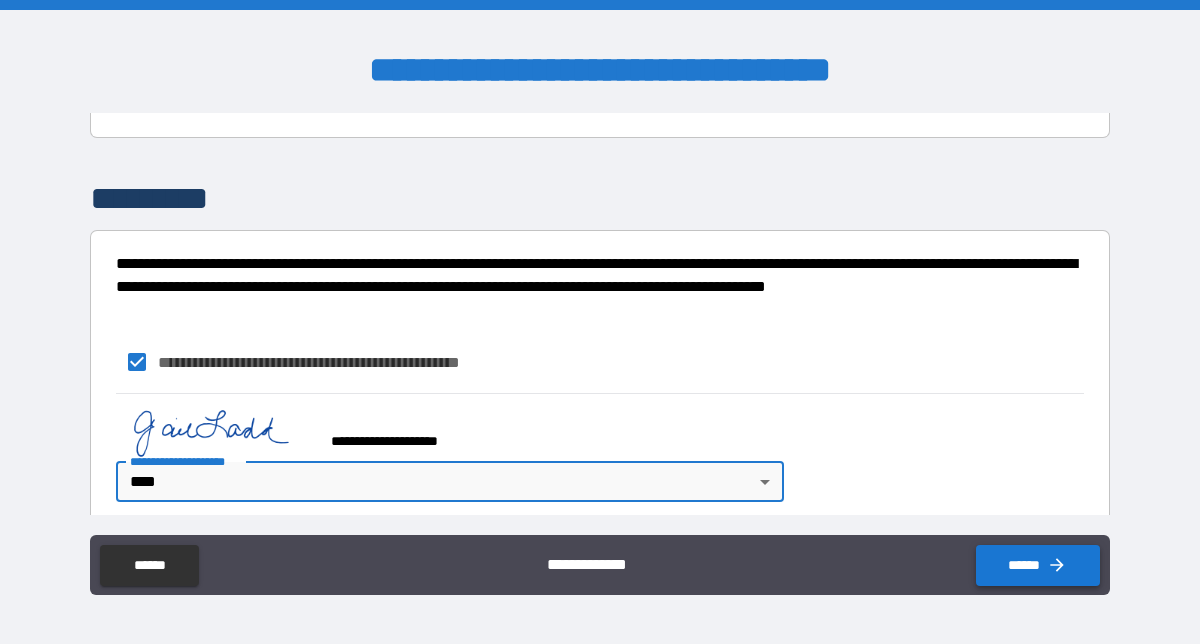 click on "******" at bounding box center (1038, 565) 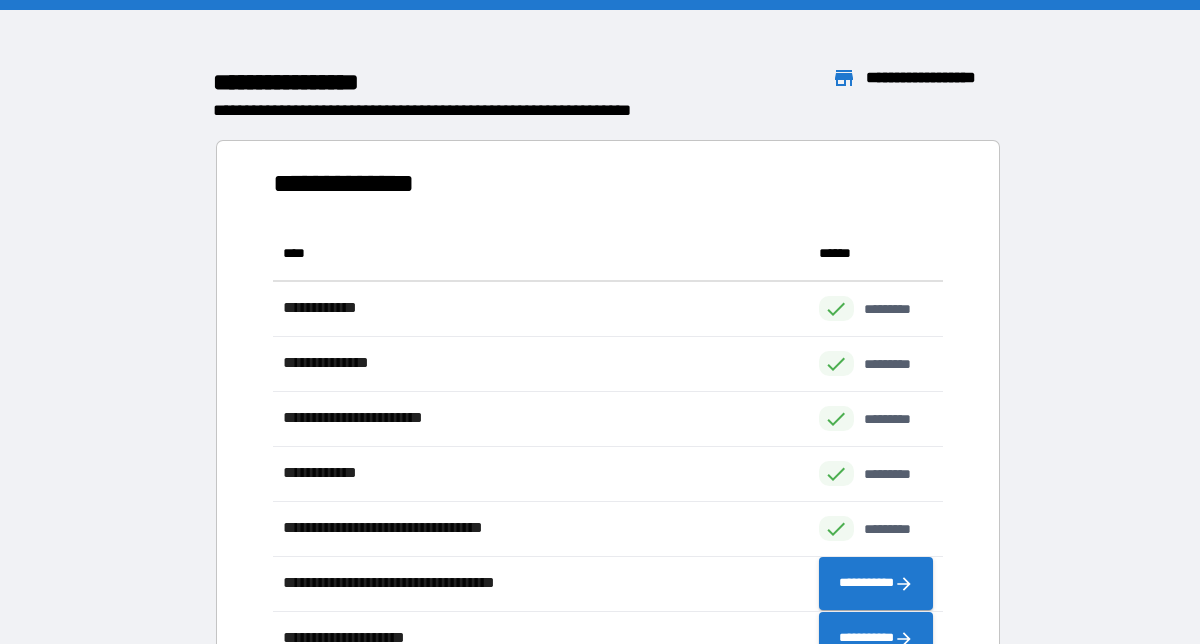 scroll, scrollTop: 1, scrollLeft: 1, axis: both 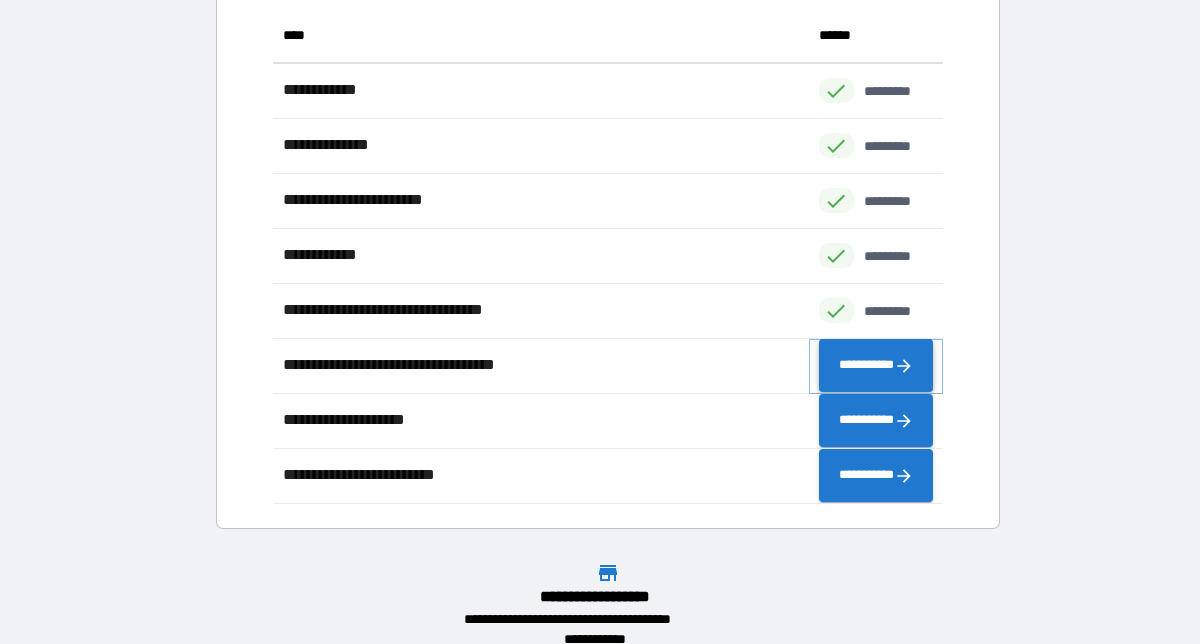click on "**********" at bounding box center [876, 366] 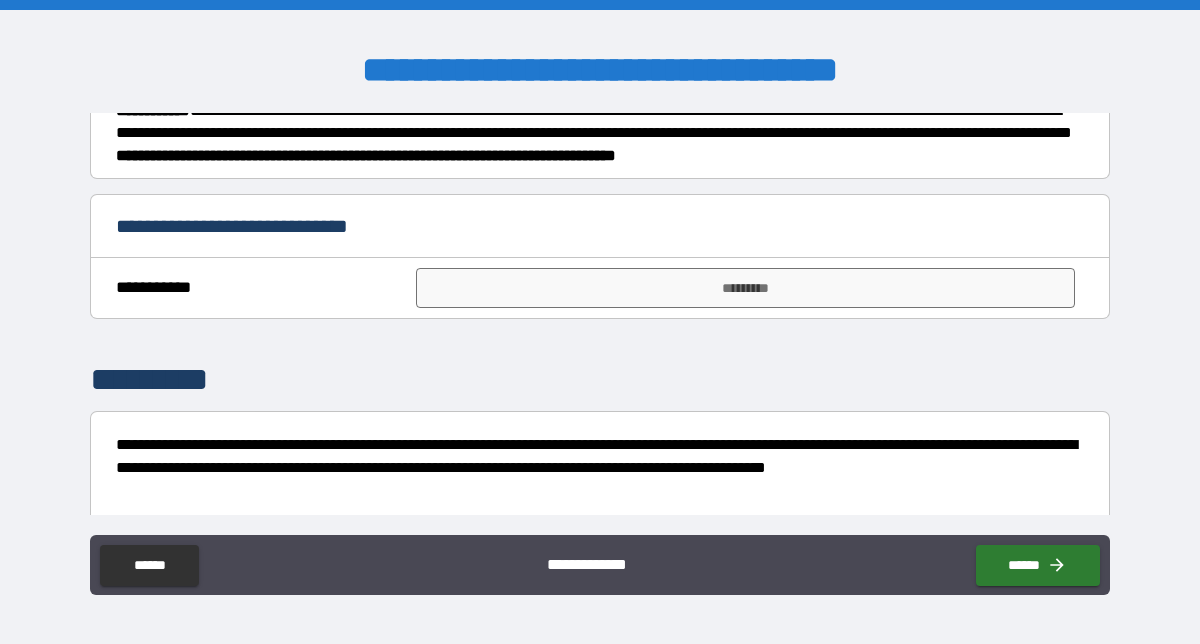 scroll, scrollTop: 592, scrollLeft: 0, axis: vertical 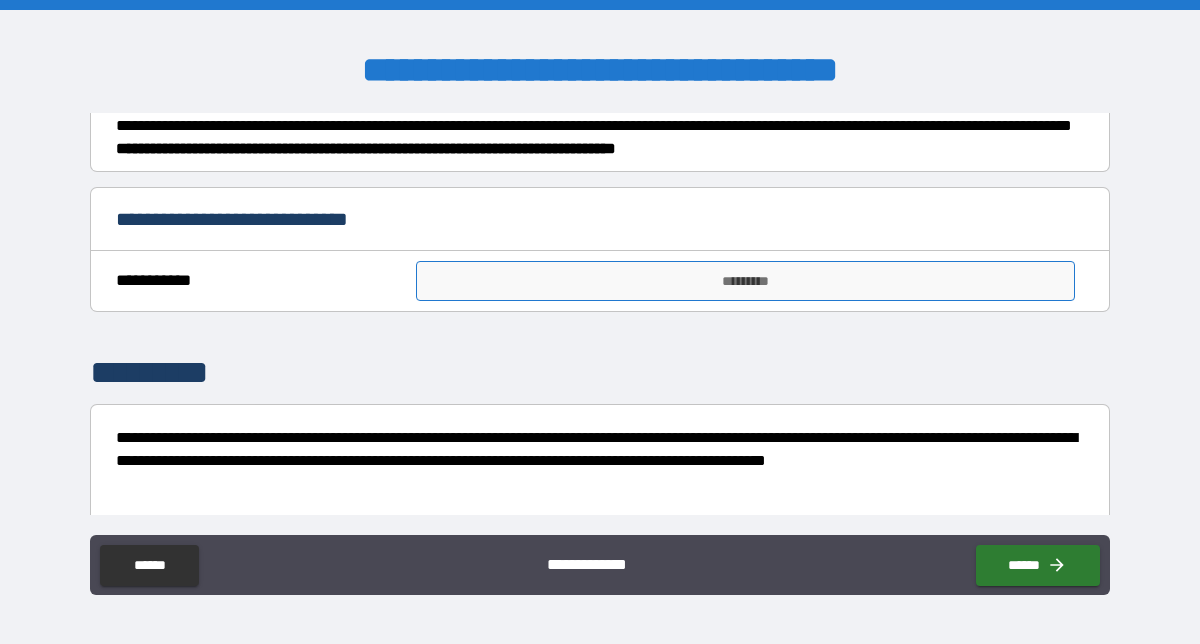 click on "*********" at bounding box center [745, 281] 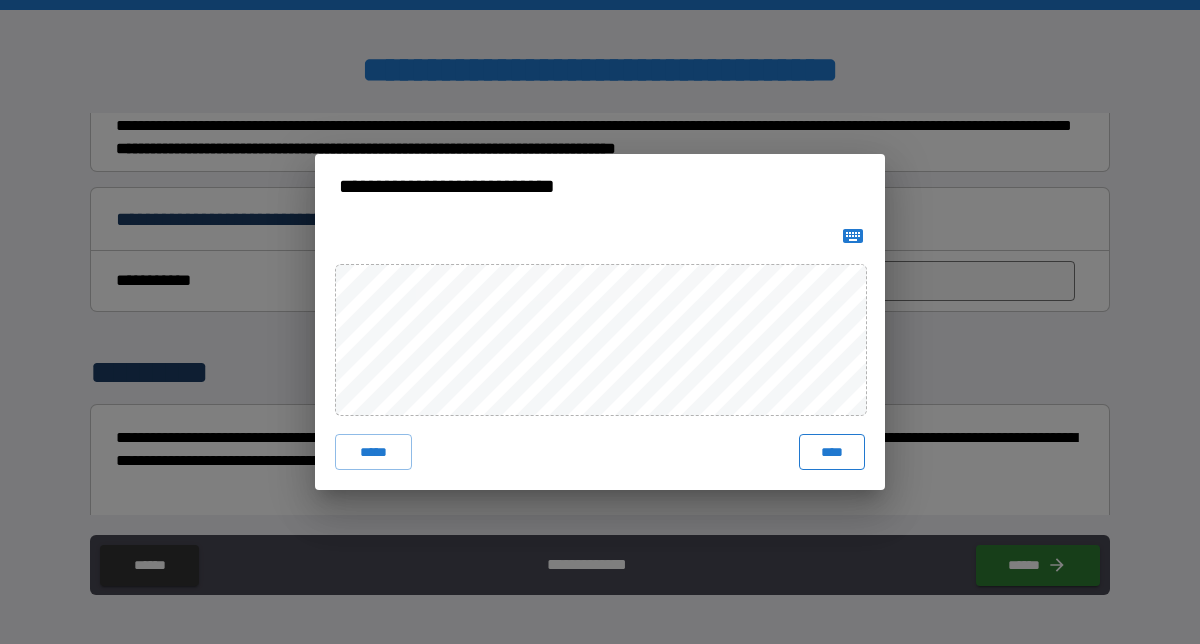 click on "****" at bounding box center [832, 452] 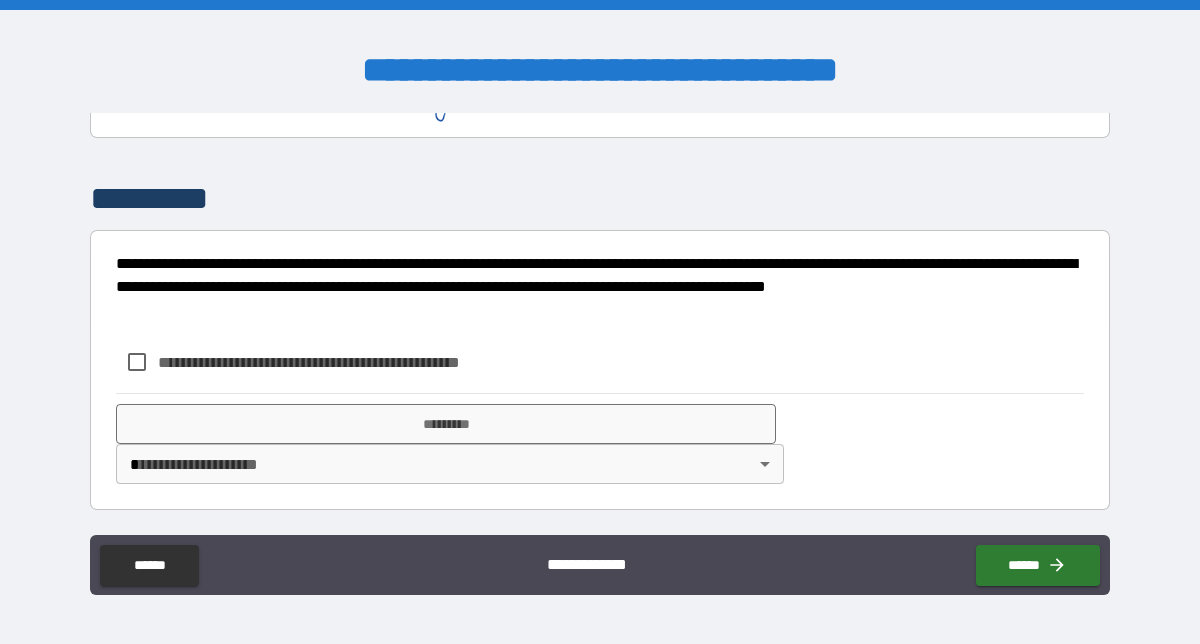 scroll, scrollTop: 850, scrollLeft: 0, axis: vertical 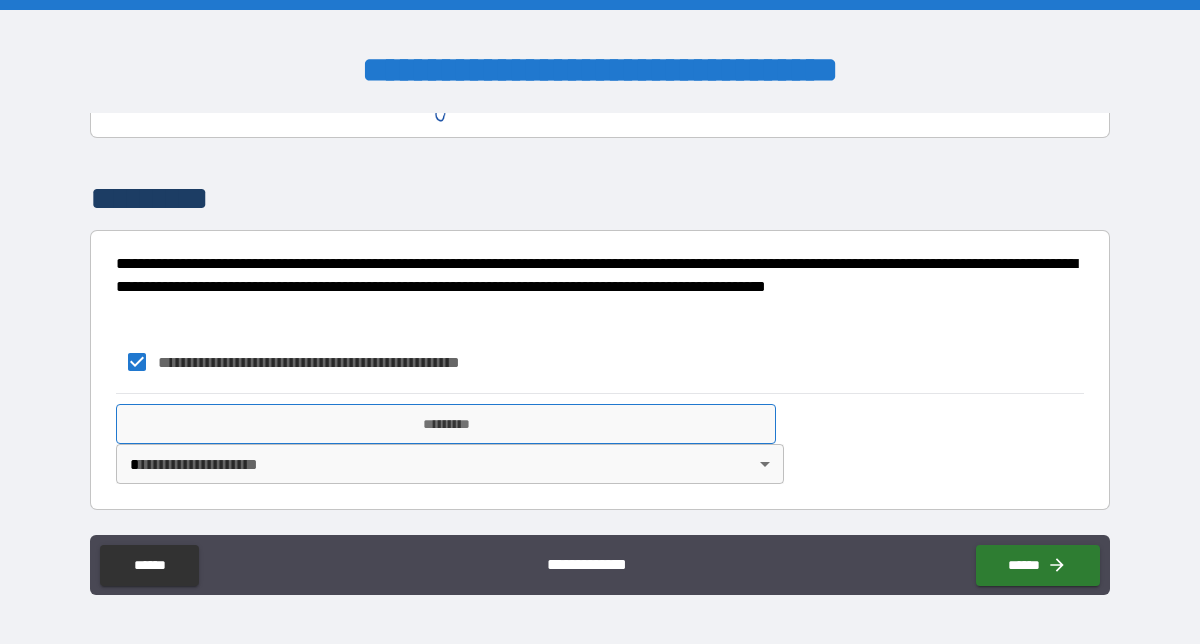 click on "*********" at bounding box center (445, 424) 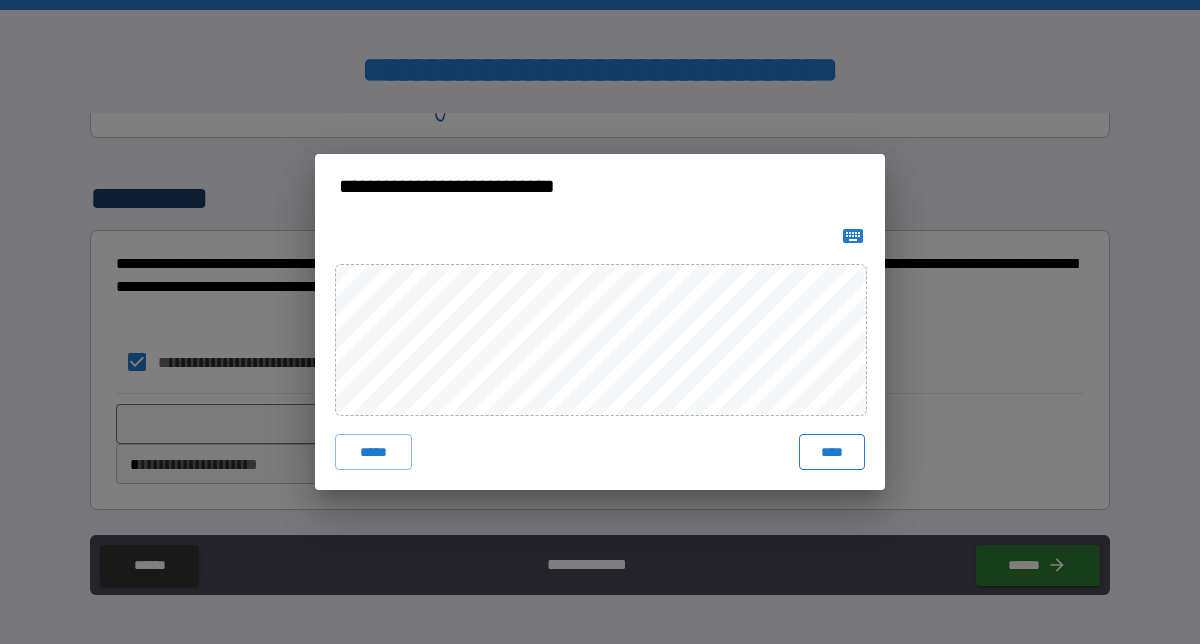 click on "****" at bounding box center [832, 452] 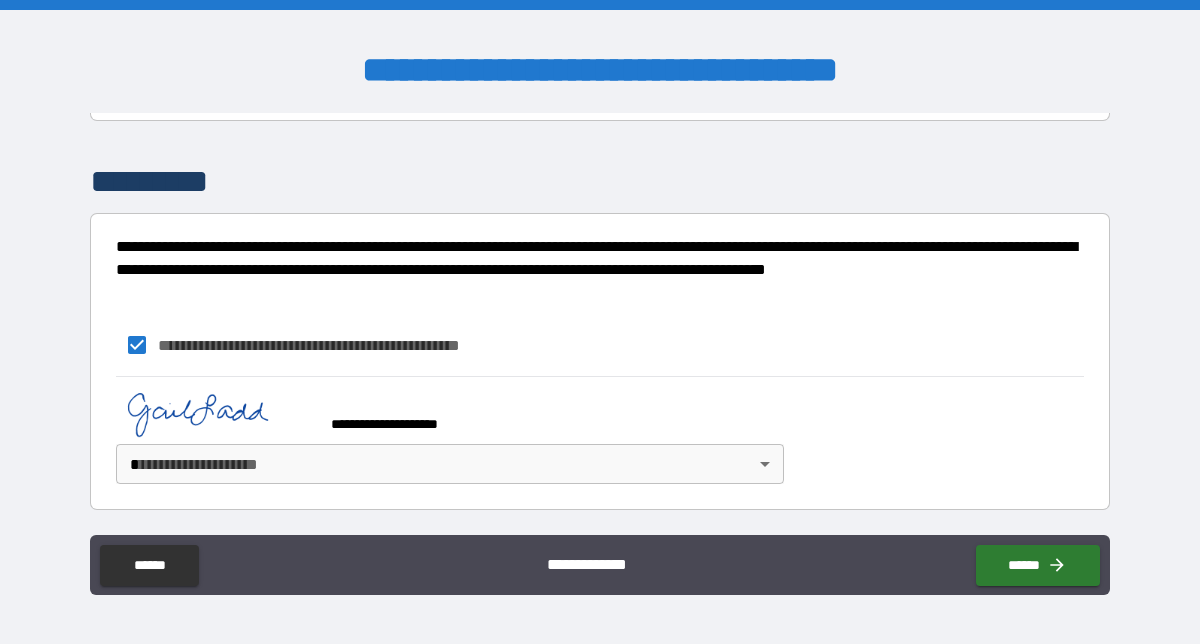 click on "**********" at bounding box center (600, 322) 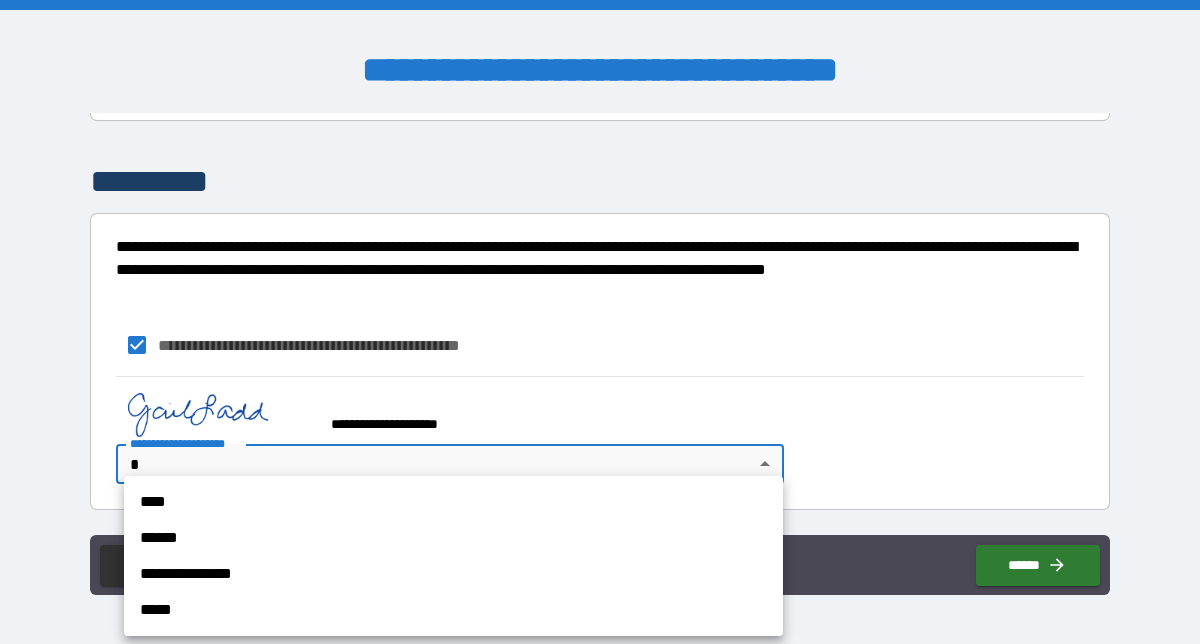 click on "****" at bounding box center [453, 502] 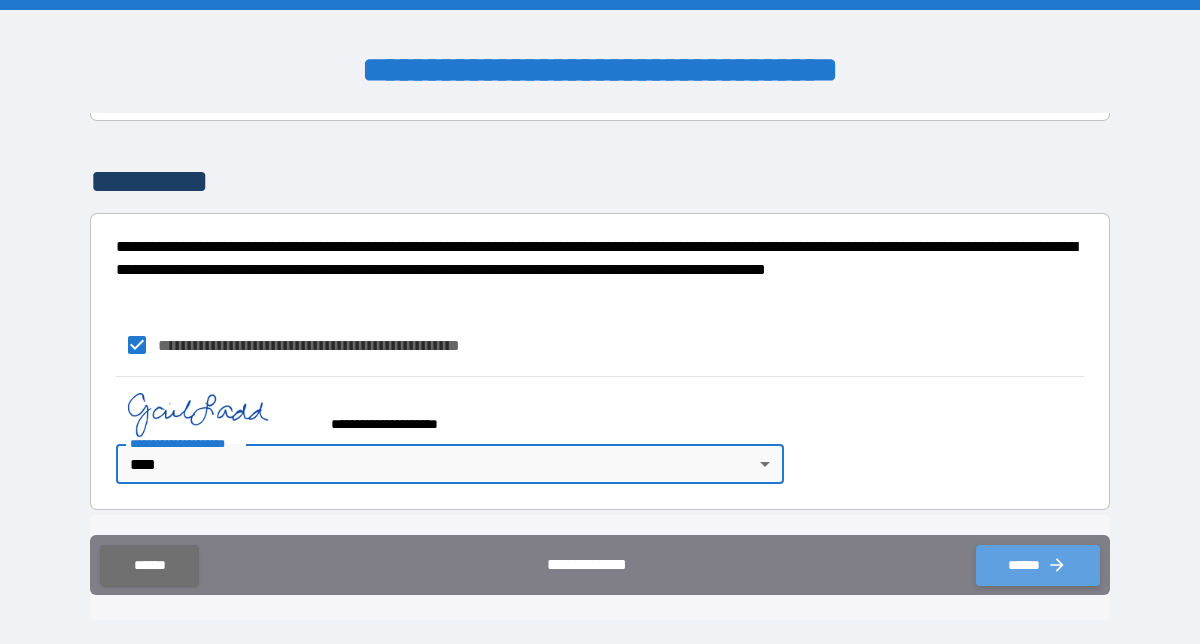 click on "******" at bounding box center (1038, 565) 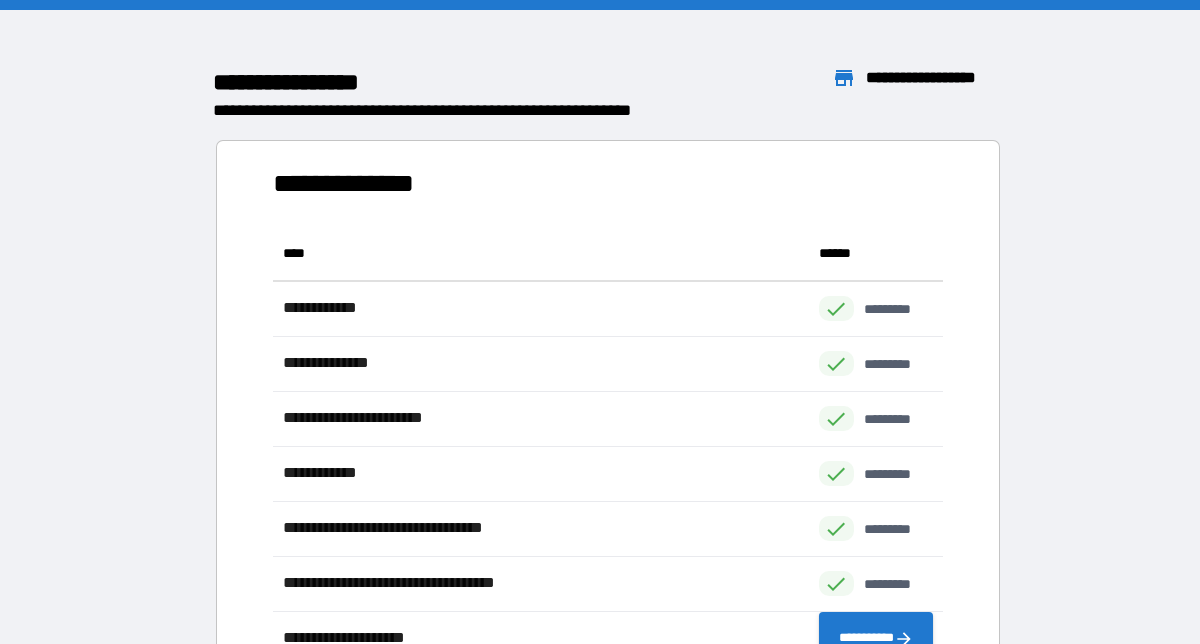 scroll, scrollTop: 1, scrollLeft: 1, axis: both 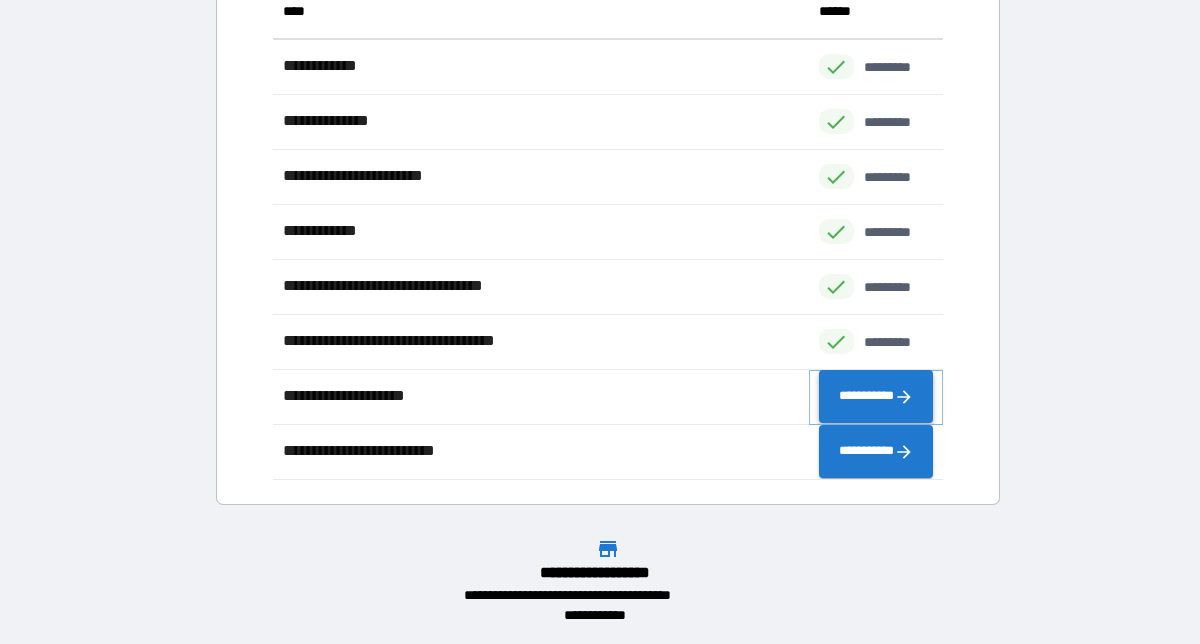 click on "**********" at bounding box center (876, 397) 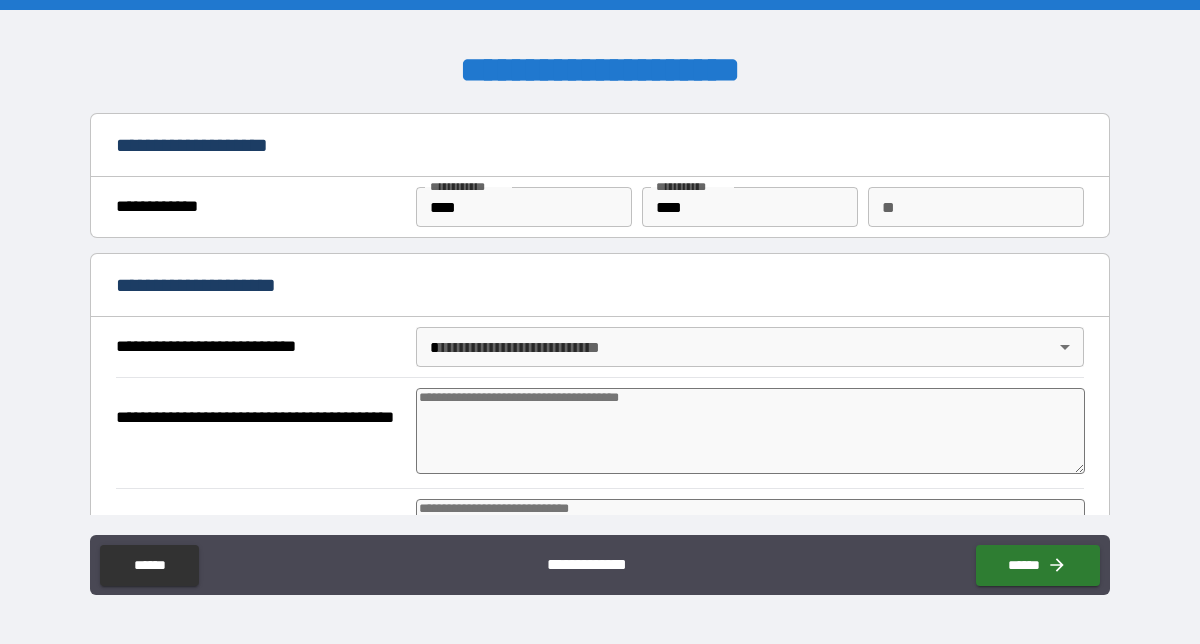 type on "*" 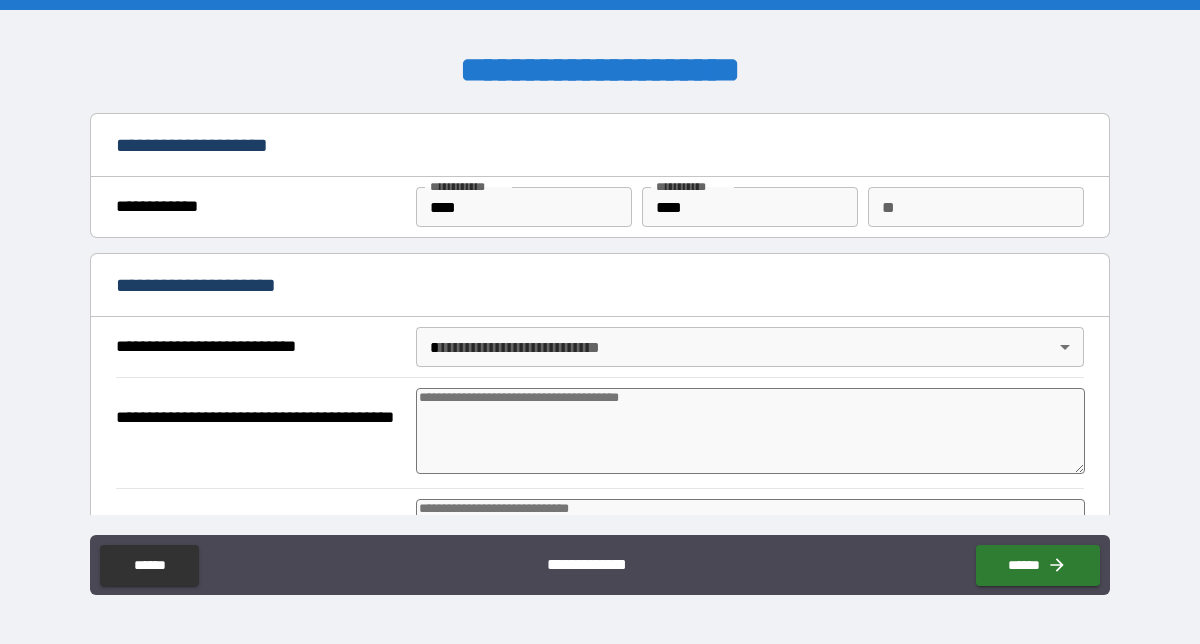 type on "*" 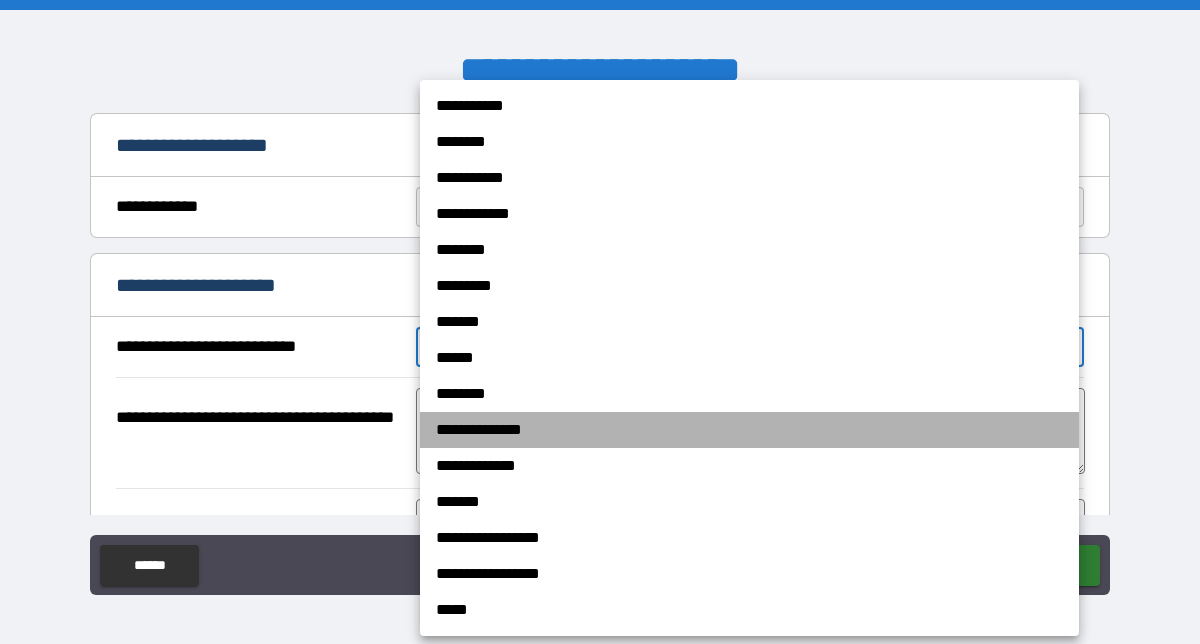 click on "**********" at bounding box center [749, 430] 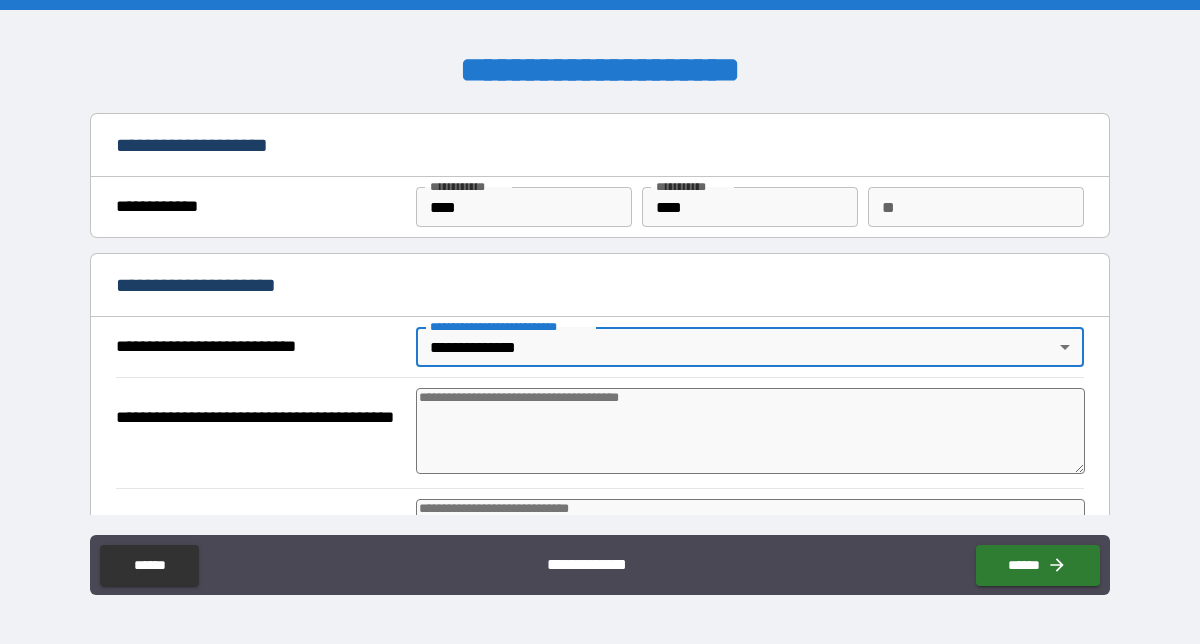 type on "*" 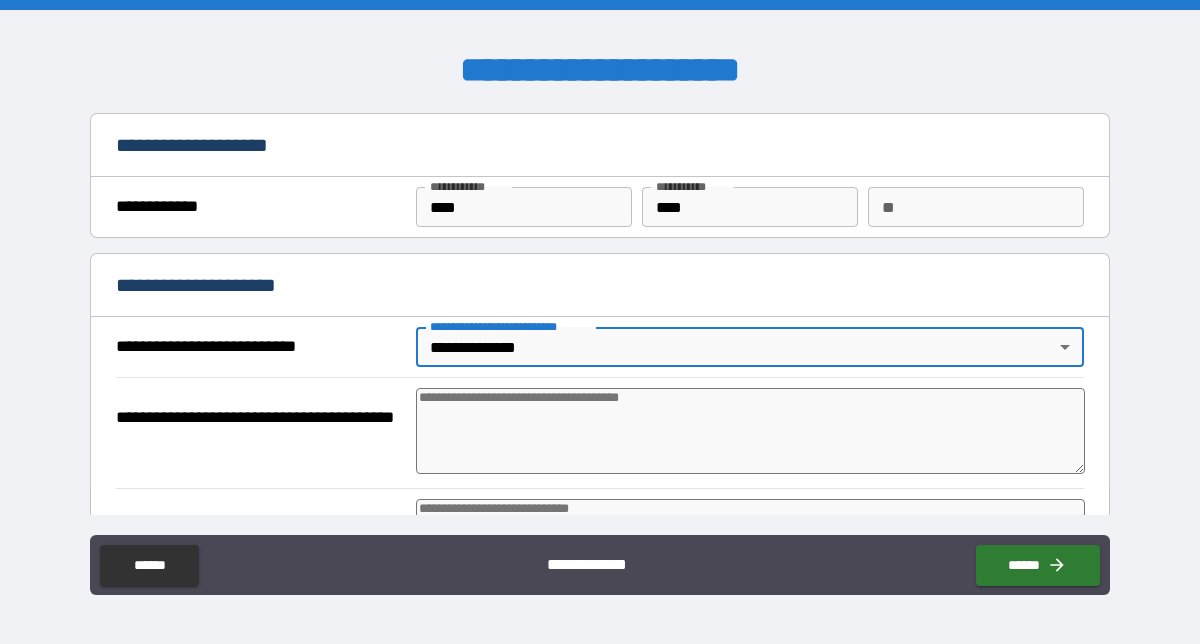type on "*" 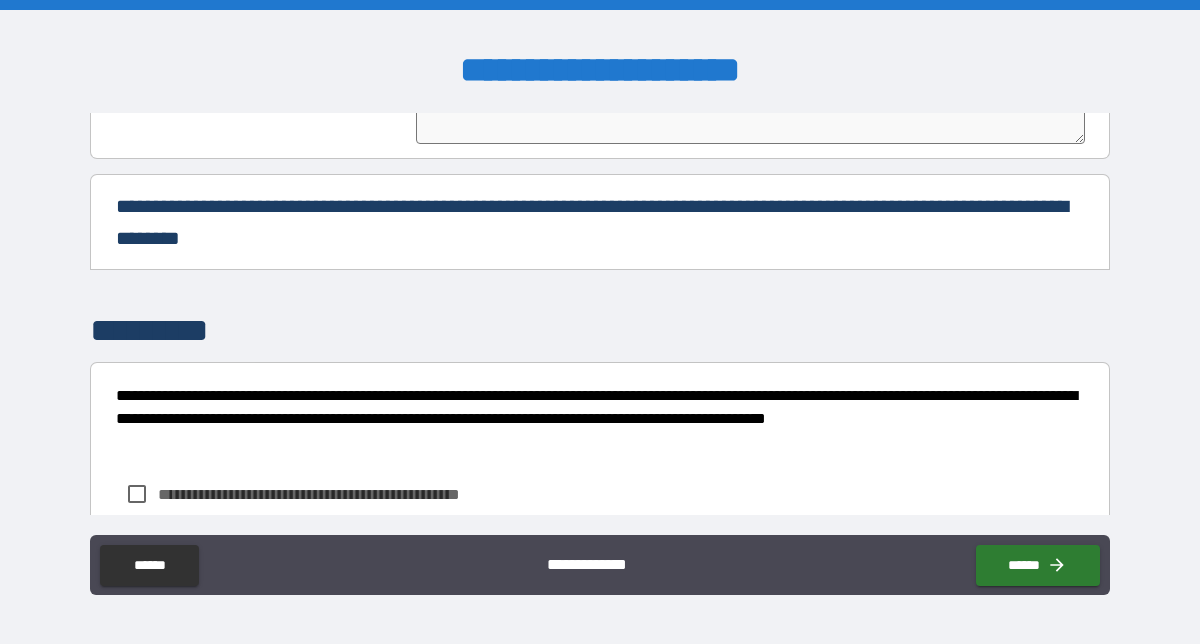 scroll, scrollTop: 573, scrollLeft: 0, axis: vertical 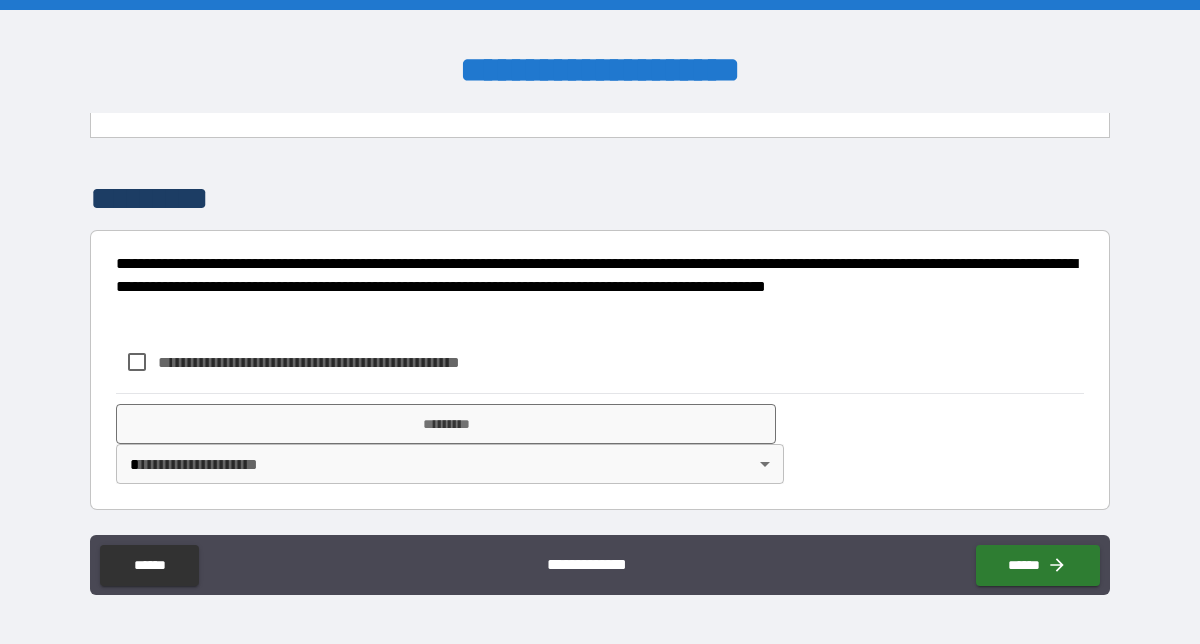 type on "*" 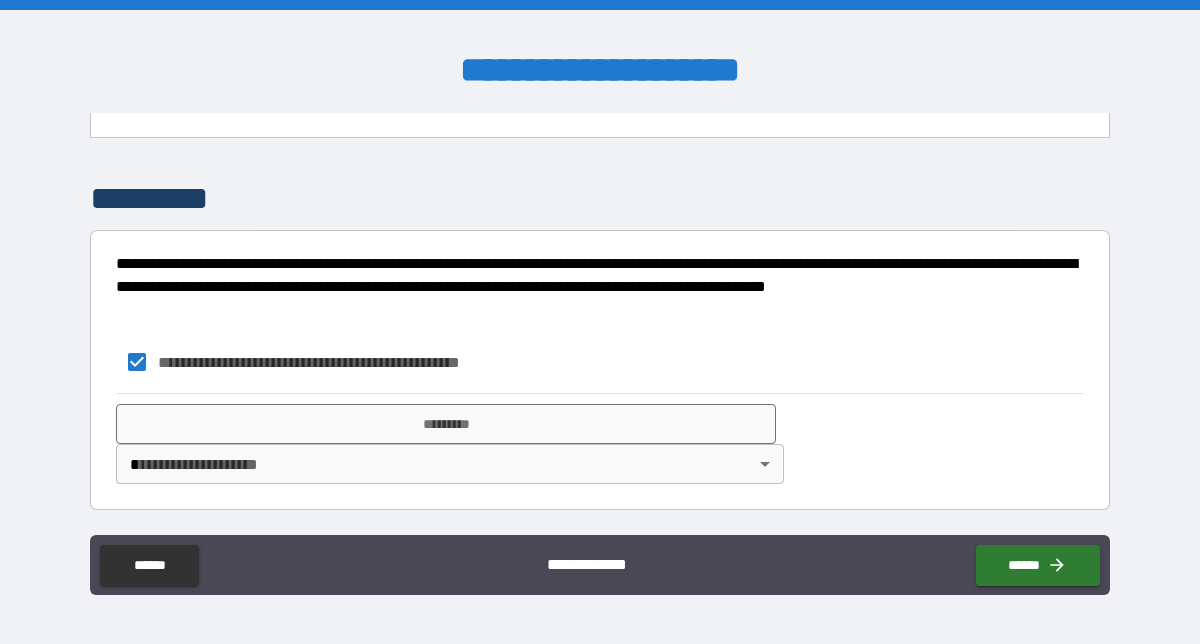 type on "*" 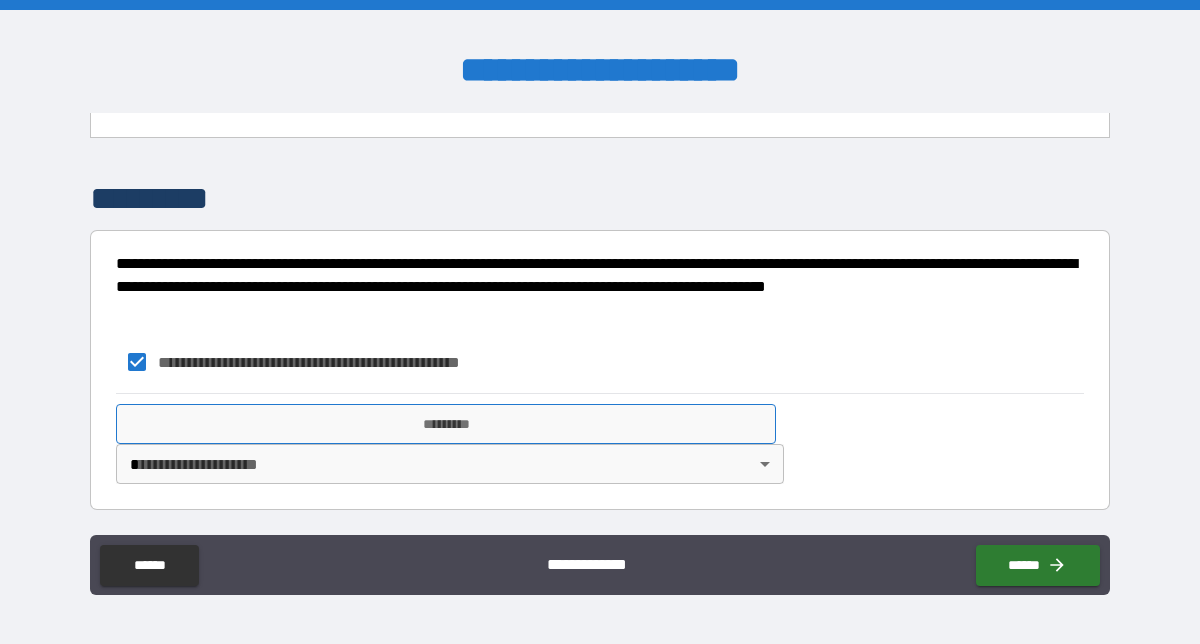 click on "*********" at bounding box center (445, 424) 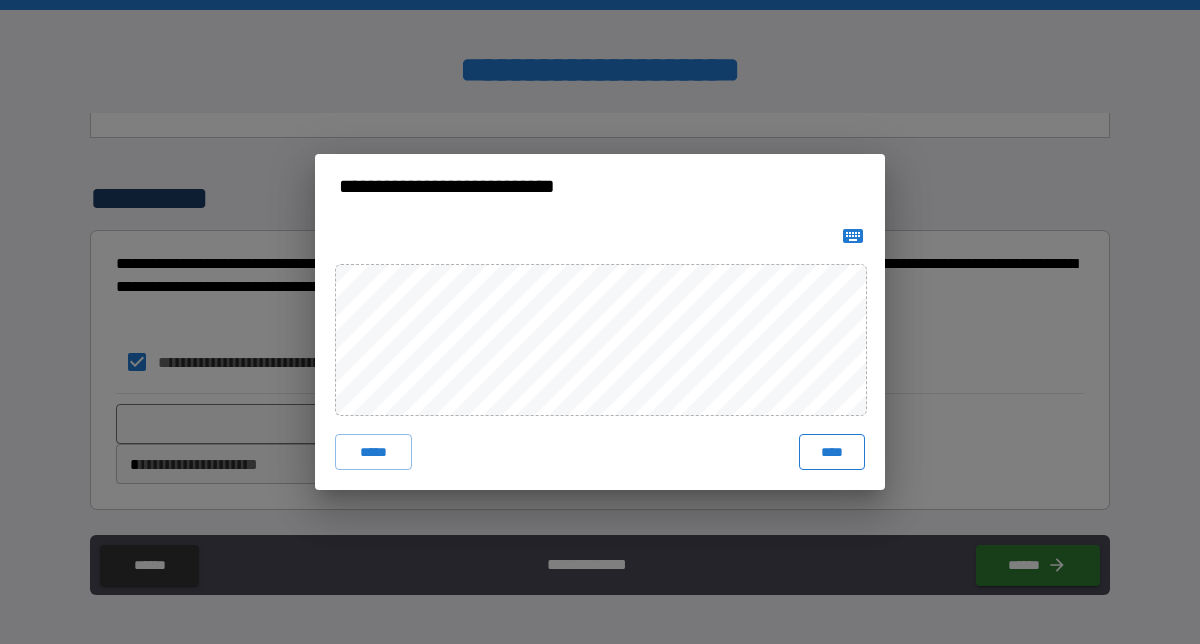 click on "****" at bounding box center (832, 452) 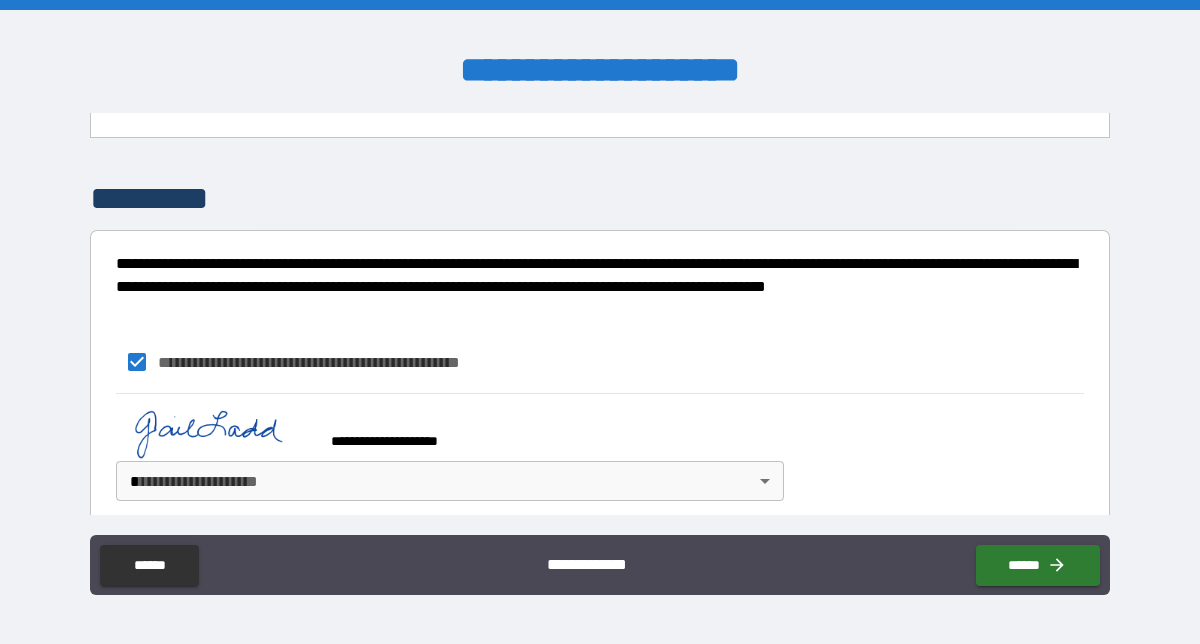 type on "*" 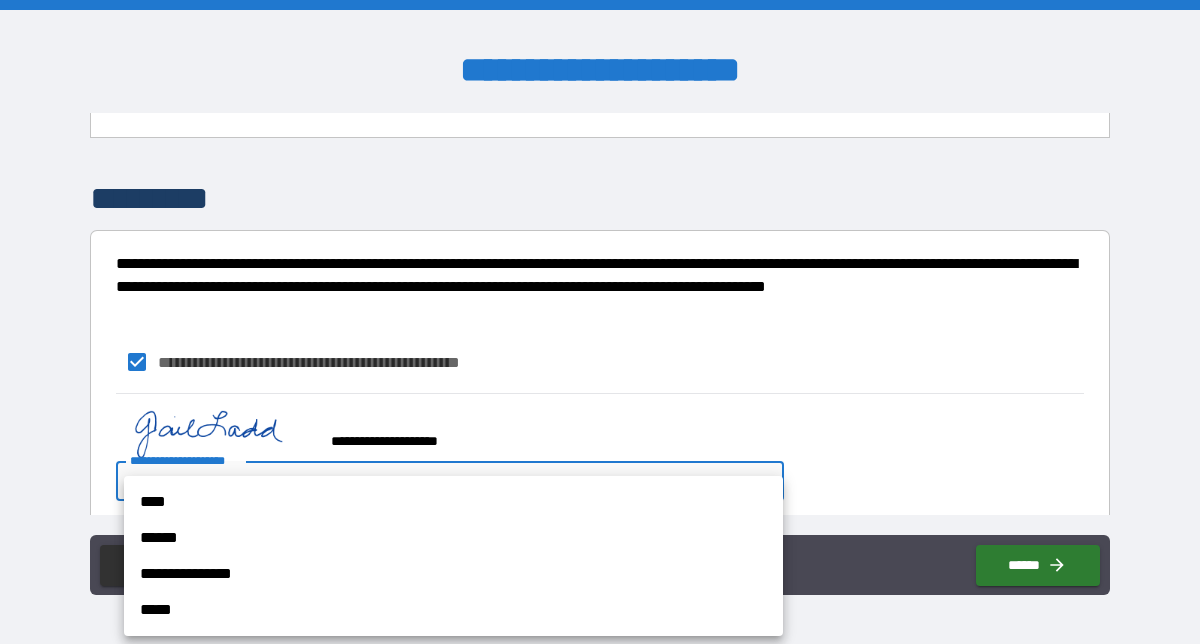 click on "****" at bounding box center [453, 502] 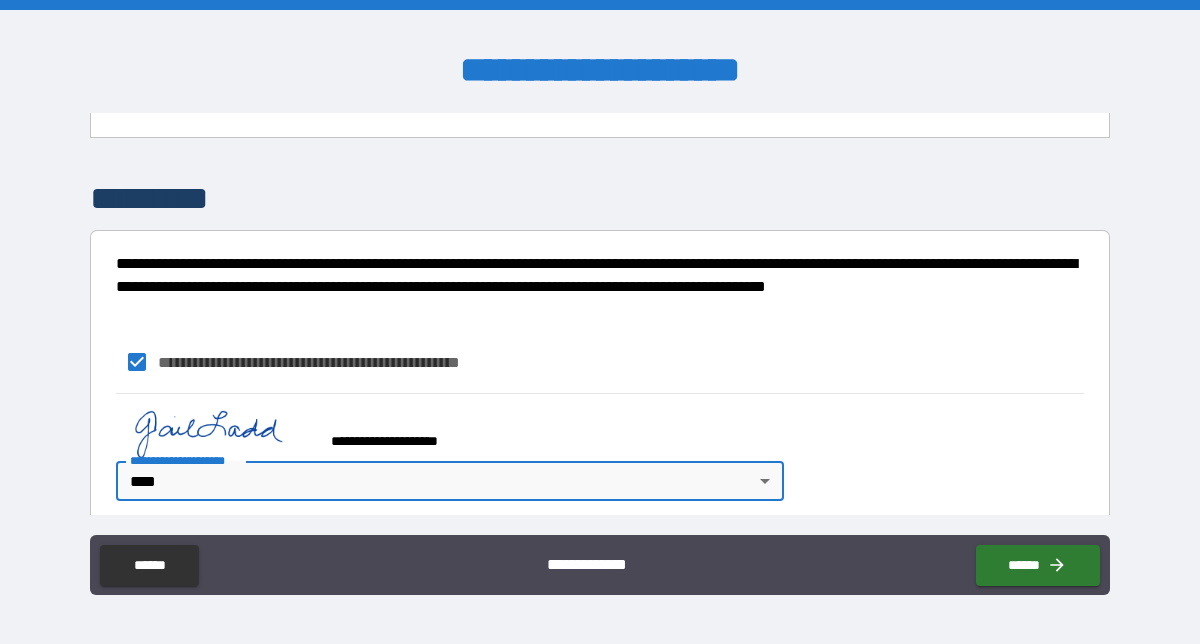 type on "*" 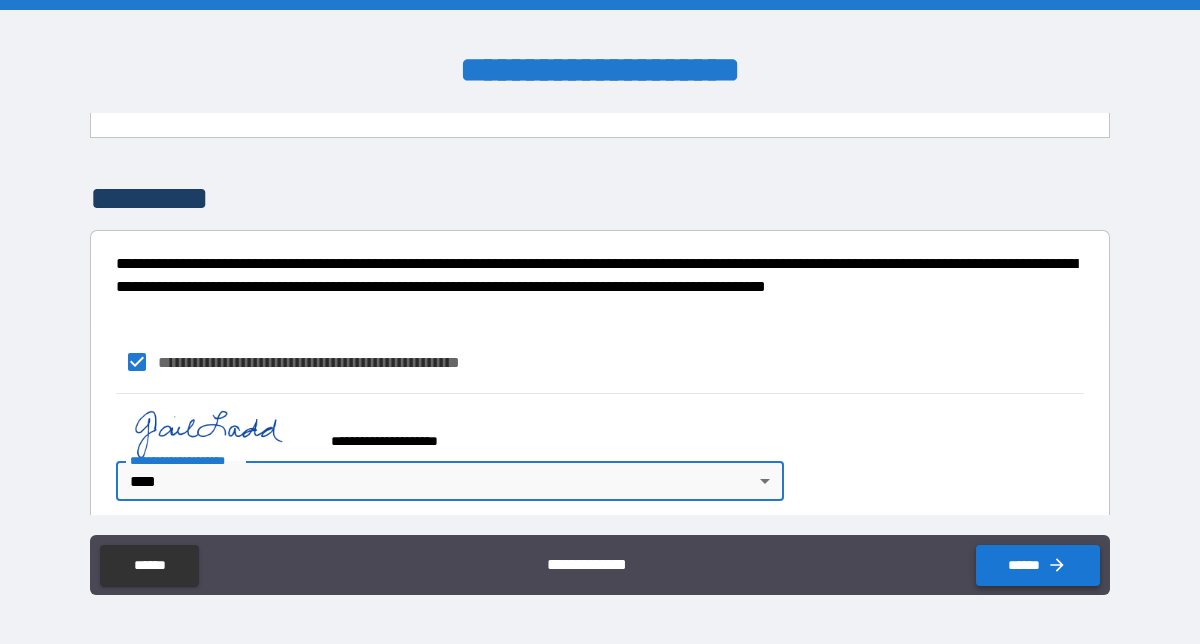click on "******" at bounding box center [1038, 565] 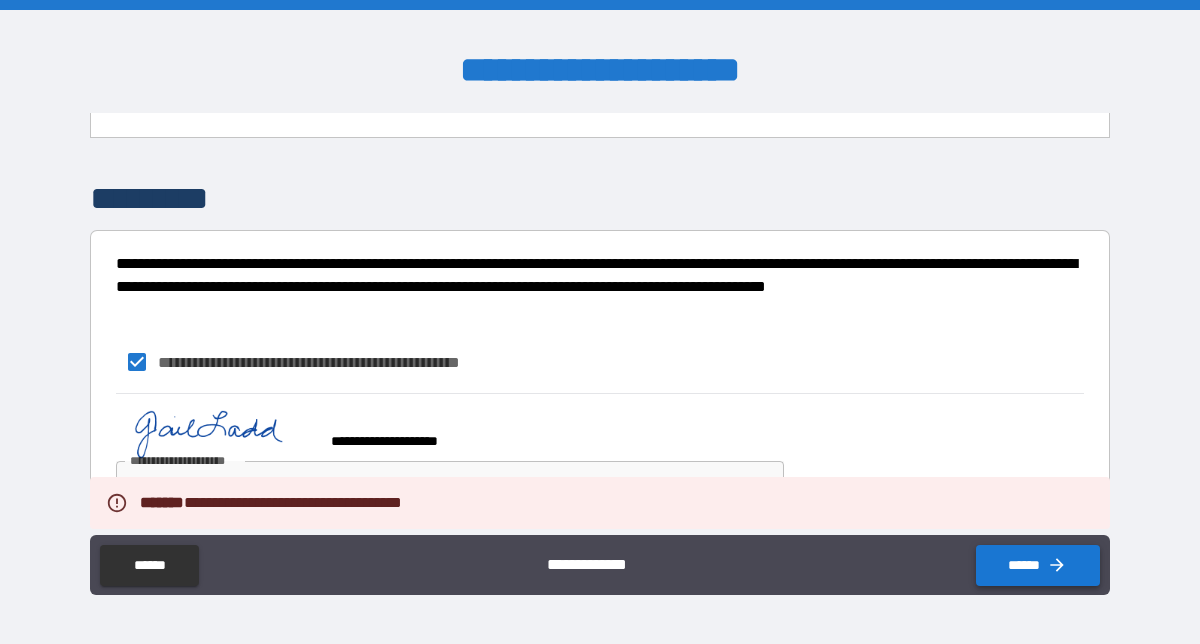 type on "*" 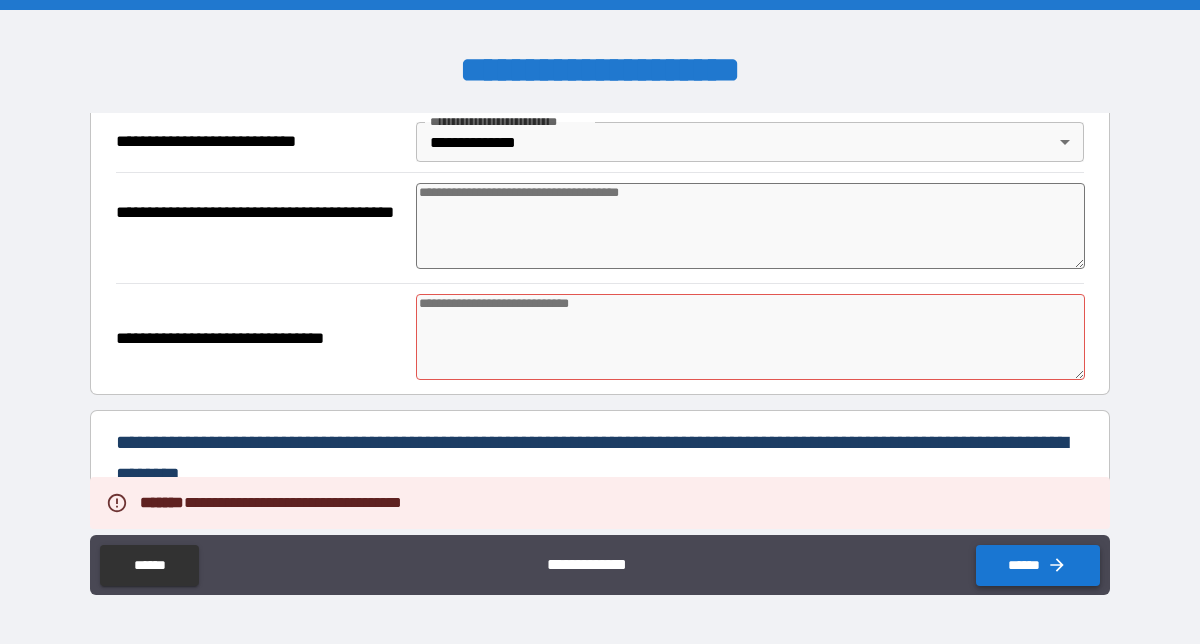 scroll, scrollTop: 203, scrollLeft: 0, axis: vertical 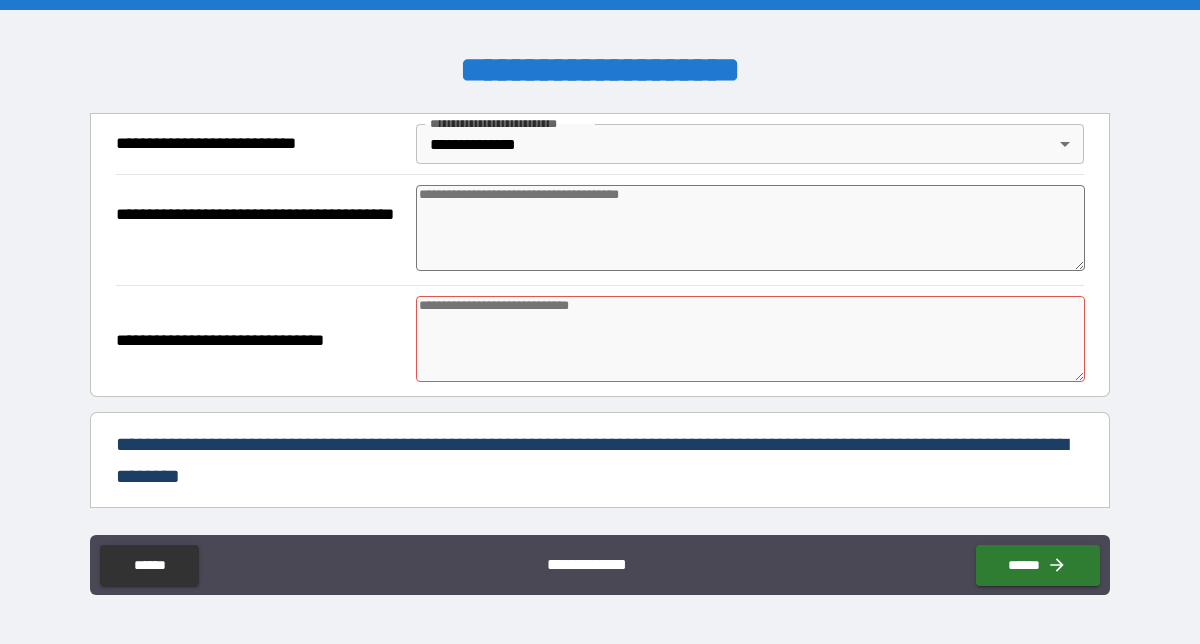 click at bounding box center (750, 339) 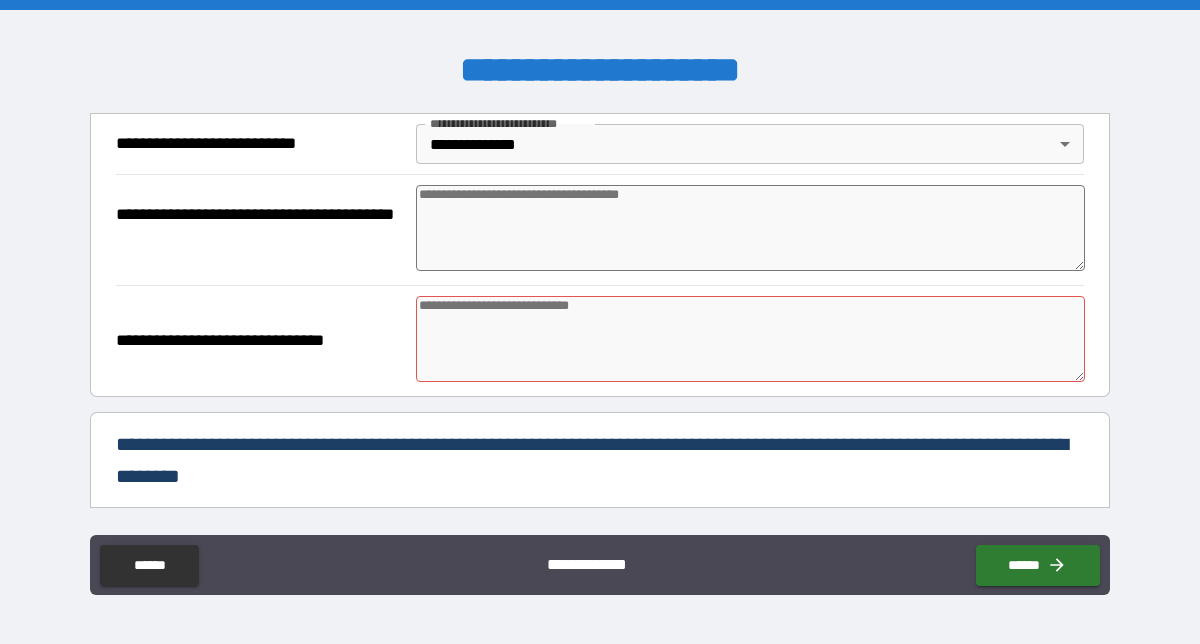 type on "*" 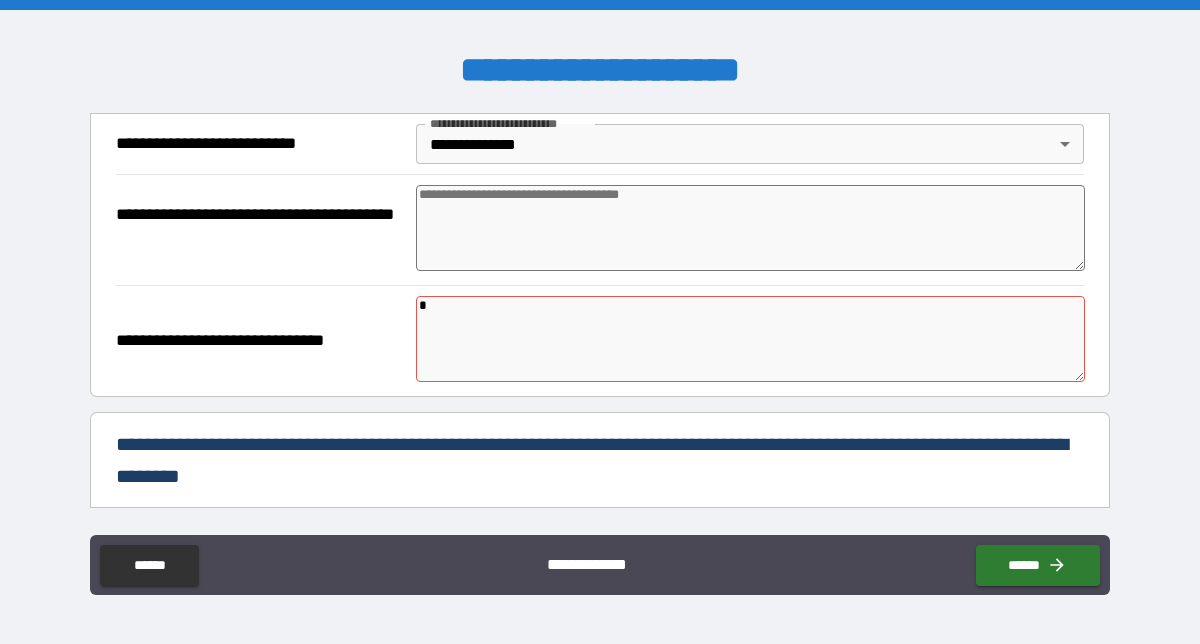 type on "*" 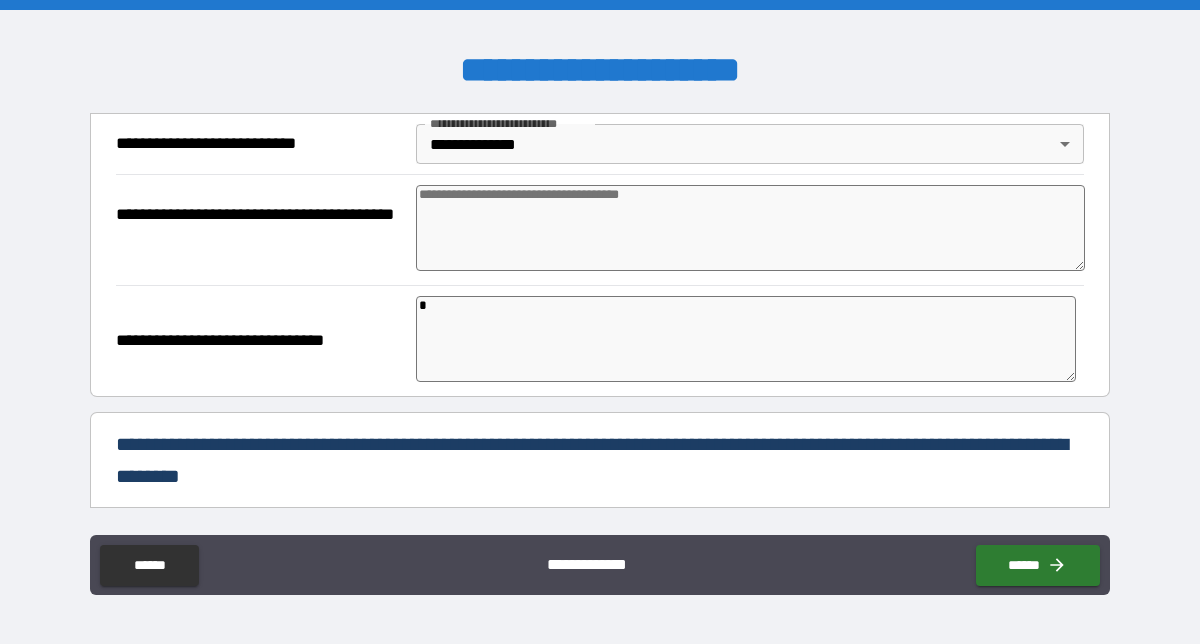 type on "*" 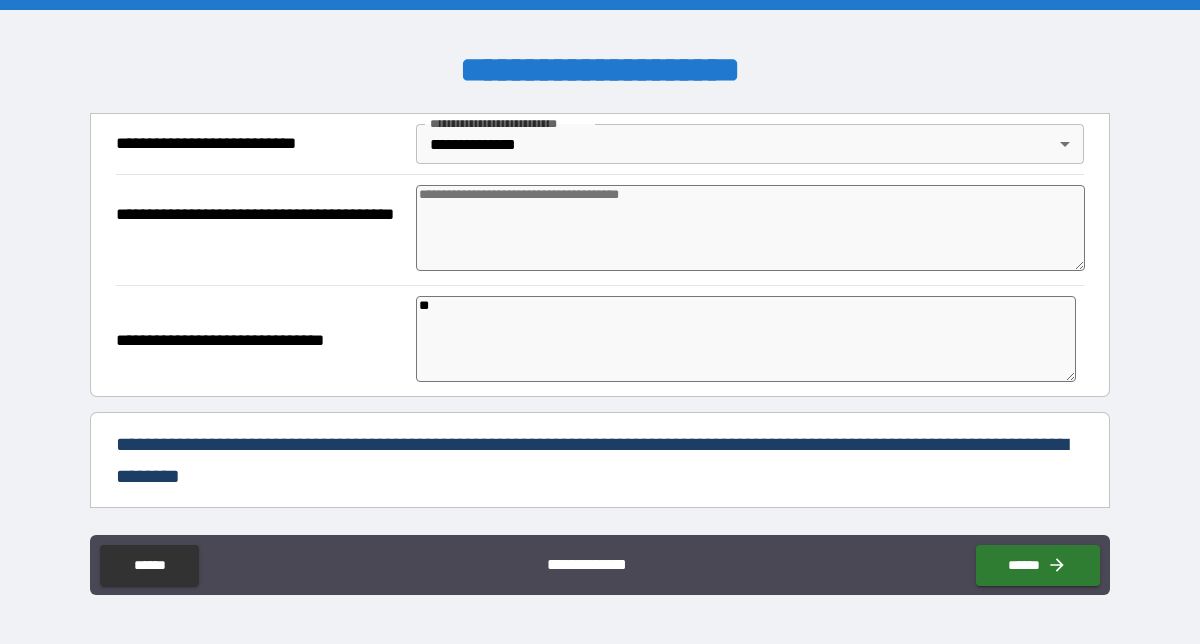 type on "*" 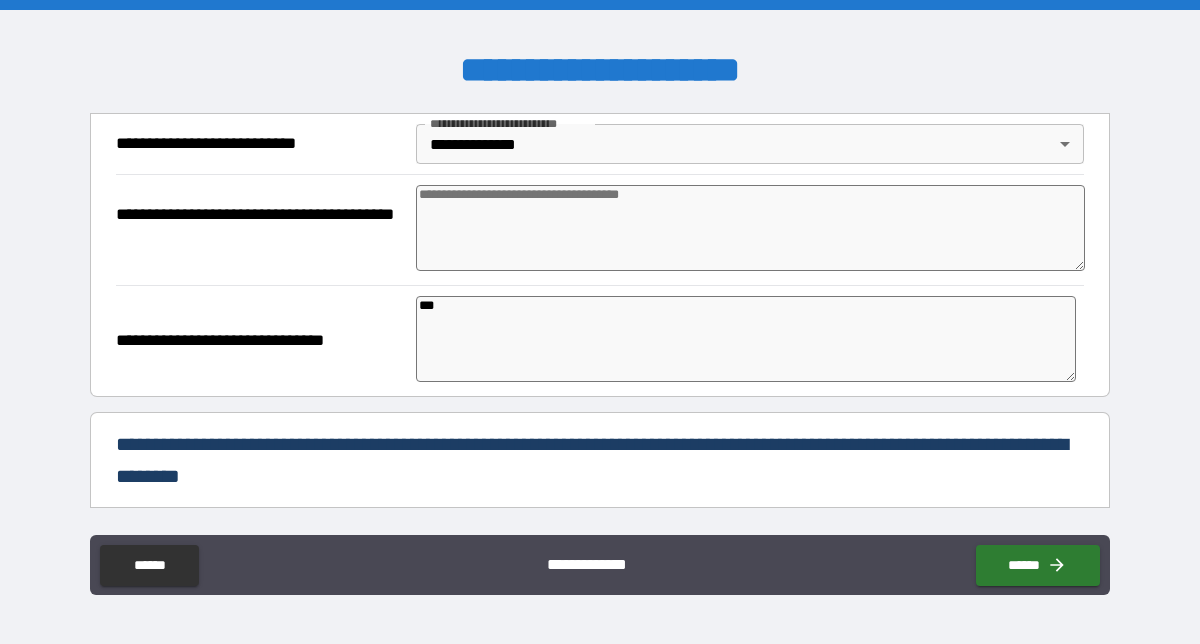 type on "*" 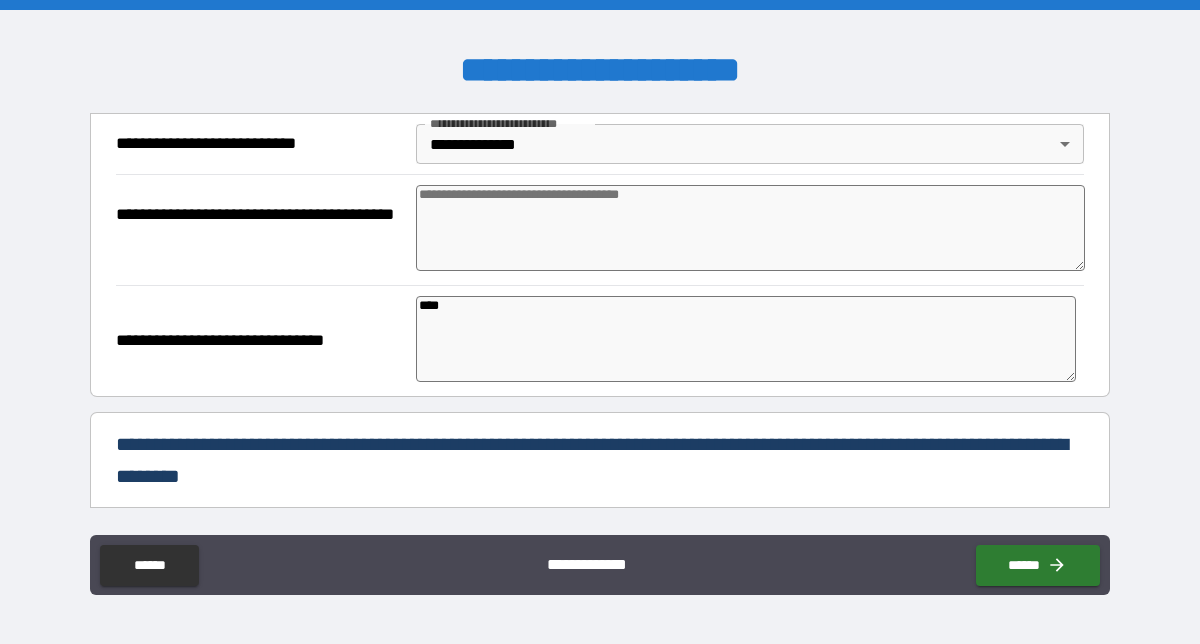 type on "*" 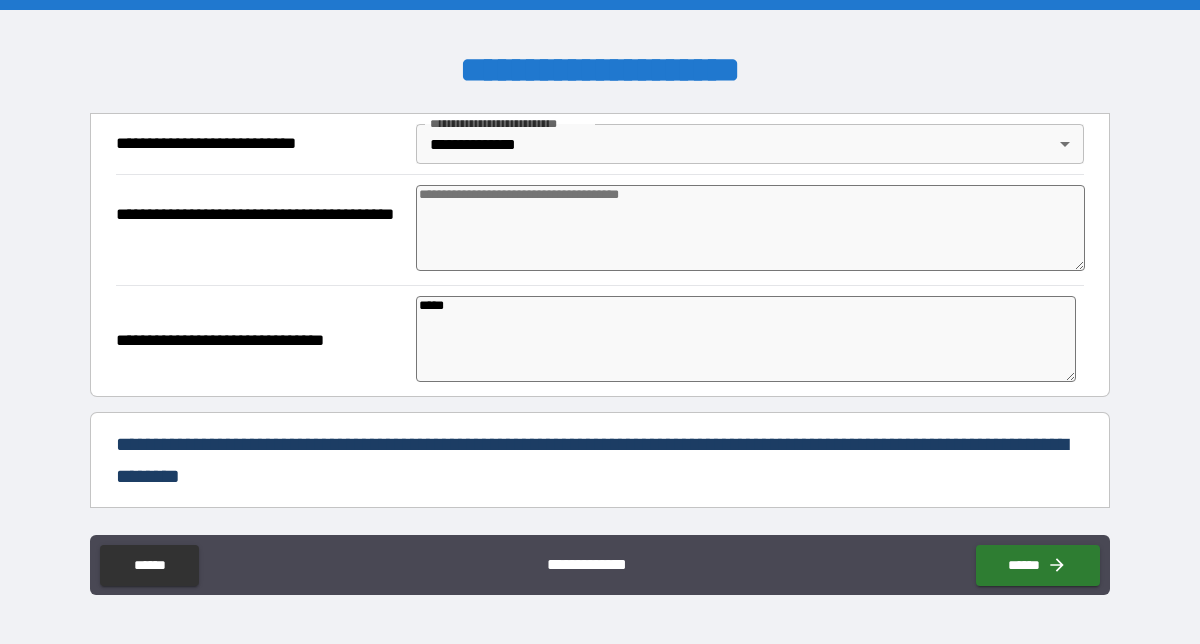 type on "*" 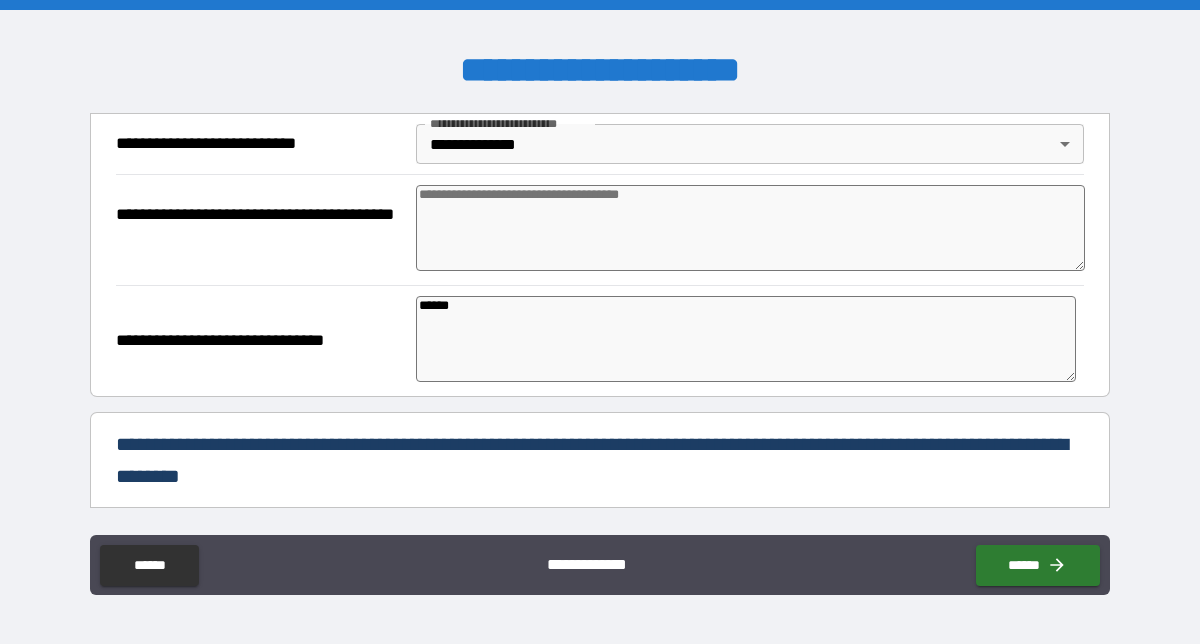 type on "*" 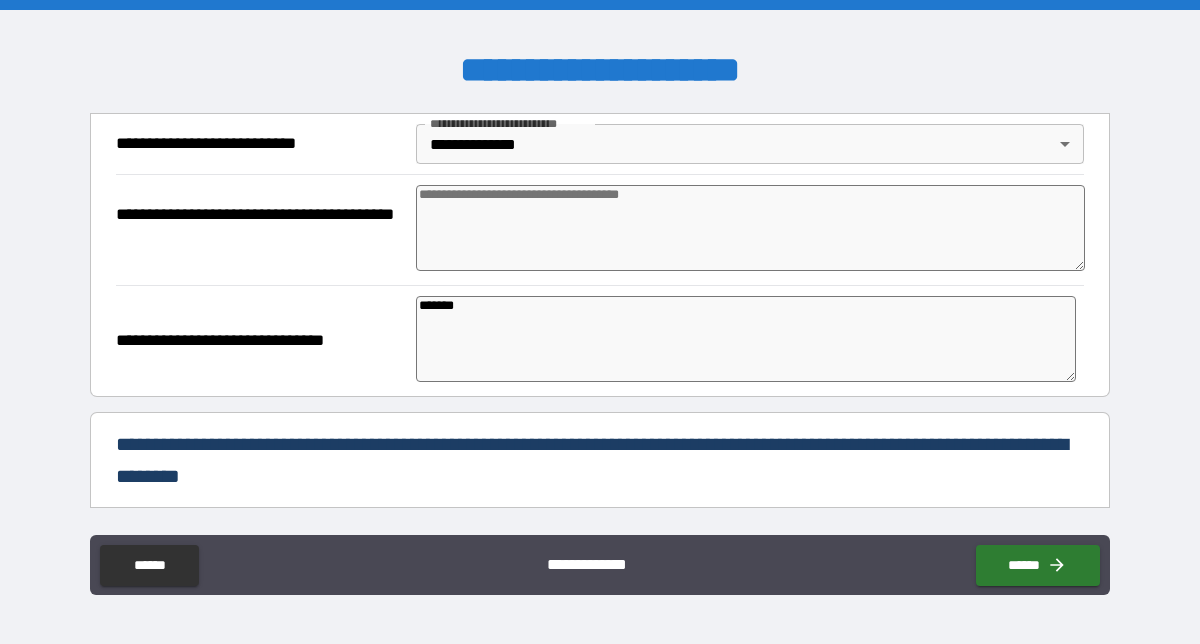 type on "*" 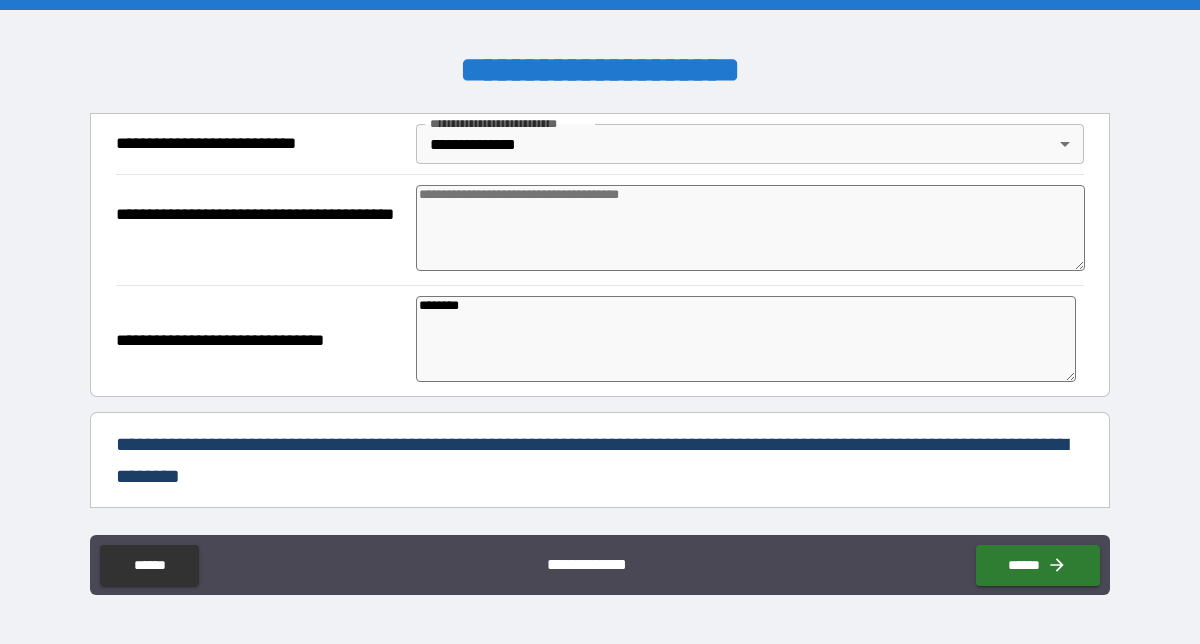 type on "*" 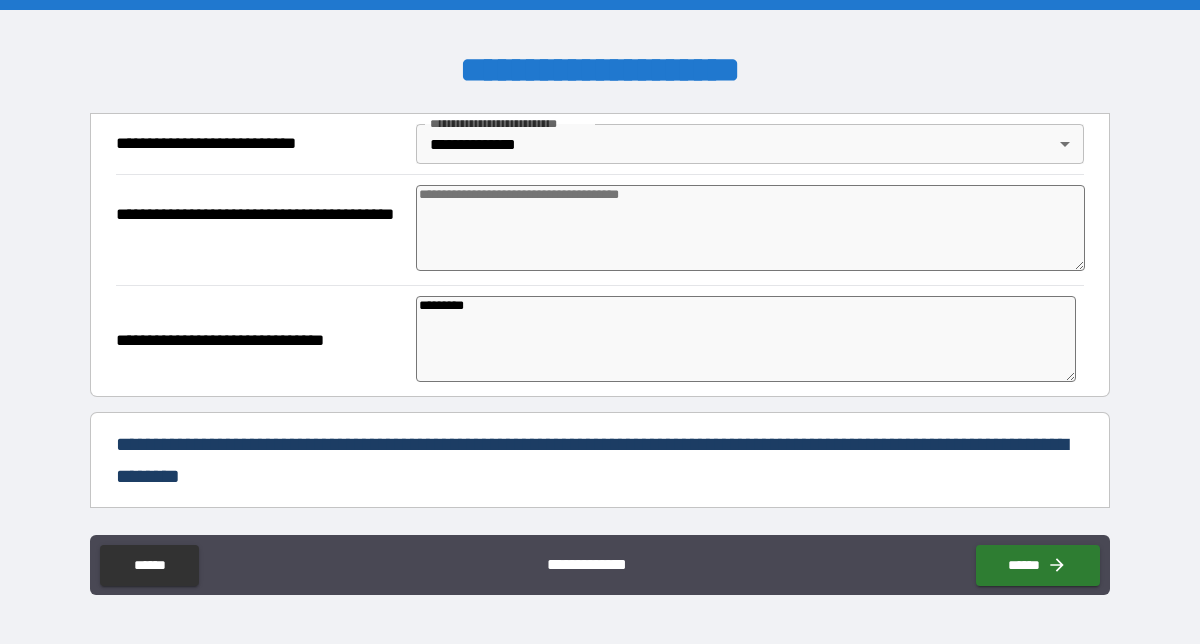 type on "*" 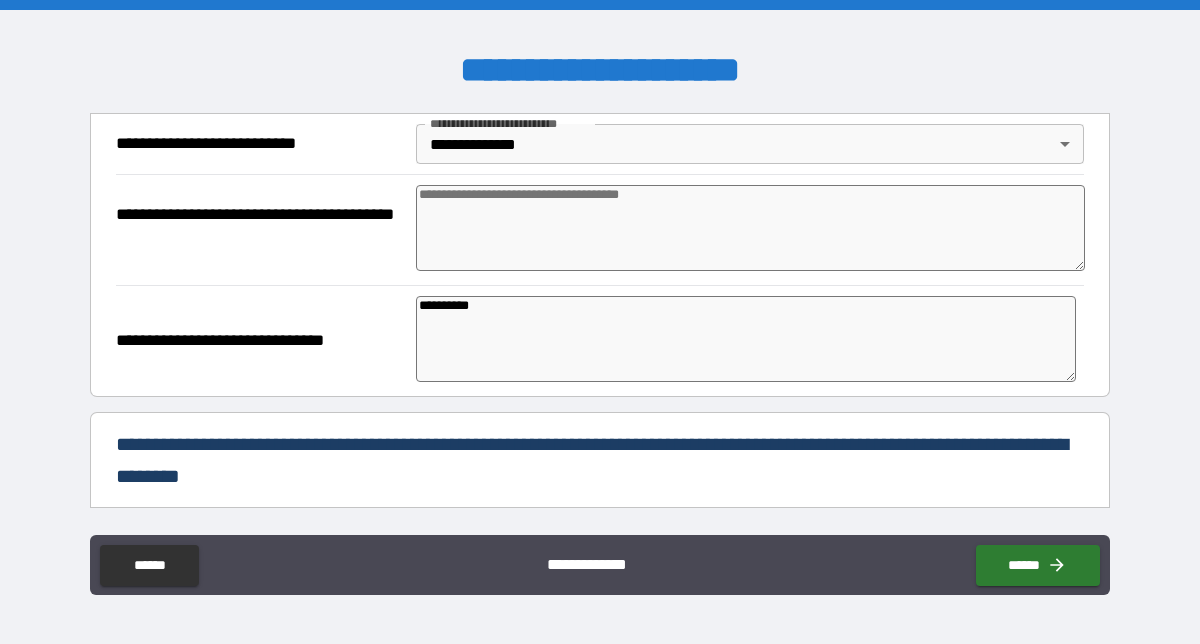type on "*" 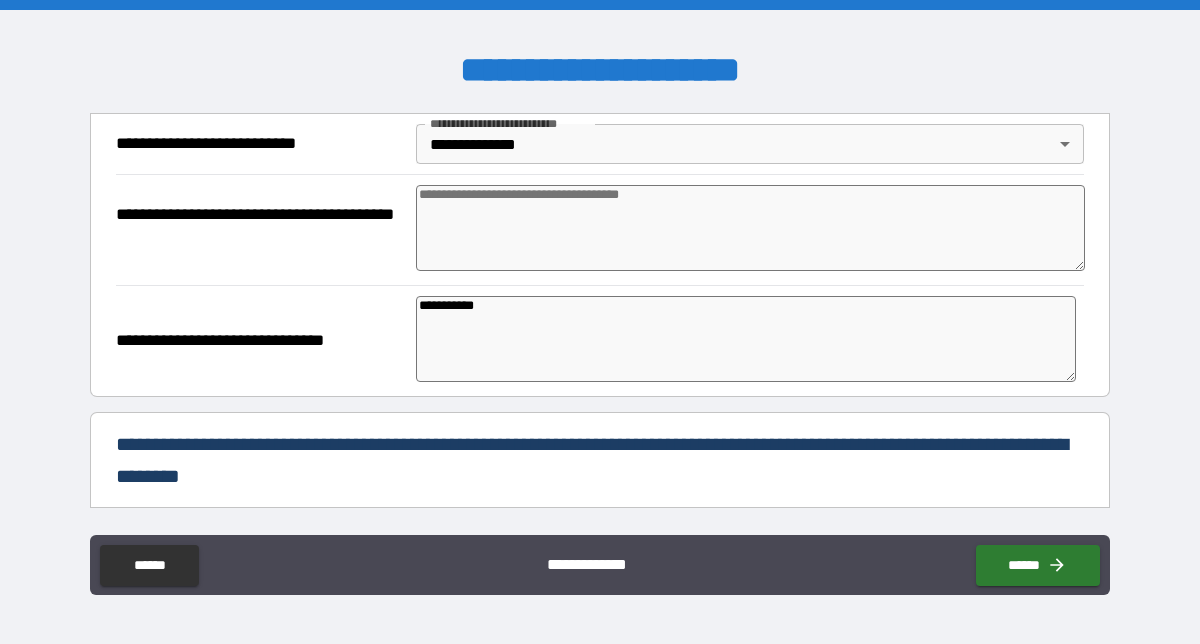 type on "*" 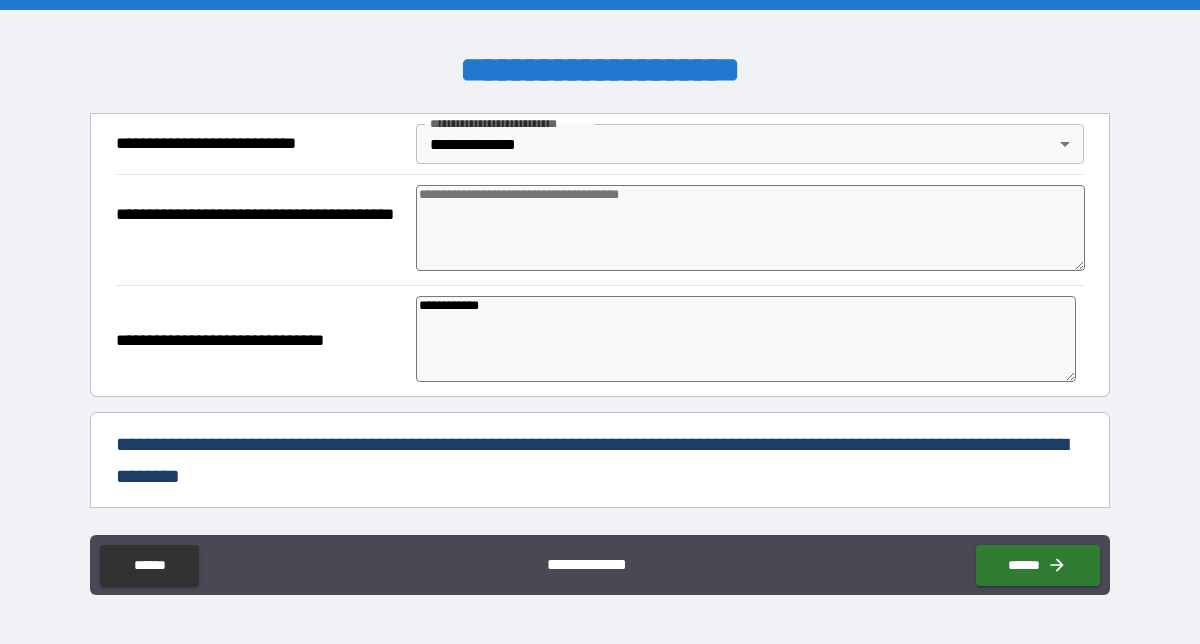 type on "*" 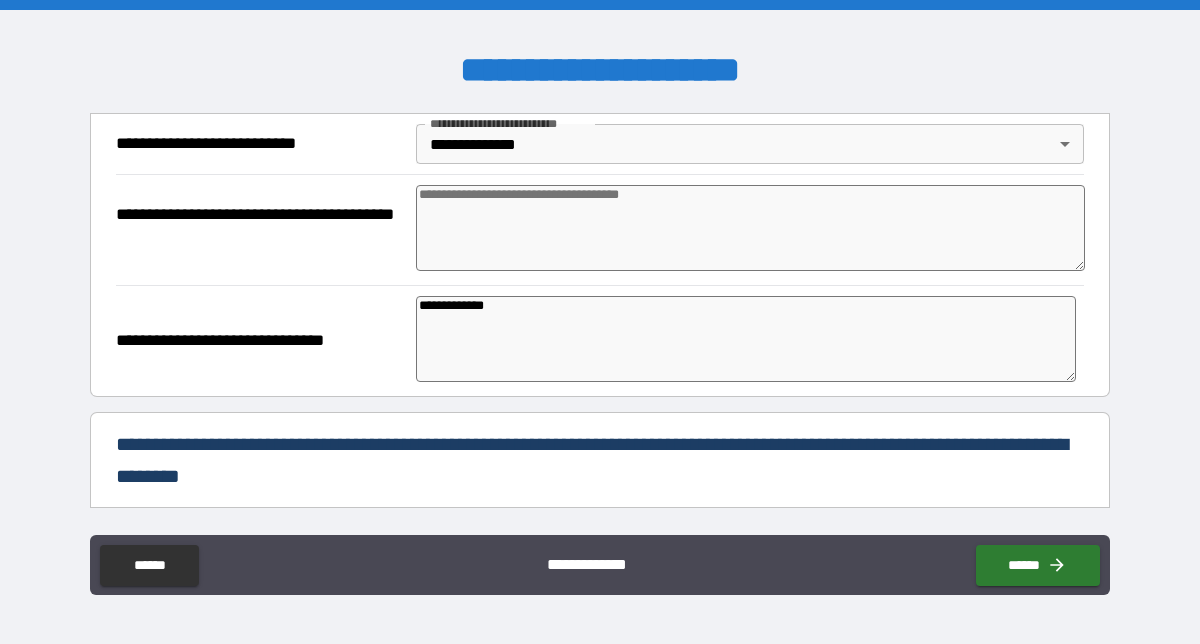 type on "*" 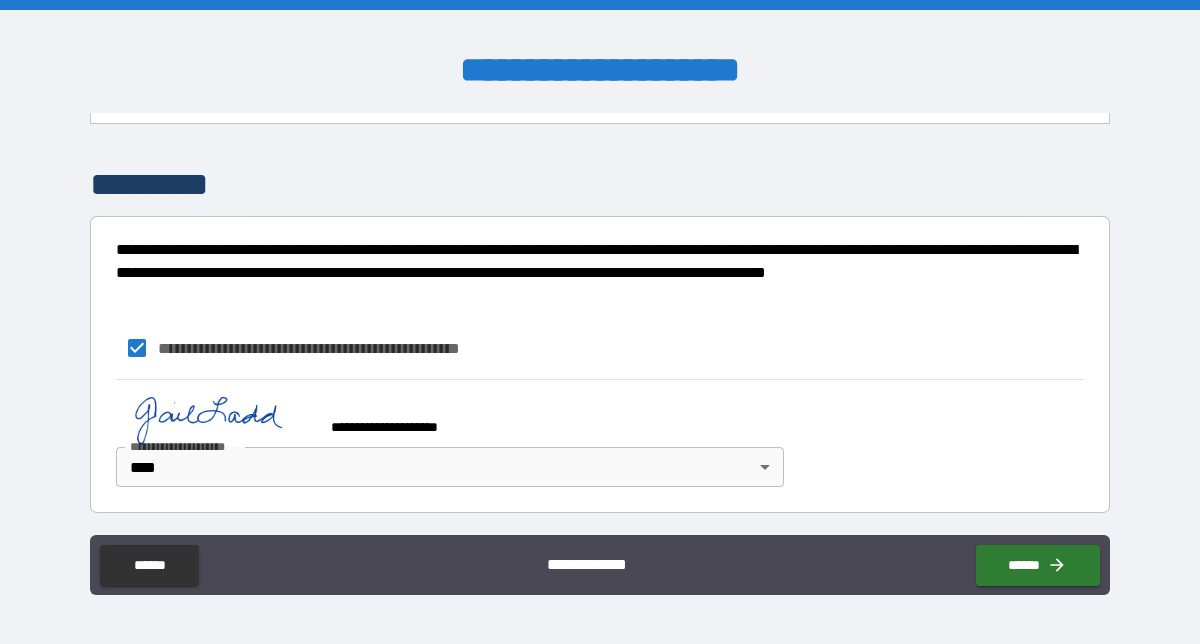 scroll, scrollTop: 590, scrollLeft: 0, axis: vertical 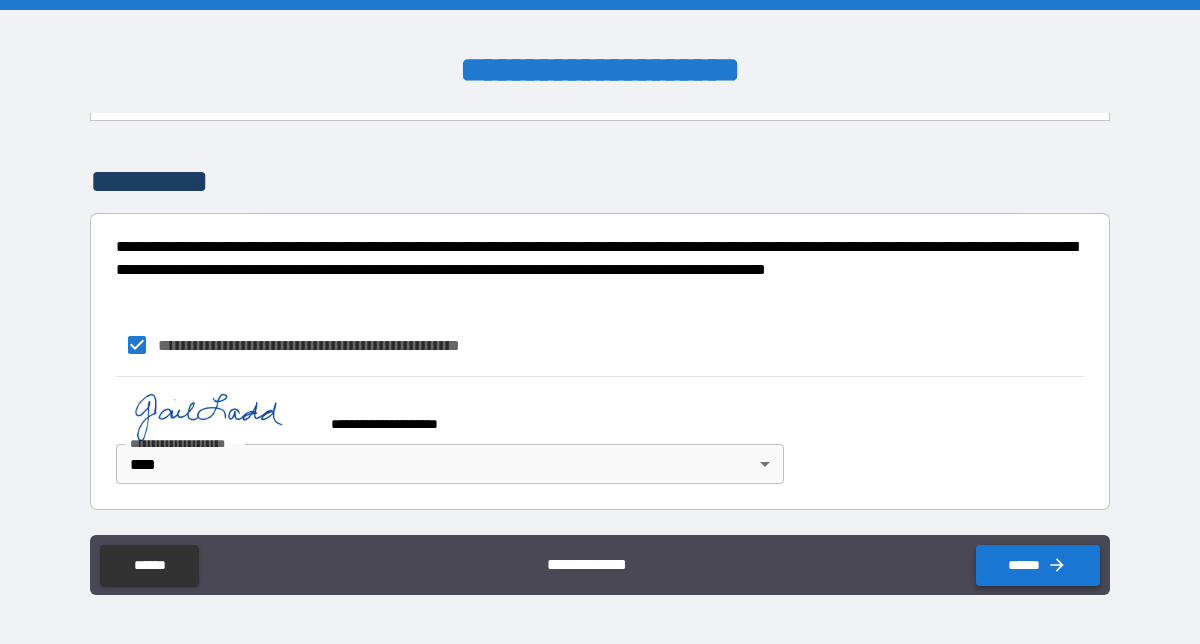 click on "******" at bounding box center (1038, 565) 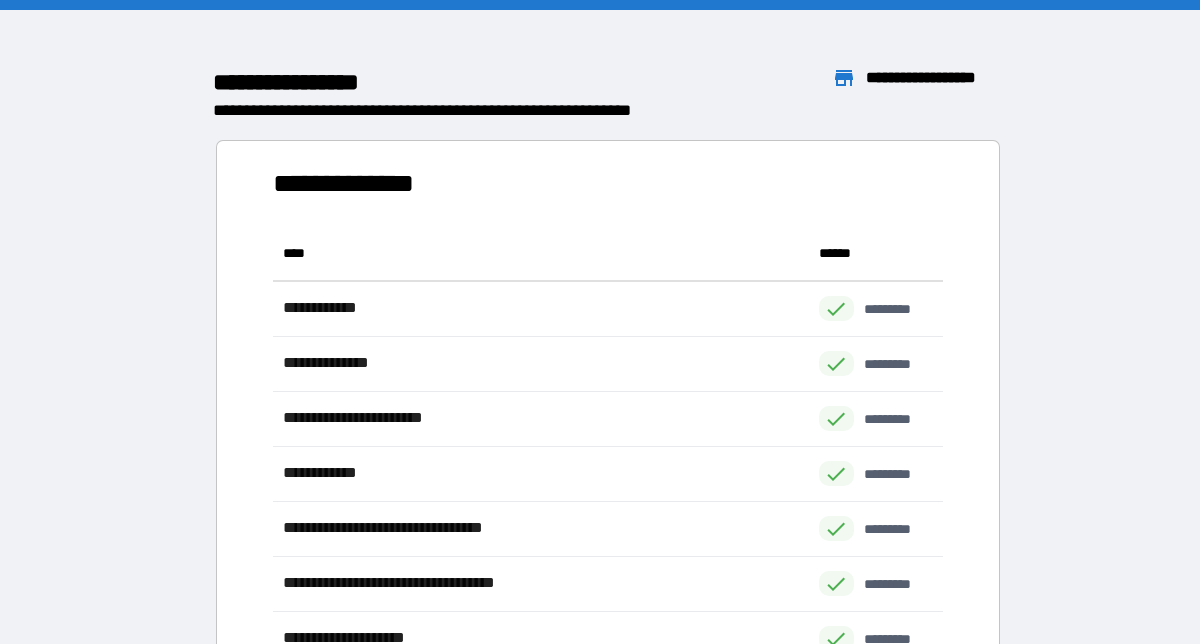 scroll, scrollTop: 1, scrollLeft: 1, axis: both 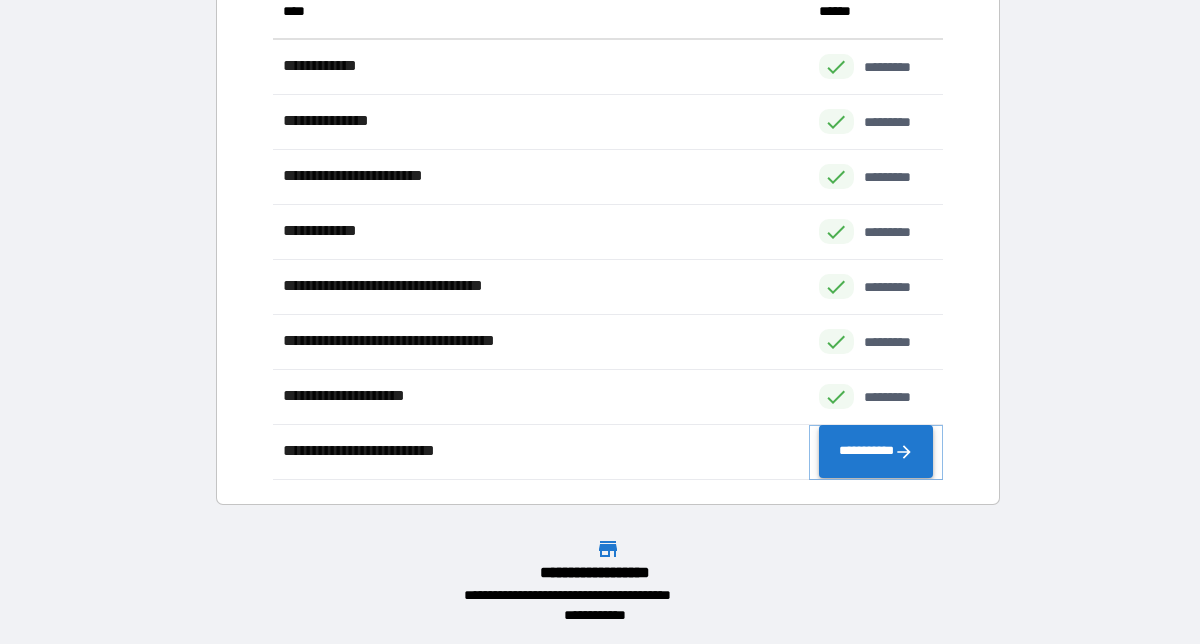 click on "**********" at bounding box center [876, 452] 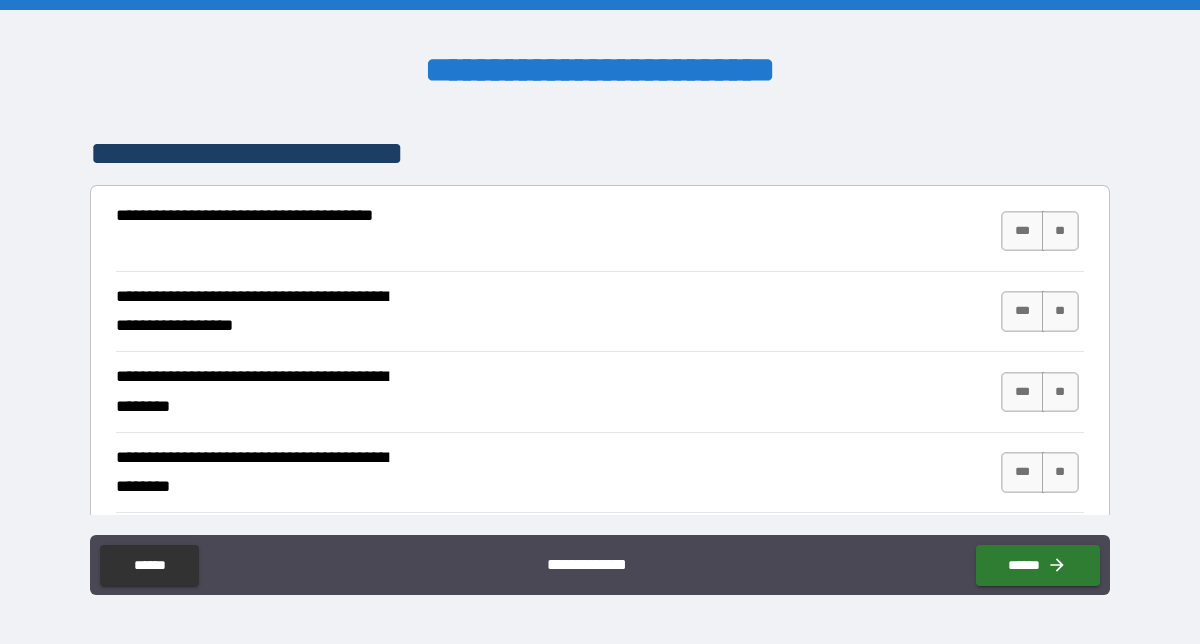 scroll, scrollTop: 337, scrollLeft: 0, axis: vertical 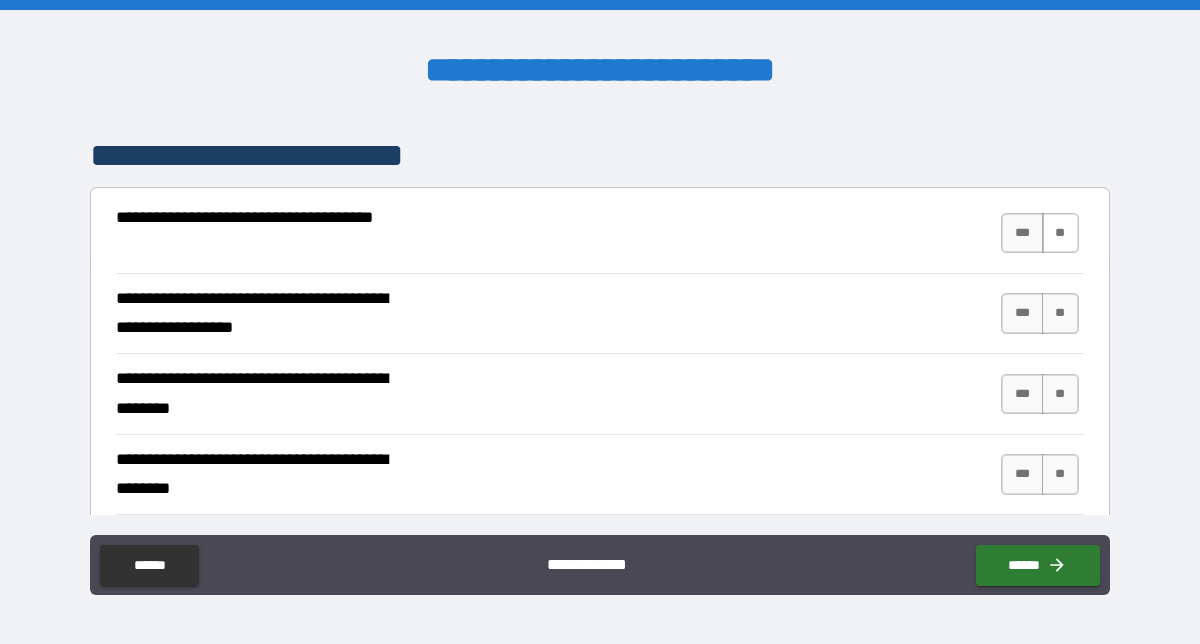 click on "**" at bounding box center [1060, 233] 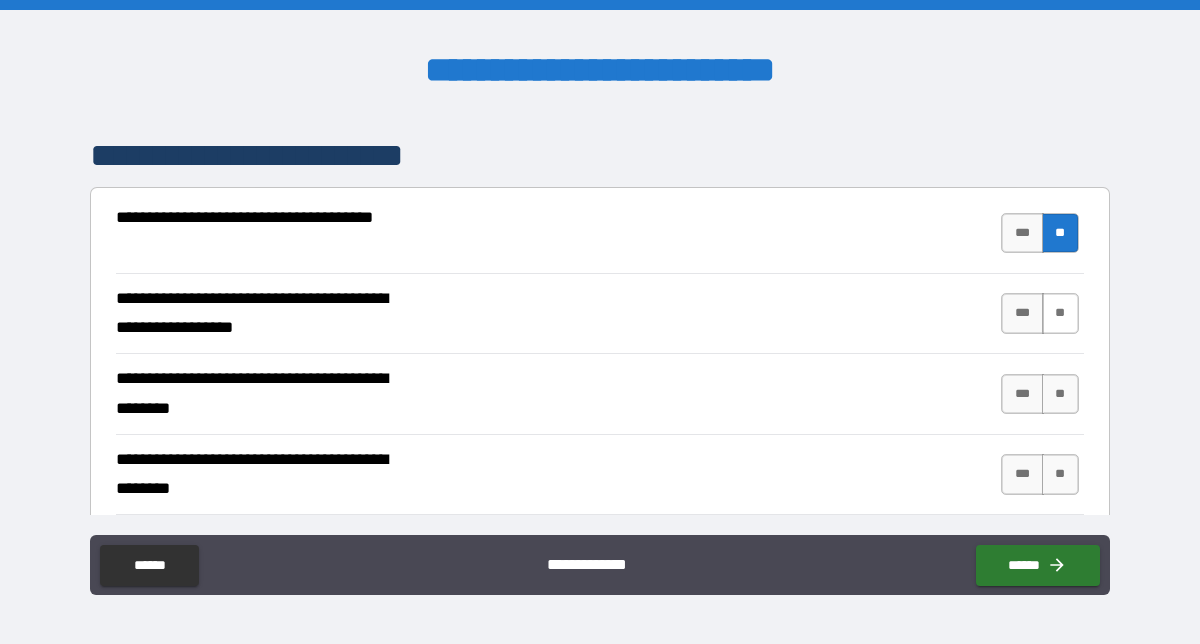 click on "**" at bounding box center (1060, 313) 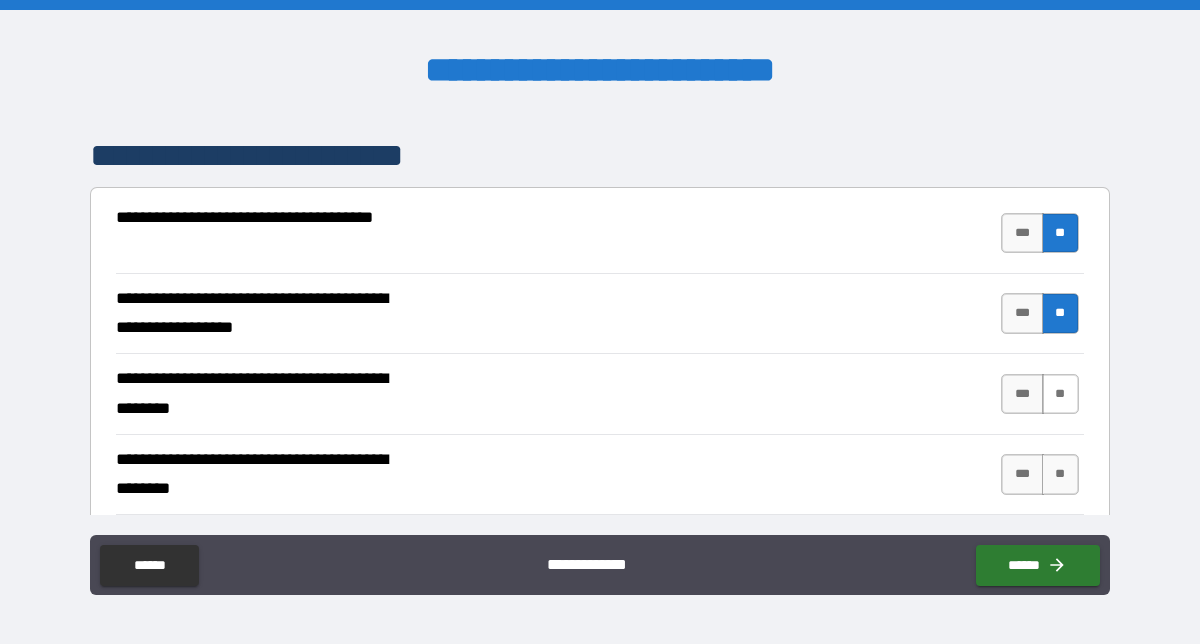 click on "**" at bounding box center [1060, 394] 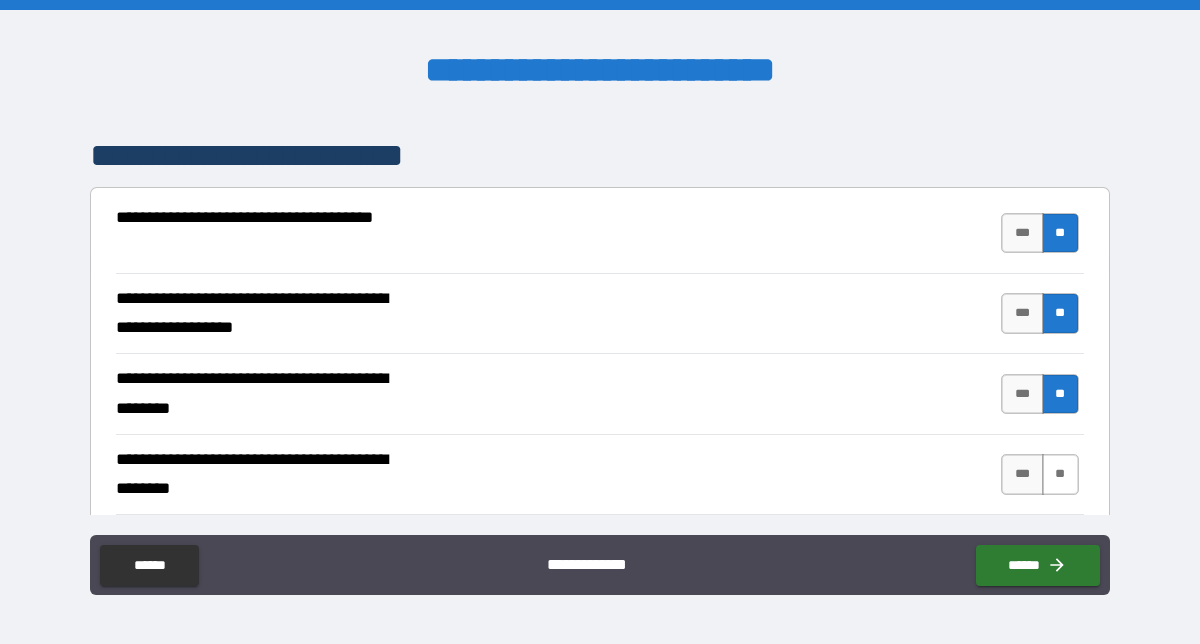 click on "**" at bounding box center [1060, 474] 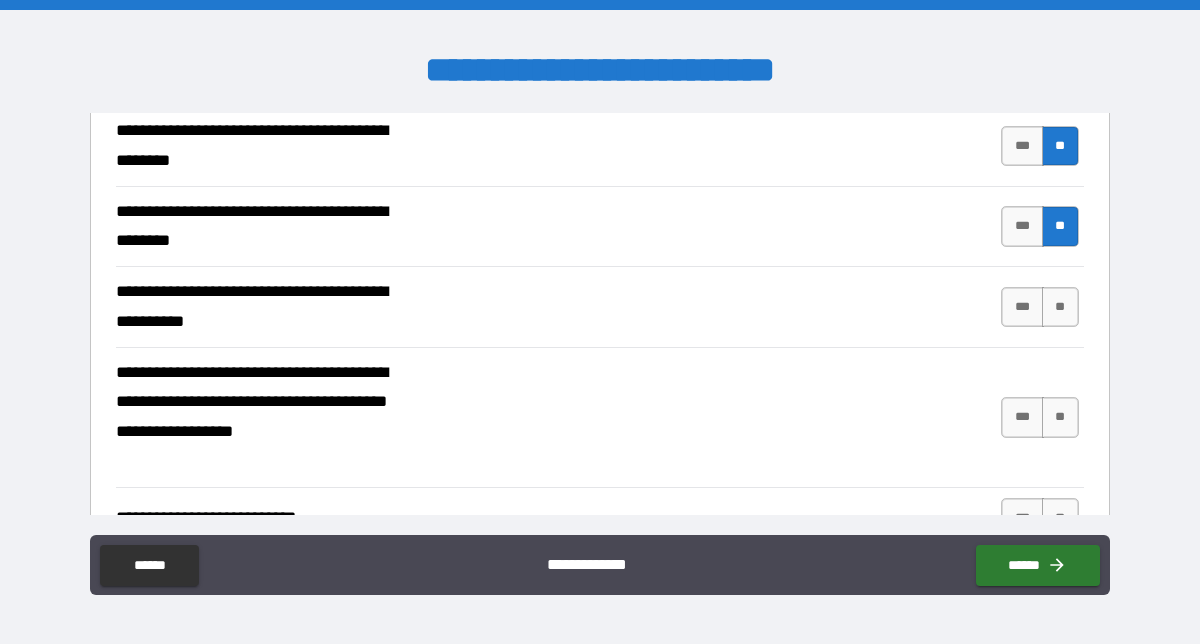 scroll, scrollTop: 589, scrollLeft: 0, axis: vertical 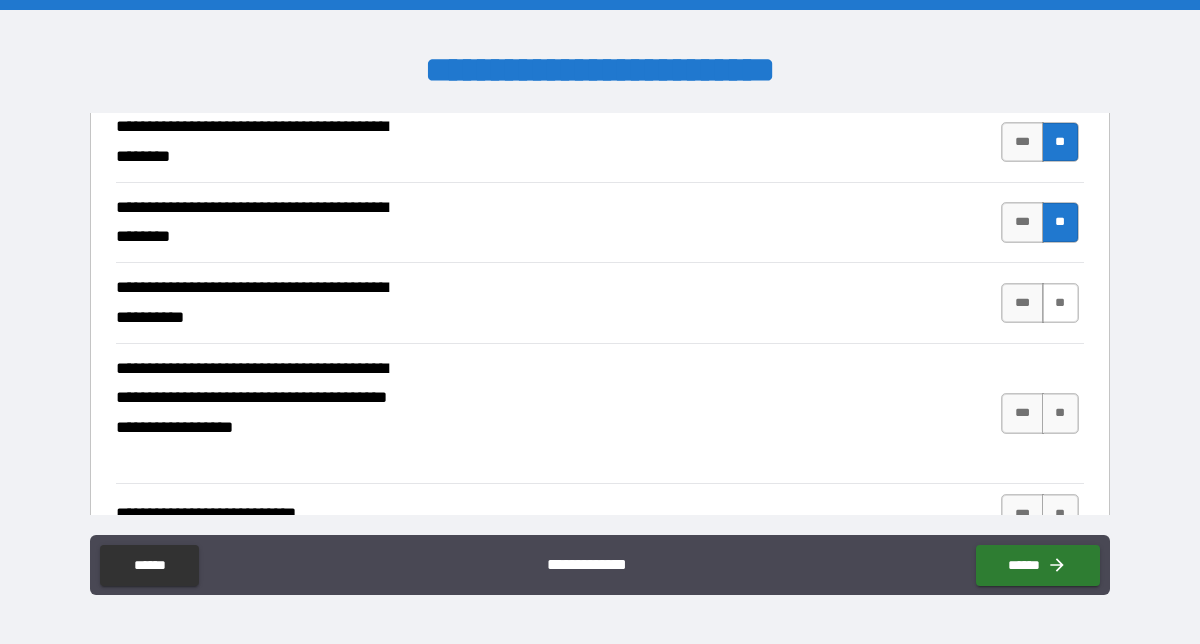 click on "**" at bounding box center [1060, 303] 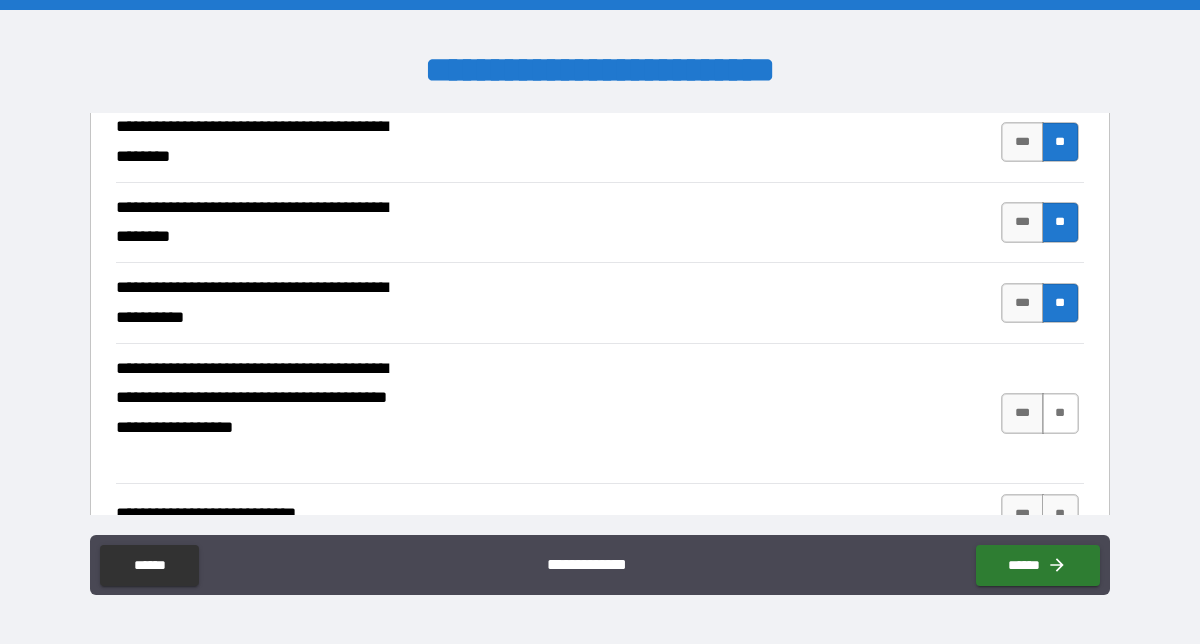 click on "**" at bounding box center (1060, 413) 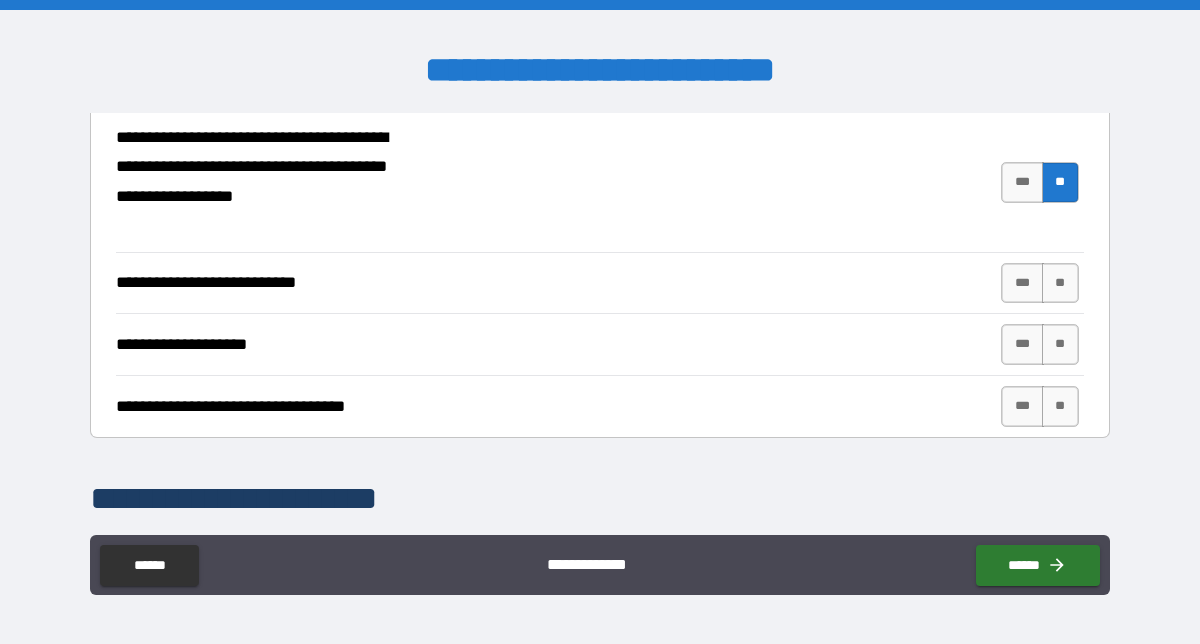 scroll, scrollTop: 838, scrollLeft: 0, axis: vertical 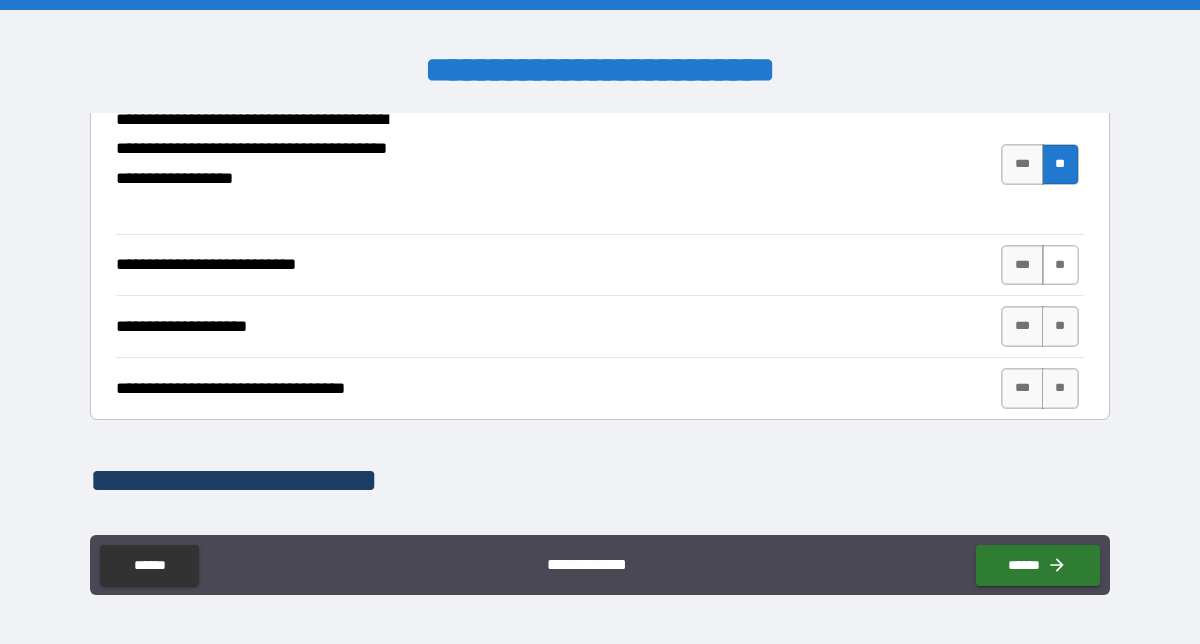 click on "**" at bounding box center [1060, 265] 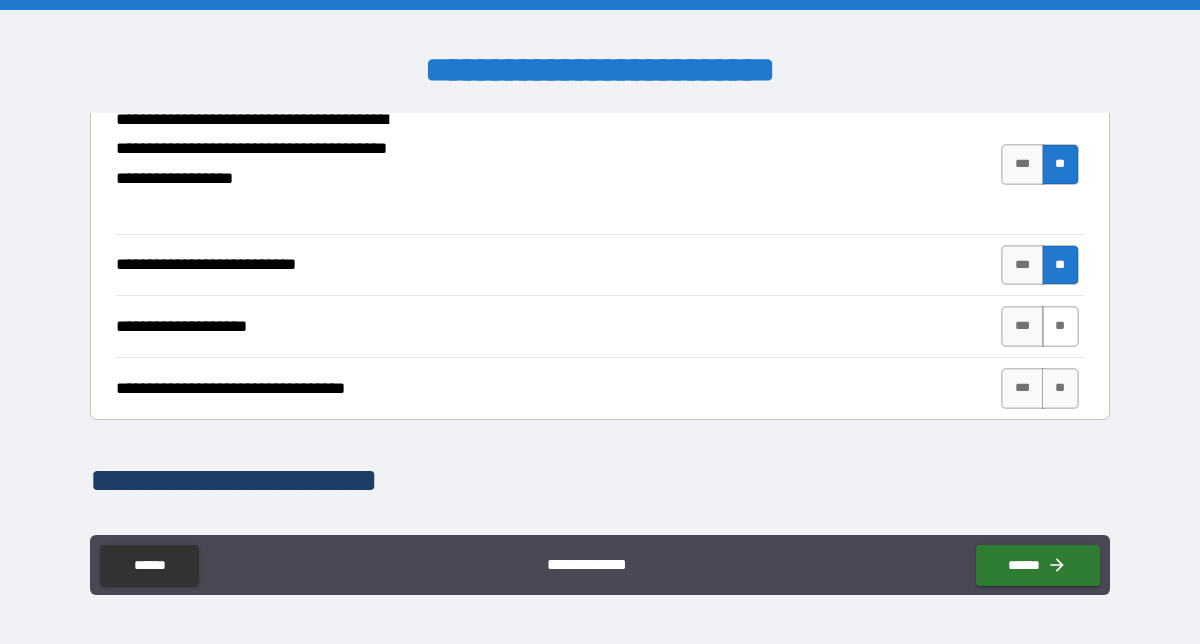 click on "**" at bounding box center [1060, 326] 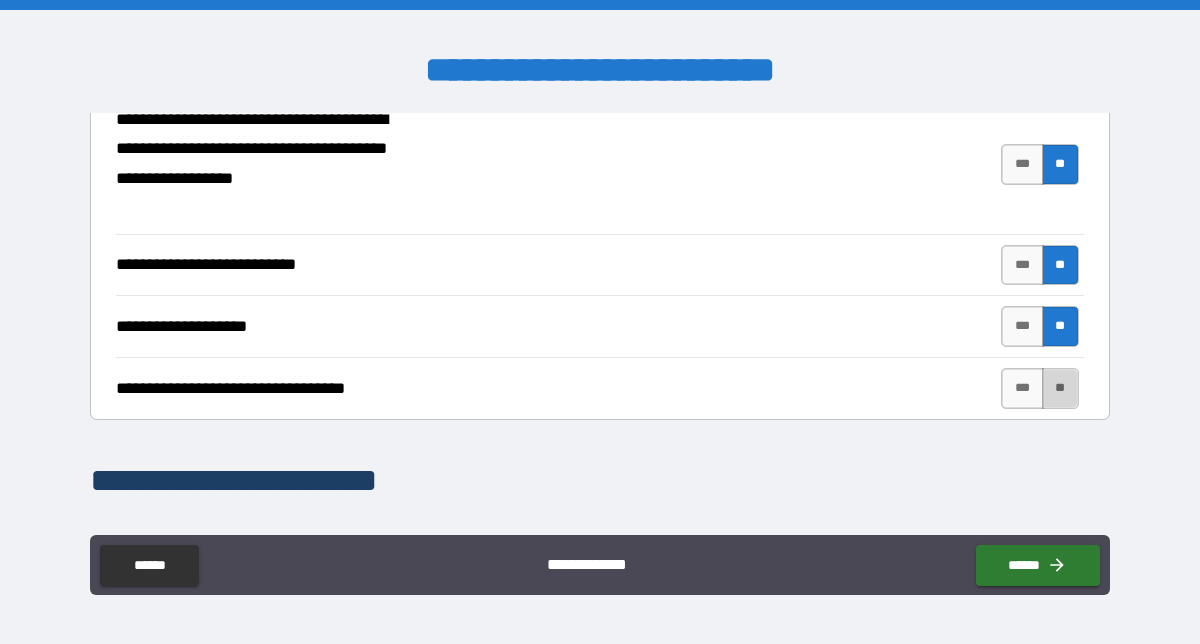 click on "**" at bounding box center (1060, 388) 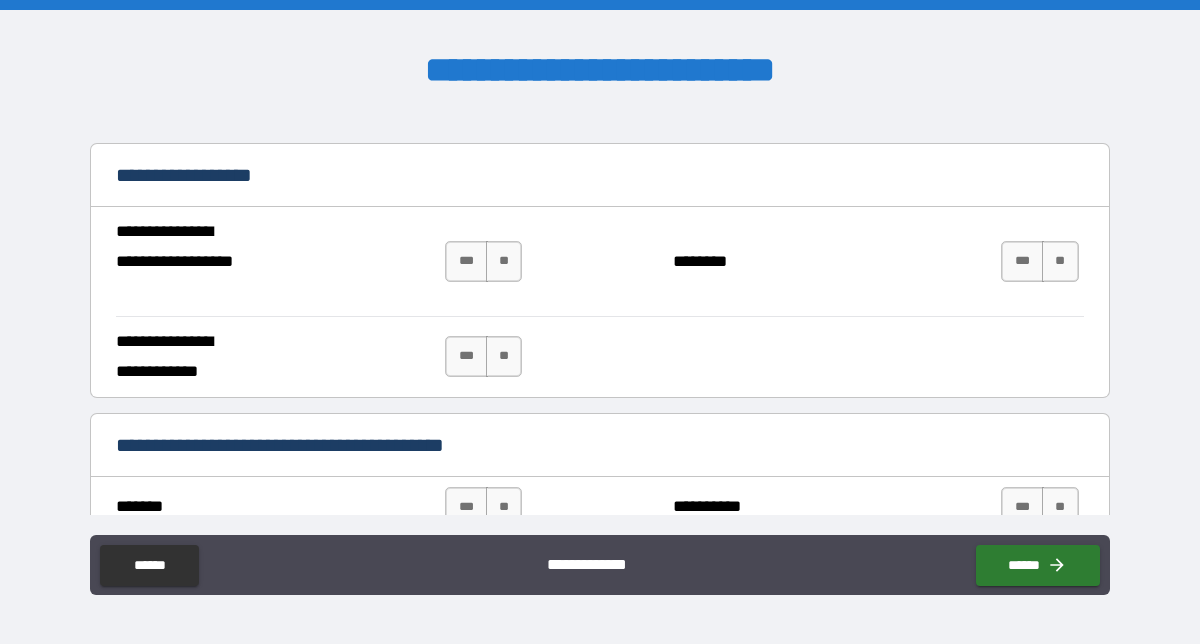 scroll, scrollTop: 1222, scrollLeft: 0, axis: vertical 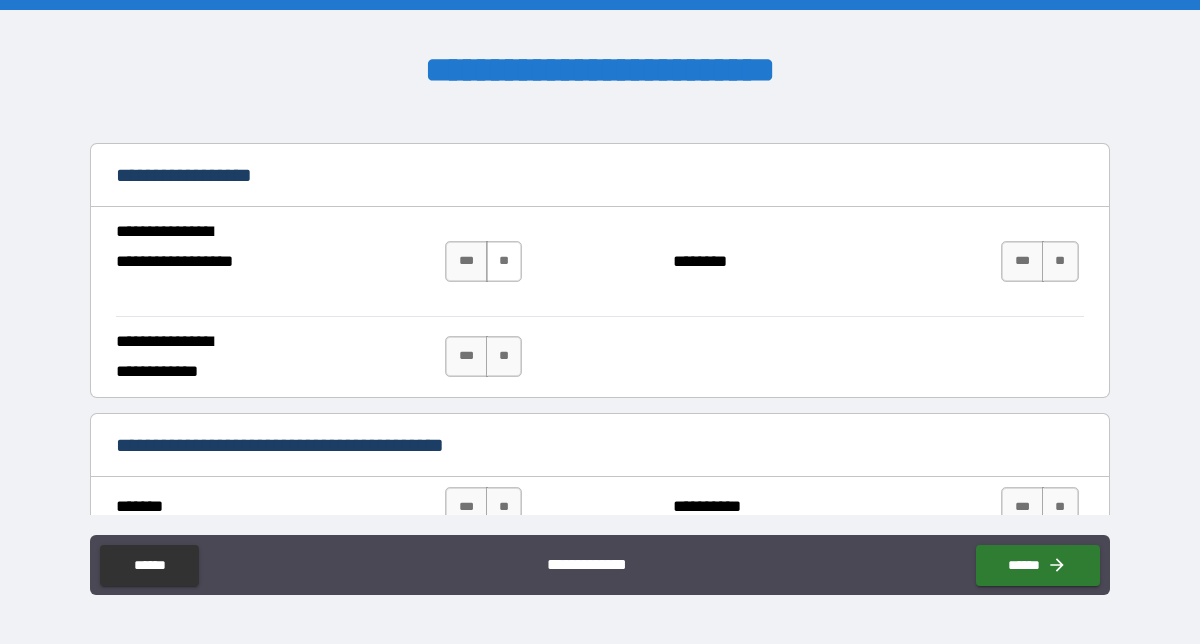 click on "**" at bounding box center [504, 261] 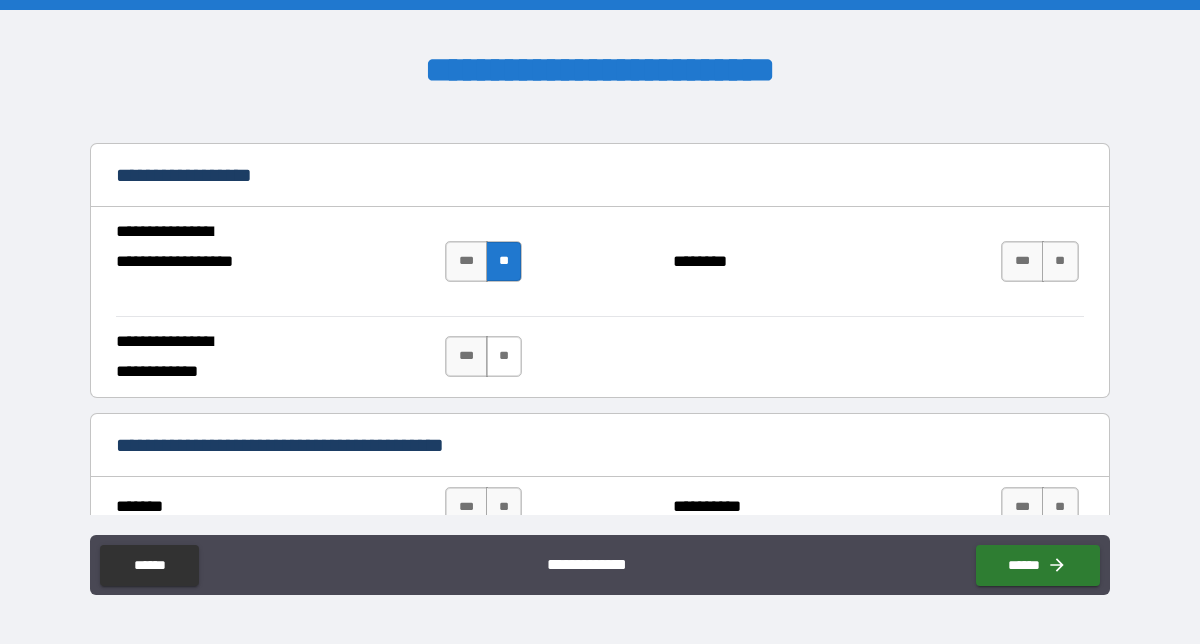 click on "**" at bounding box center [504, 356] 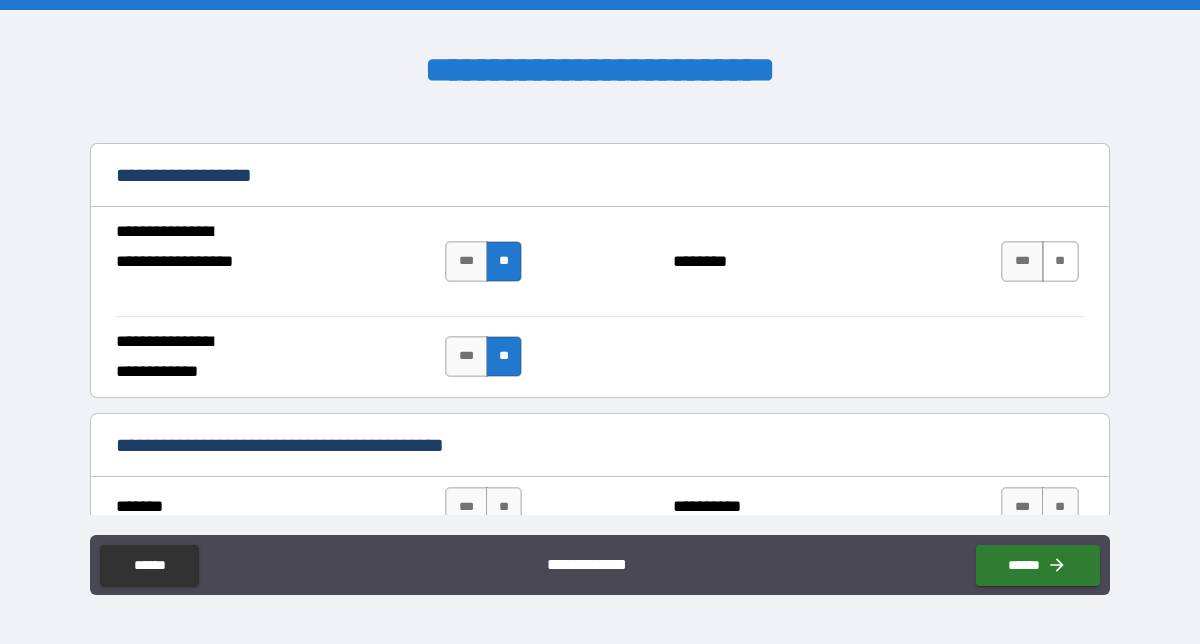 click on "**" at bounding box center (1060, 261) 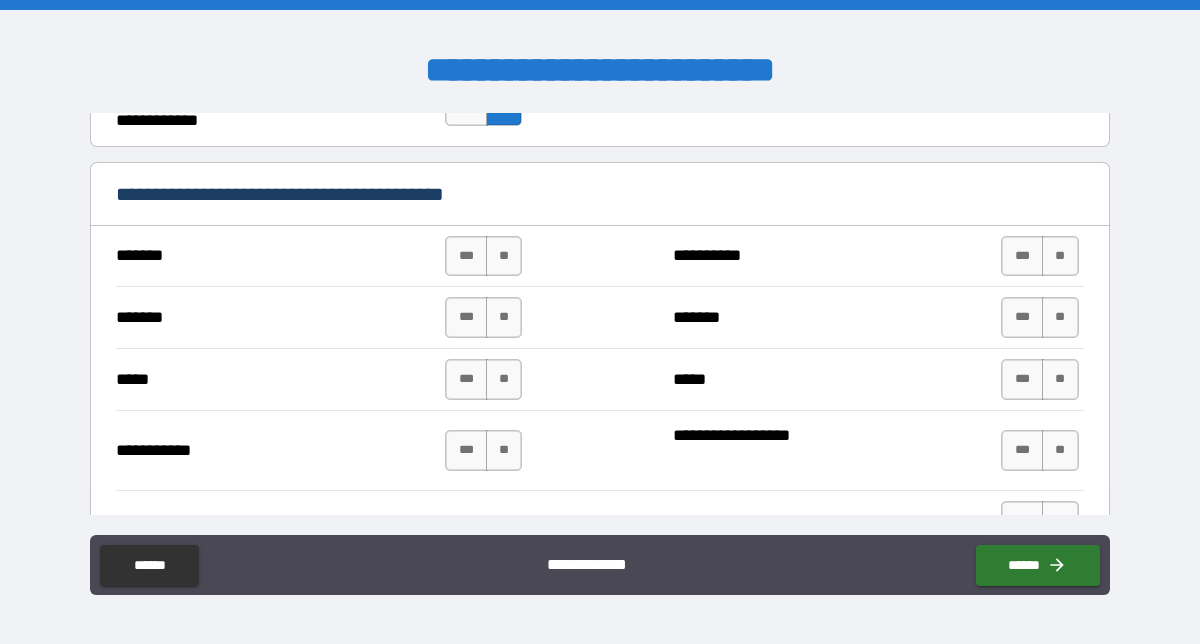 scroll, scrollTop: 1486, scrollLeft: 0, axis: vertical 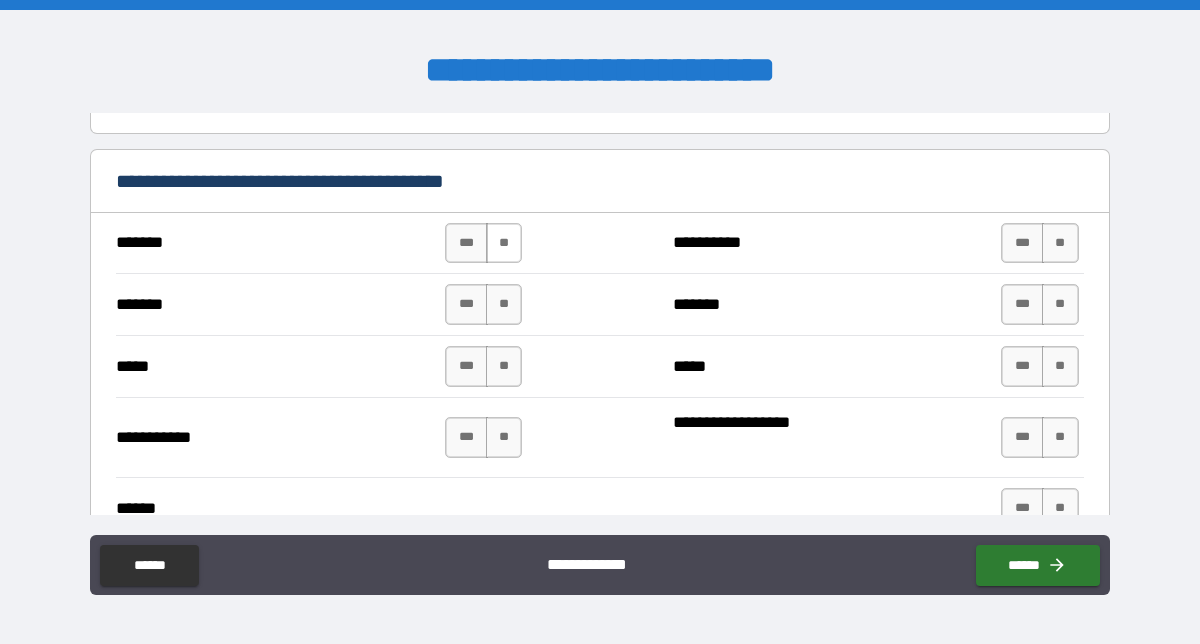 click on "**" at bounding box center [504, 243] 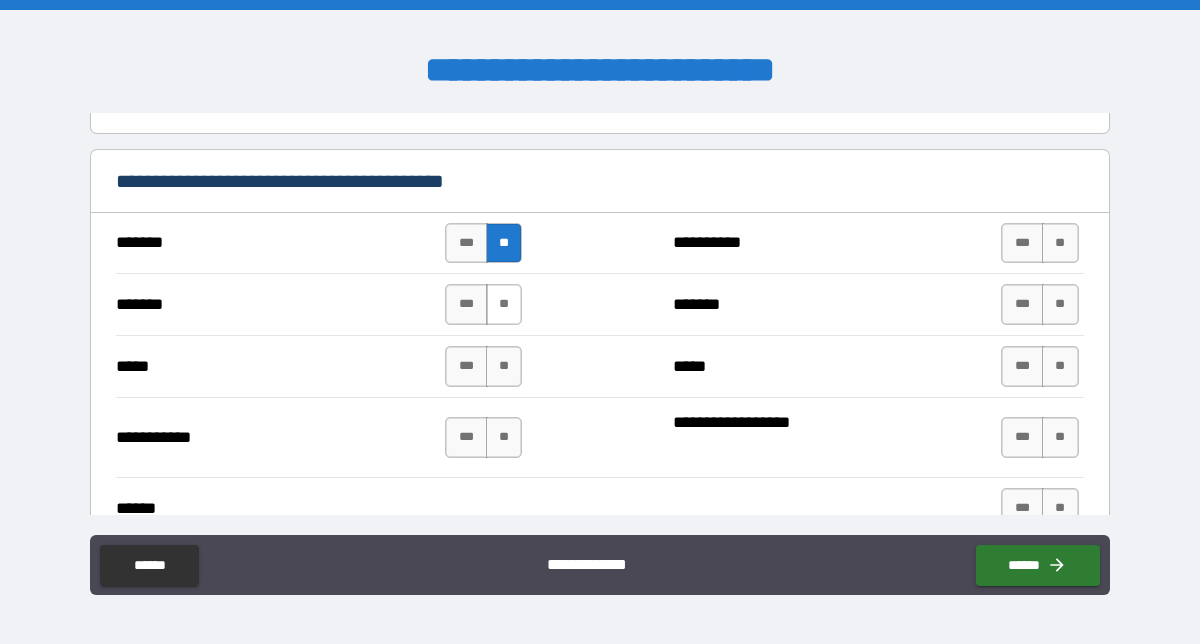click on "**" at bounding box center (504, 304) 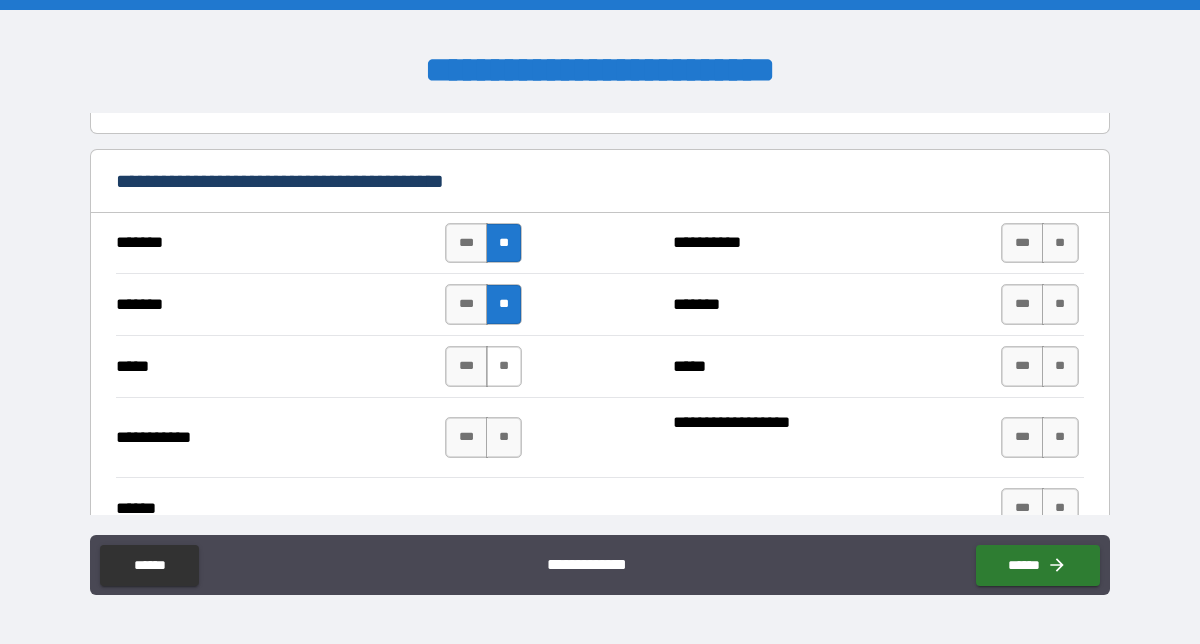 click on "**" at bounding box center (504, 366) 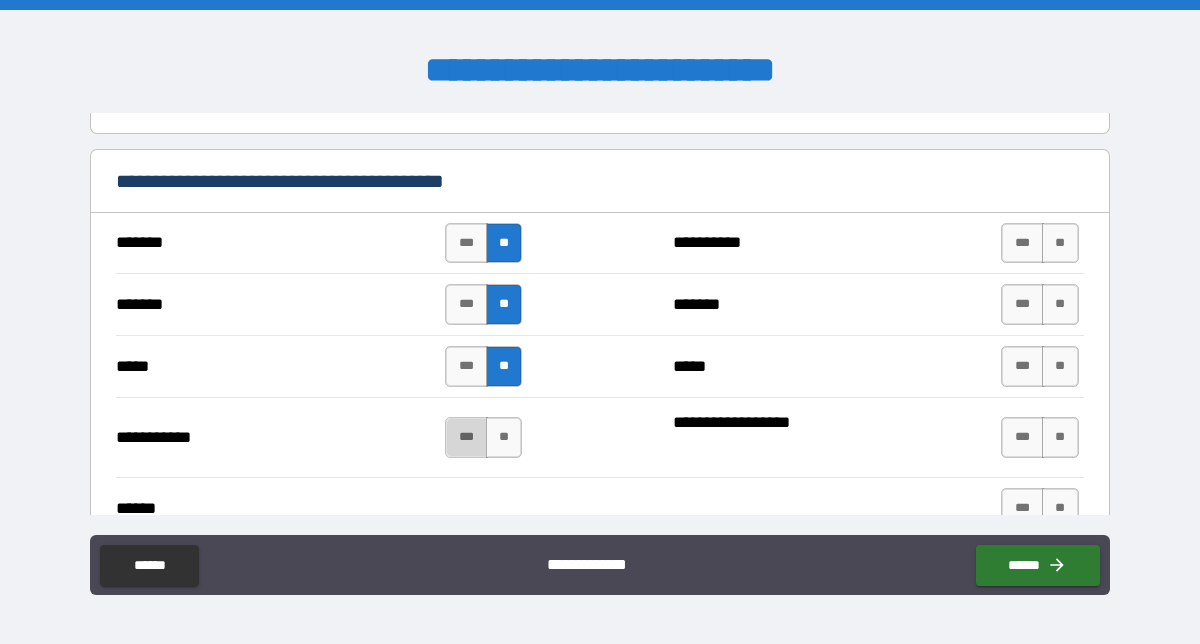 click on "***" at bounding box center (466, 437) 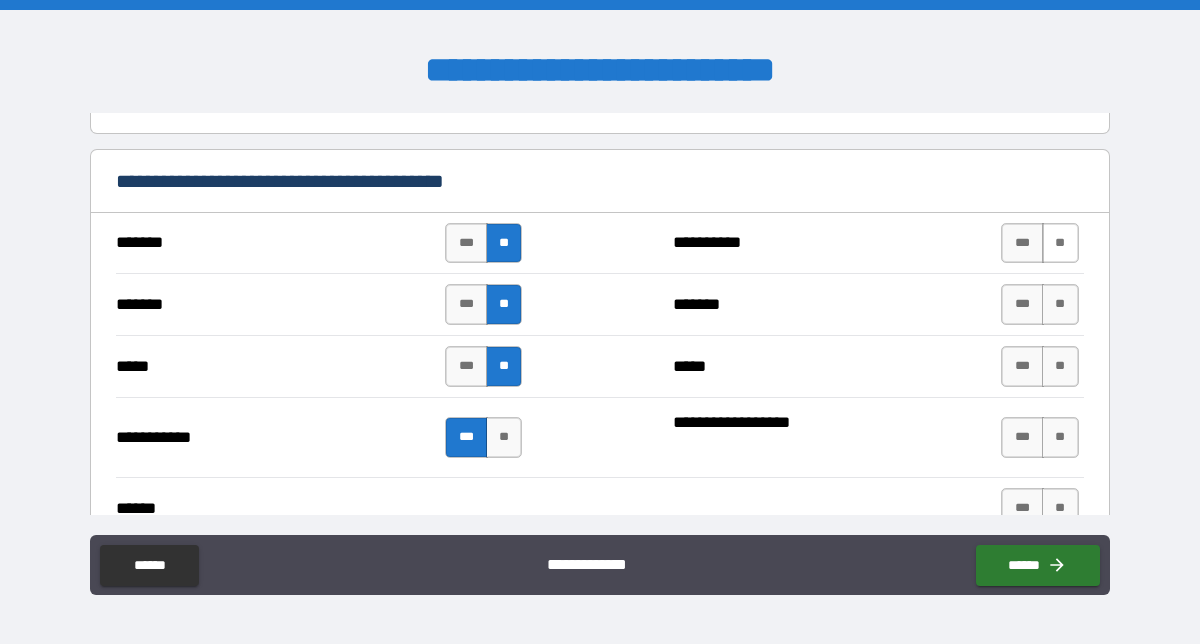 click on "**" at bounding box center [1060, 243] 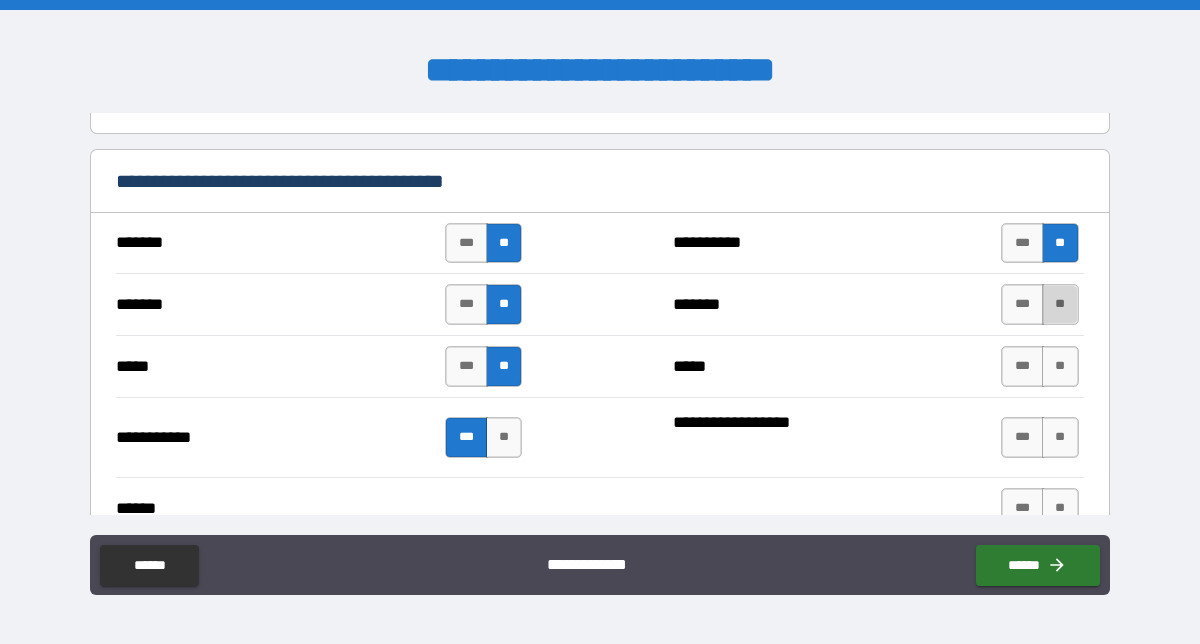click on "**" at bounding box center [1060, 304] 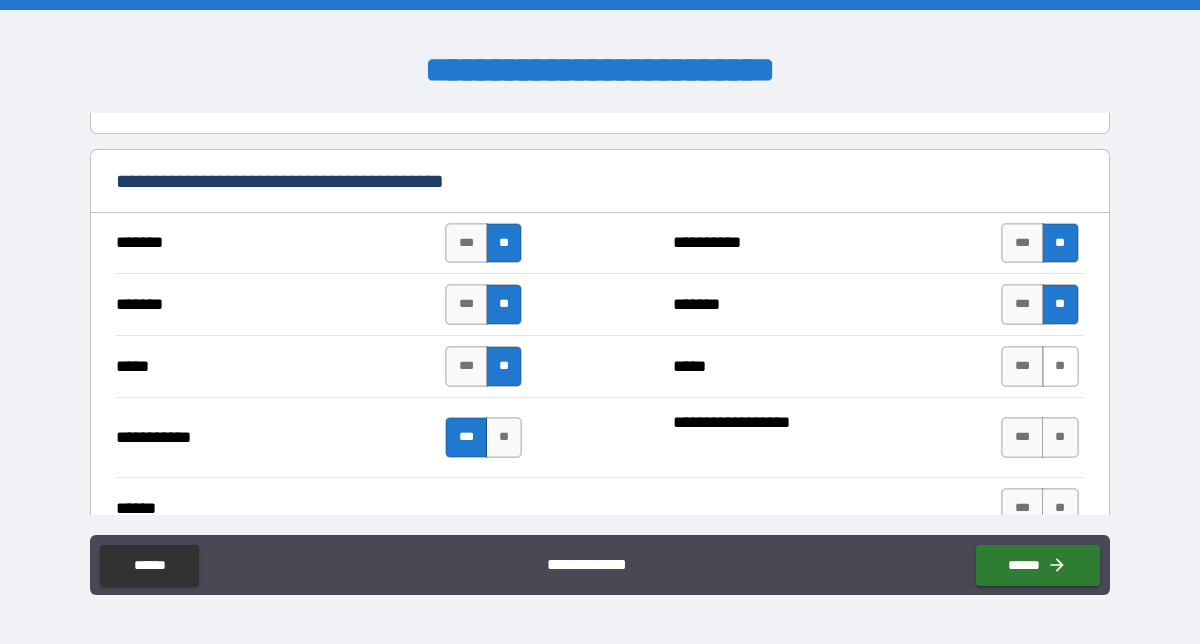 click on "**" at bounding box center (1060, 366) 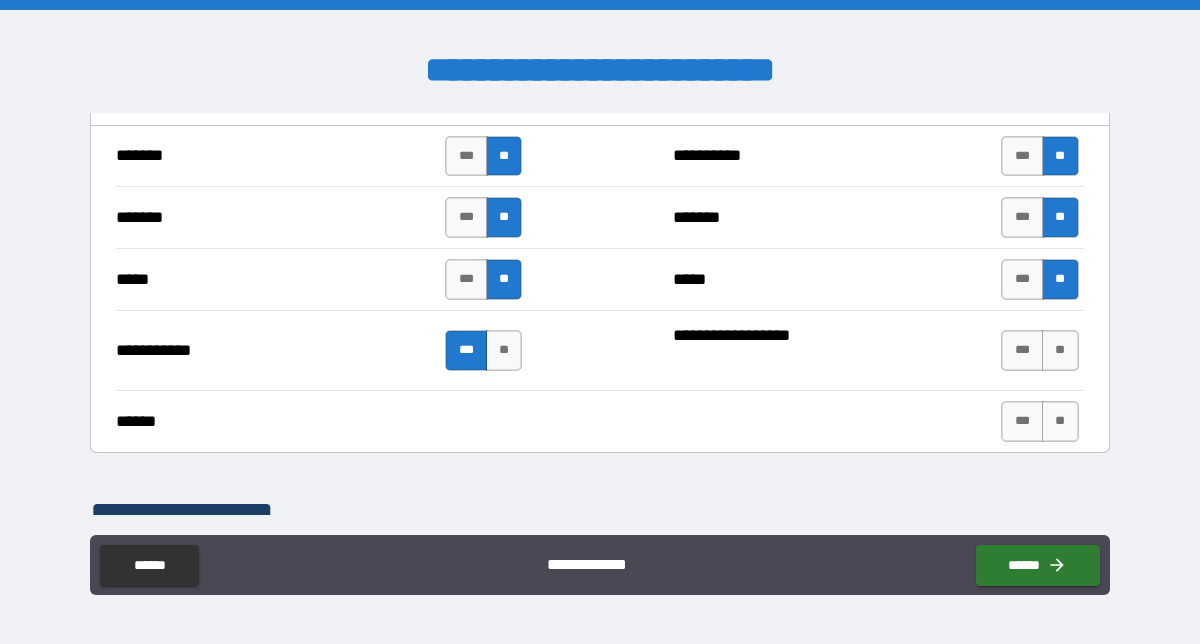 scroll, scrollTop: 1618, scrollLeft: 0, axis: vertical 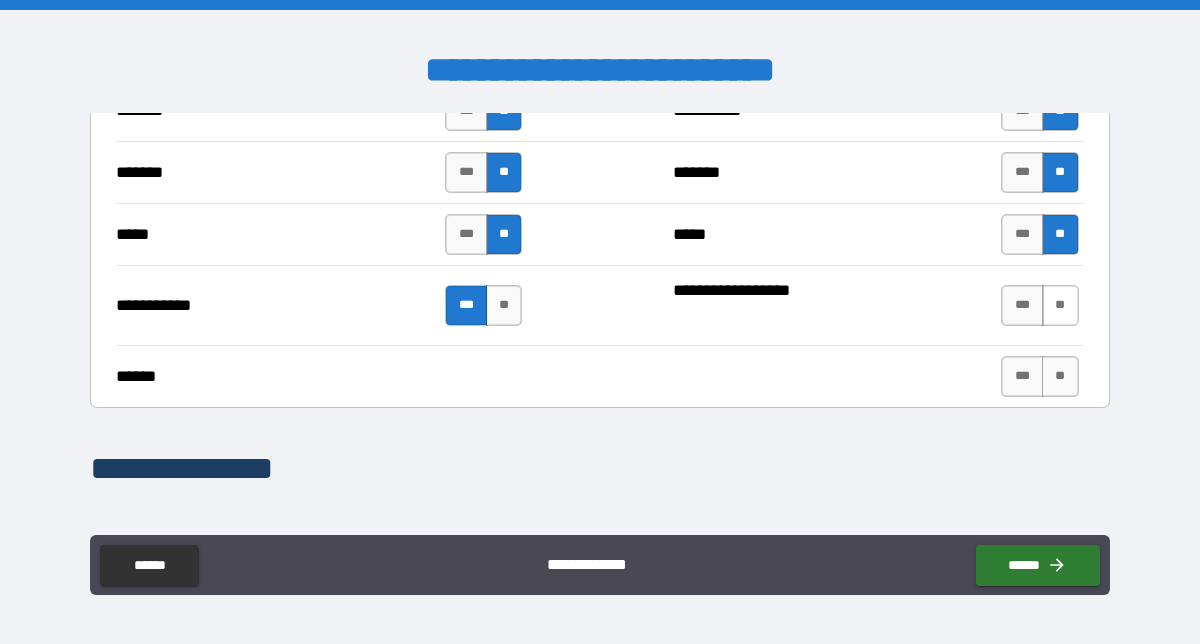 click on "**" at bounding box center [1060, 305] 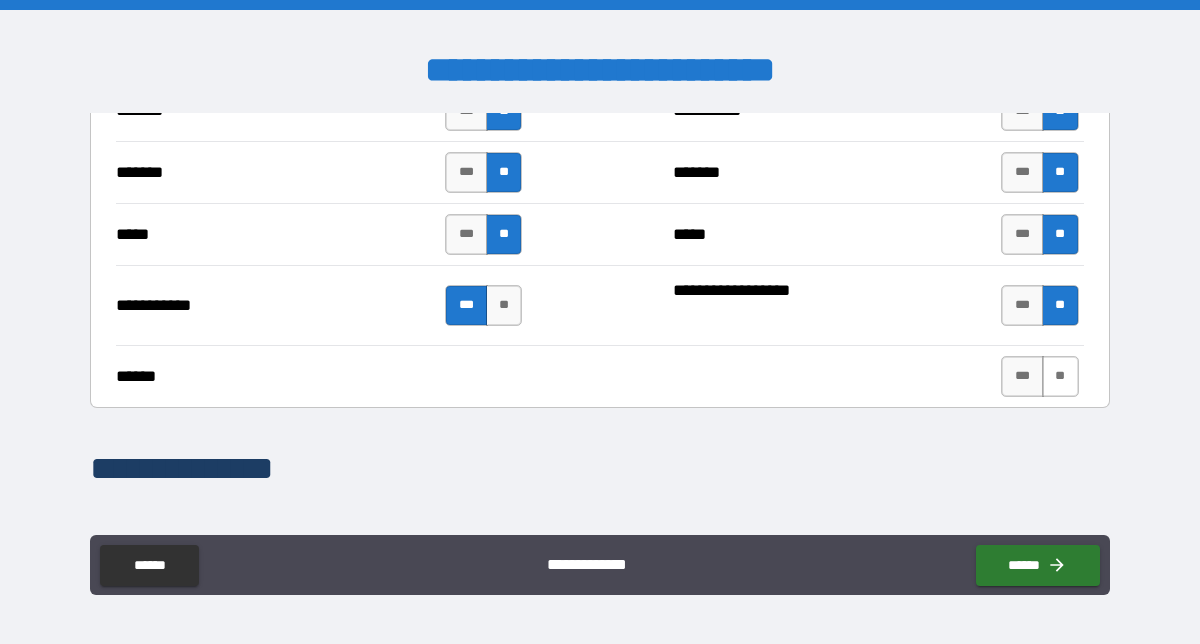 click on "**" at bounding box center (1060, 376) 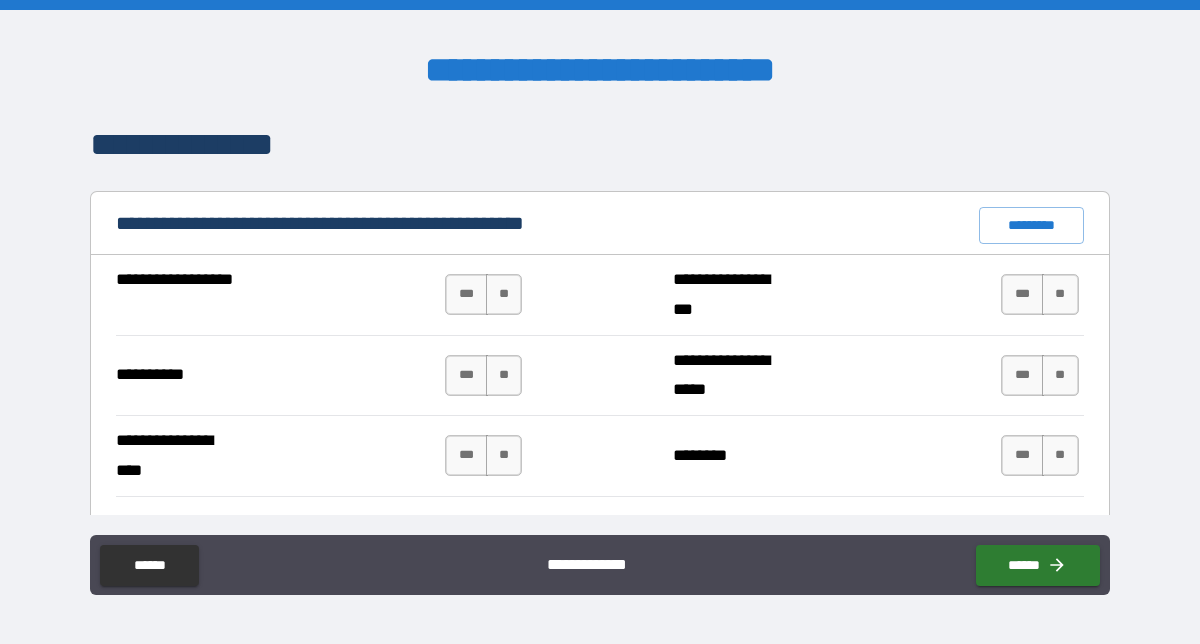scroll, scrollTop: 1945, scrollLeft: 0, axis: vertical 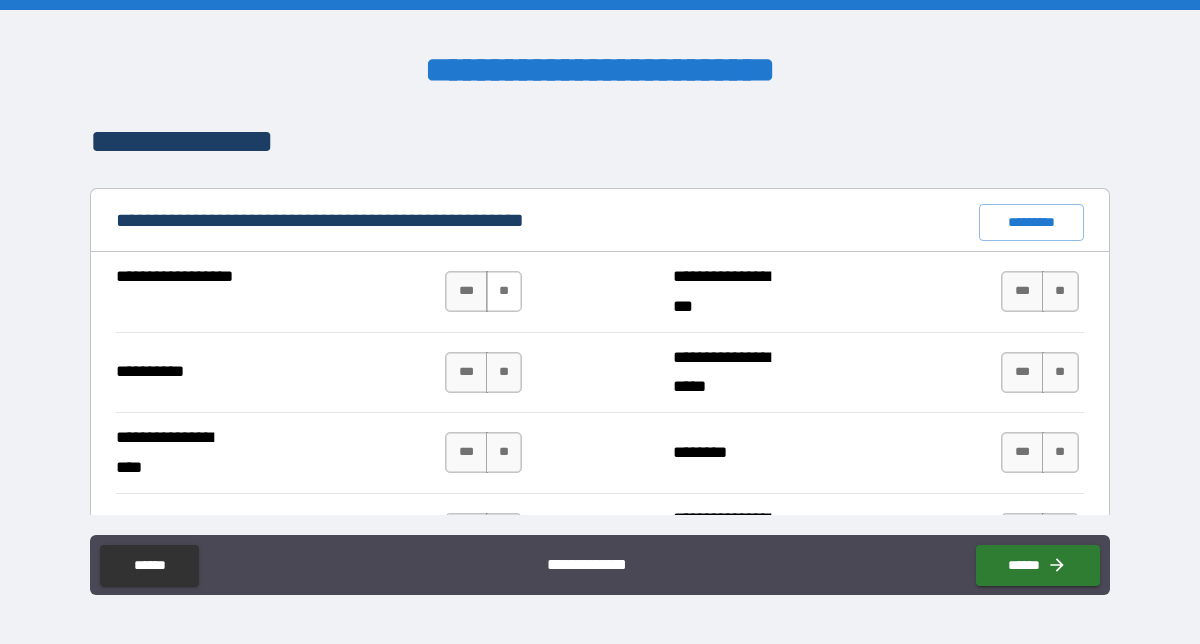 click on "**" at bounding box center (504, 291) 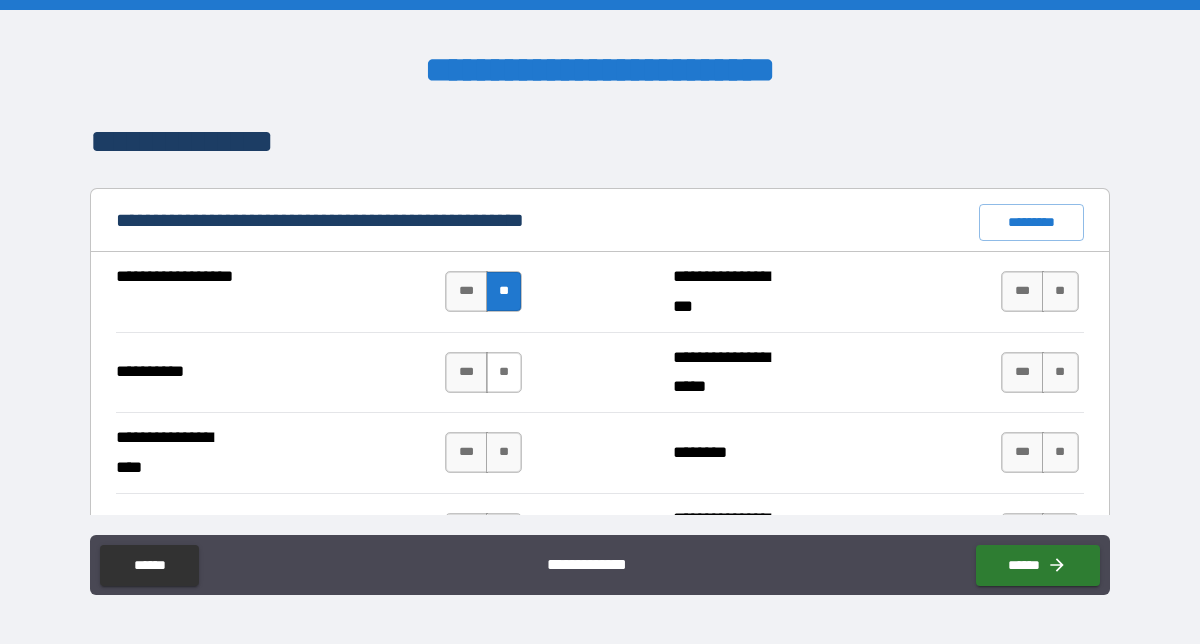 click on "**" at bounding box center (504, 372) 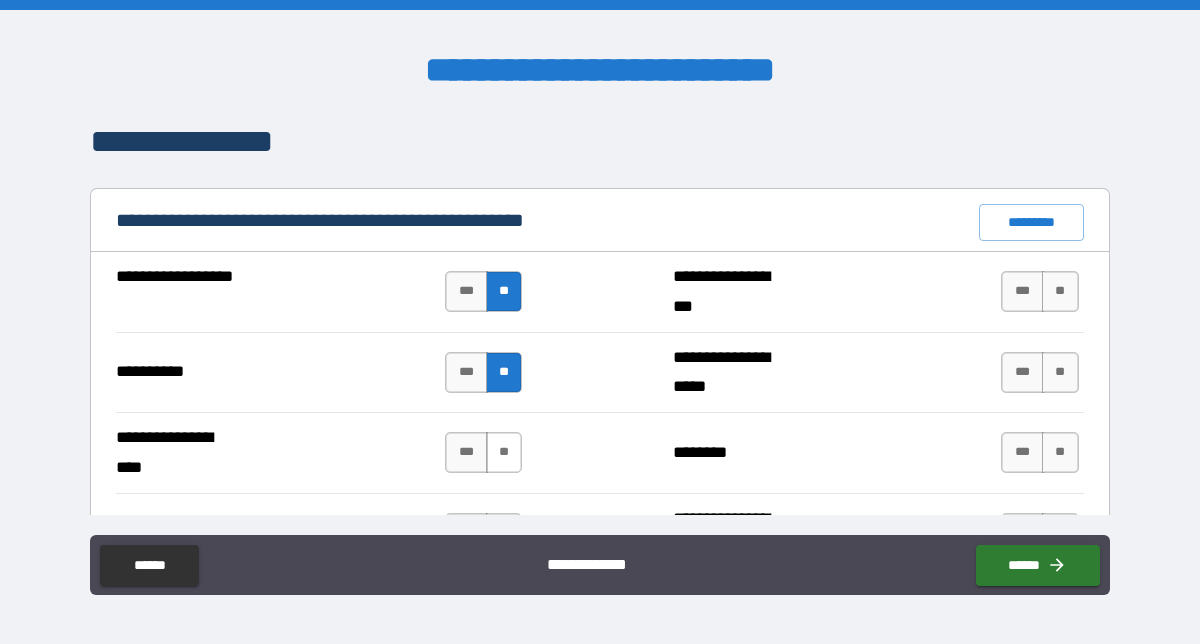 click on "**" at bounding box center (504, 452) 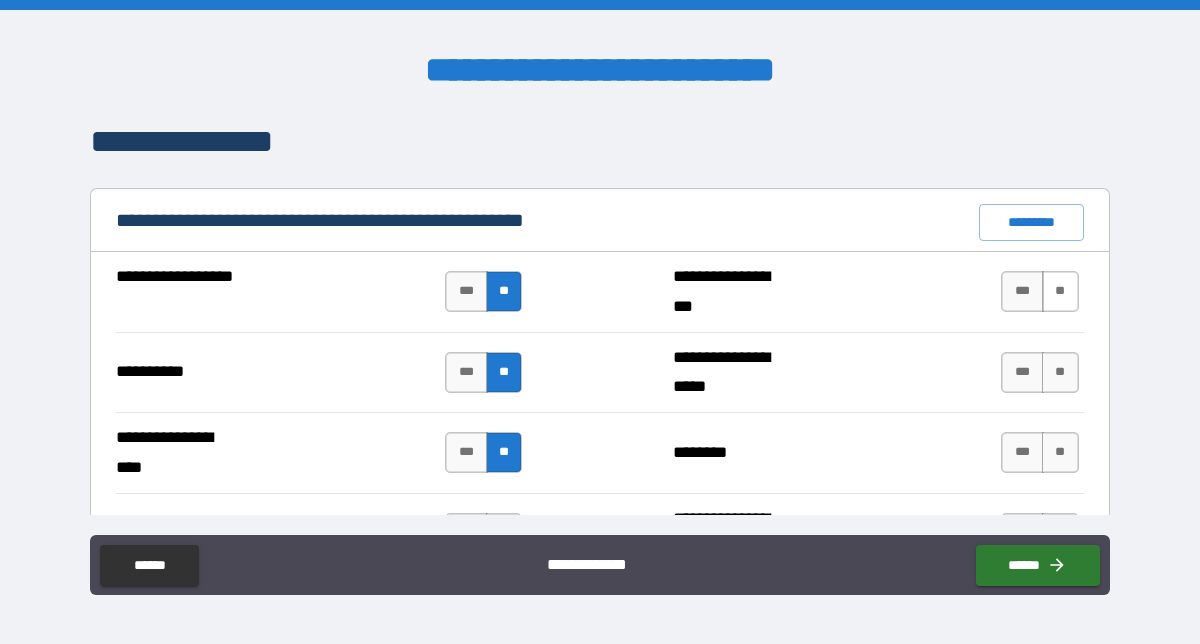 click on "**" at bounding box center [1060, 291] 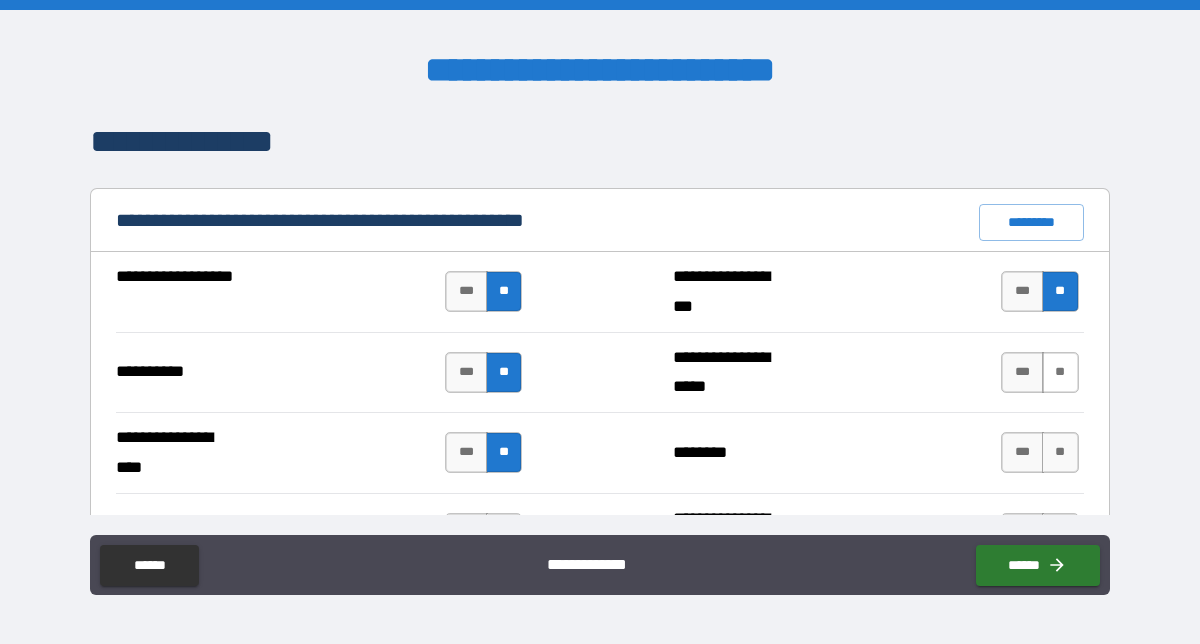 click on "**" at bounding box center (1060, 372) 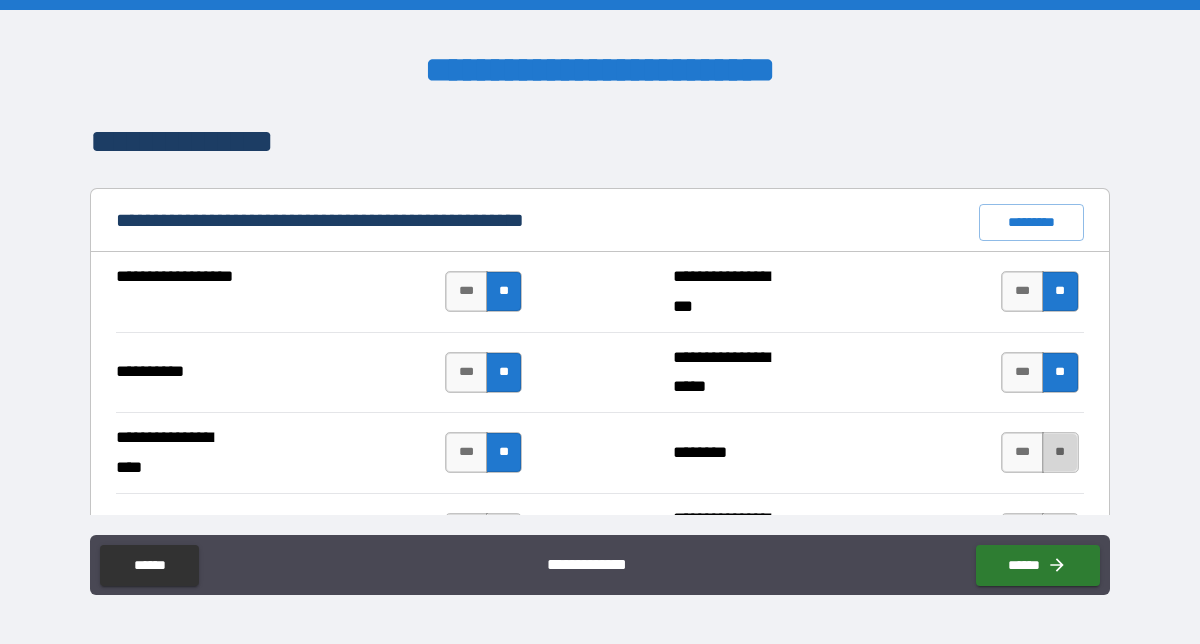 click on "**" at bounding box center [1060, 452] 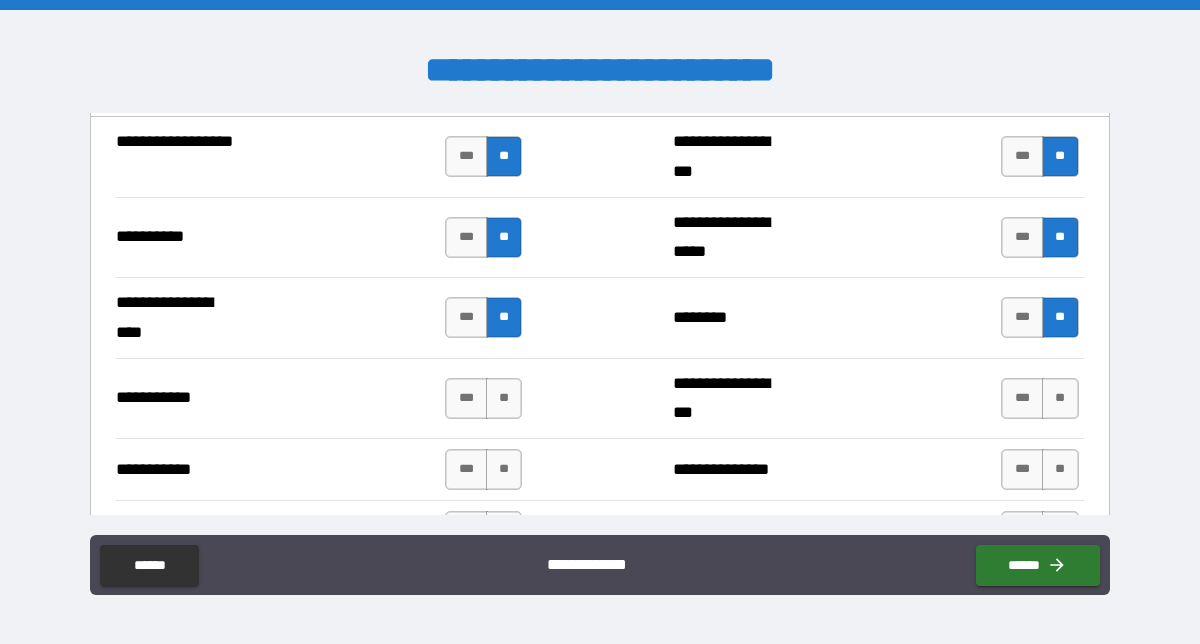 scroll, scrollTop: 2078, scrollLeft: 0, axis: vertical 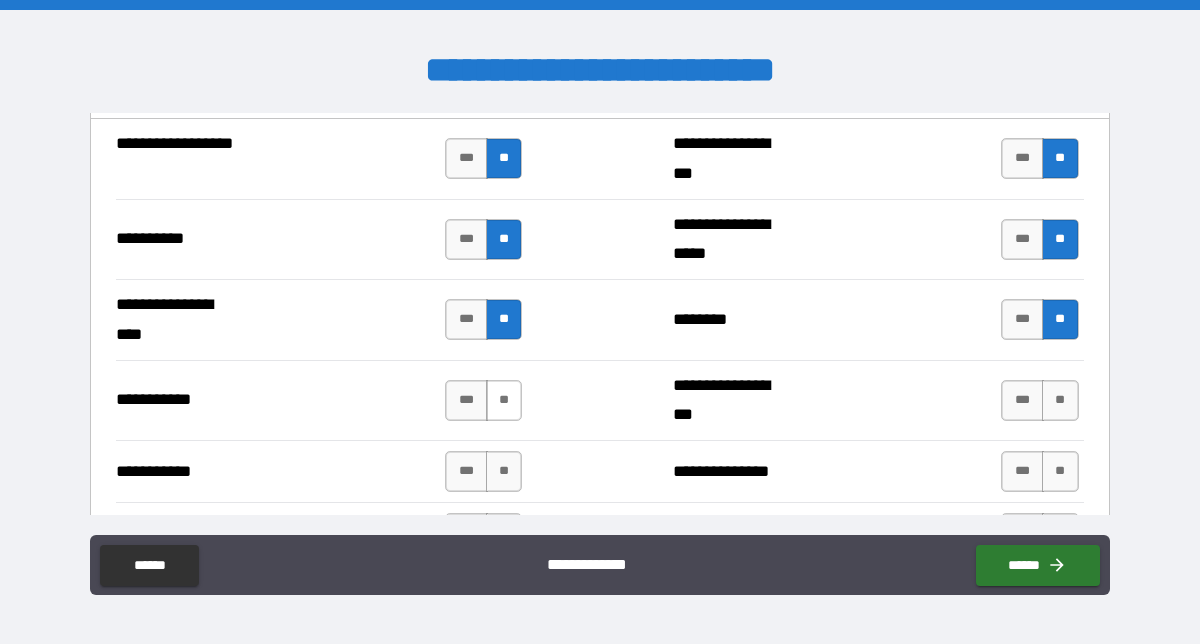 click on "**" at bounding box center [504, 400] 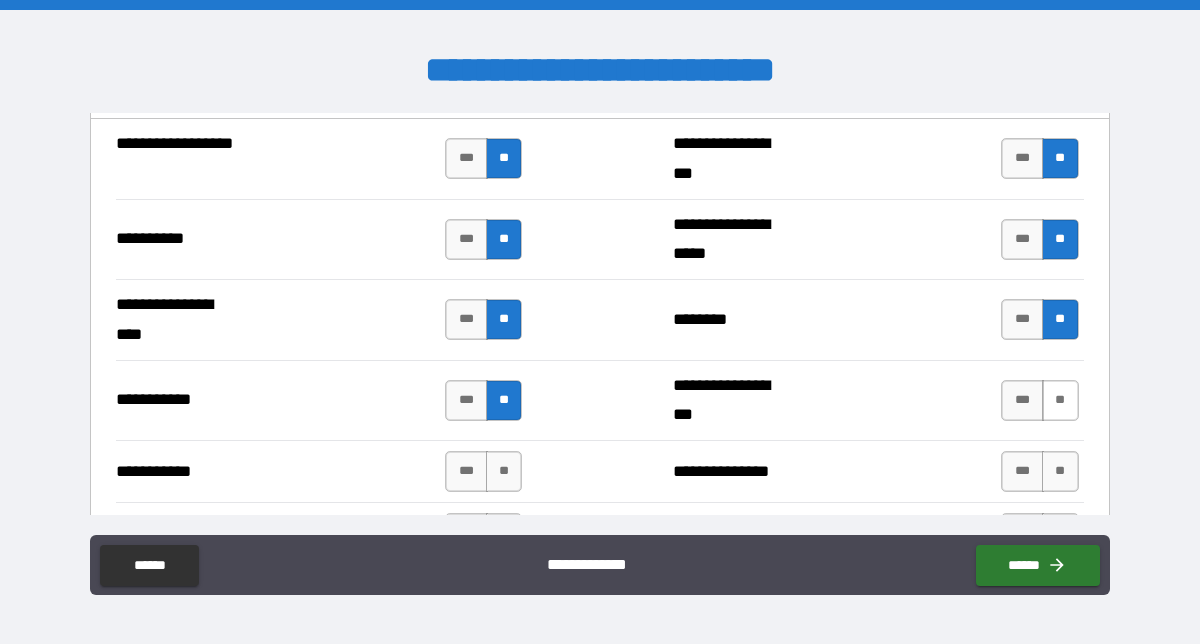 click on "**" at bounding box center (1060, 400) 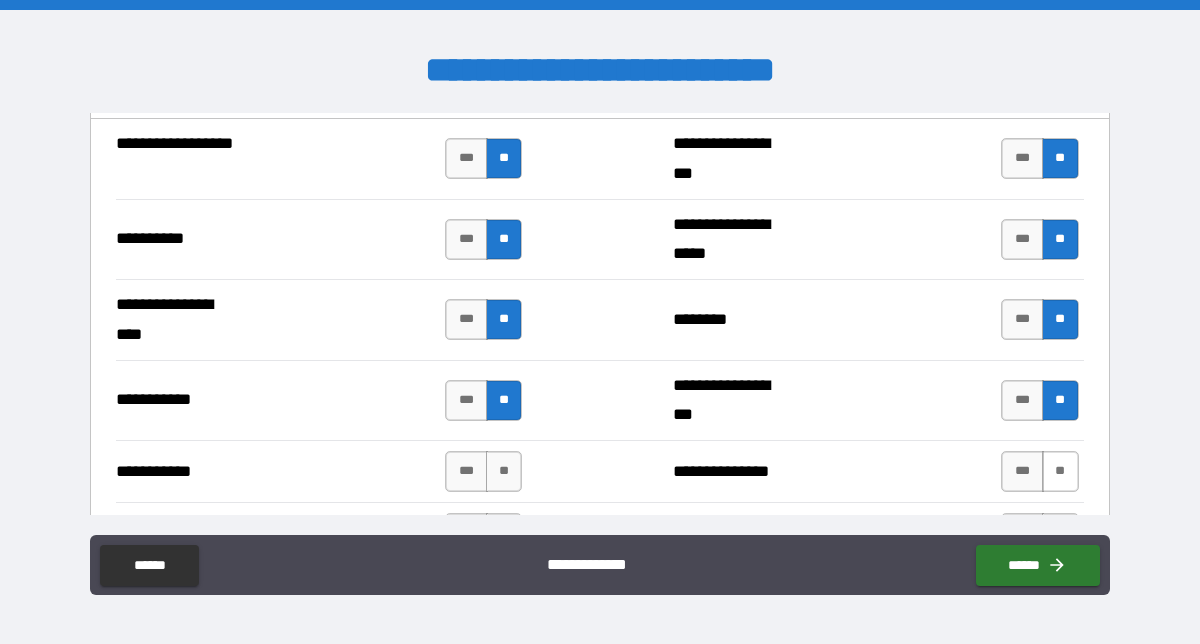click on "**" at bounding box center (1060, 471) 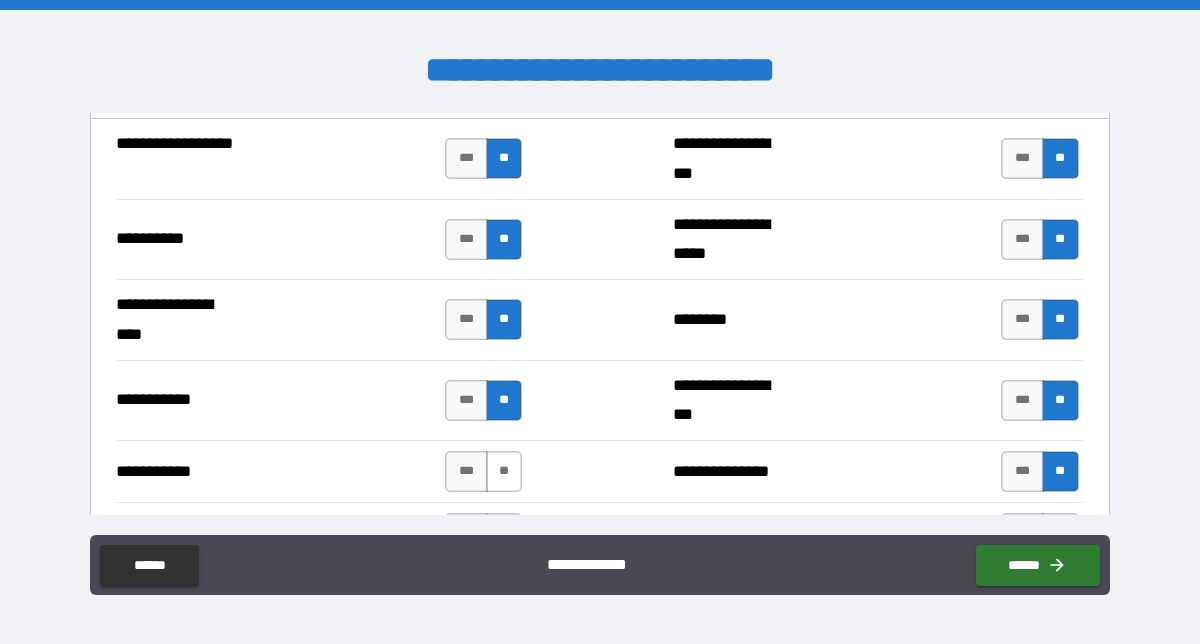 click on "**" at bounding box center (504, 471) 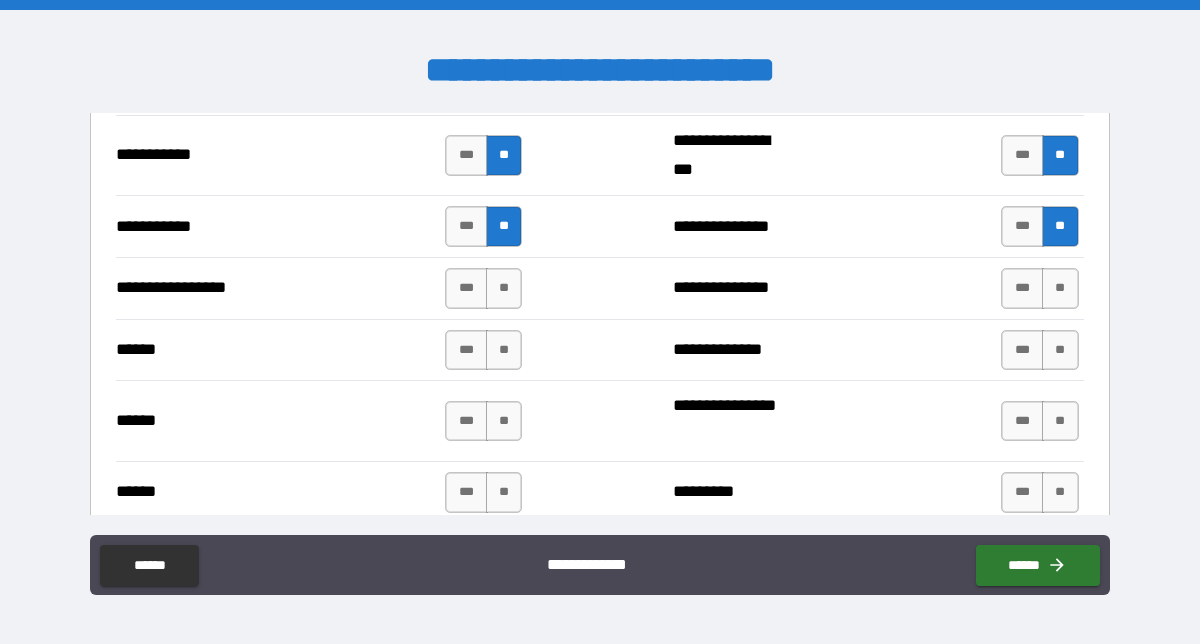 scroll, scrollTop: 2369, scrollLeft: 0, axis: vertical 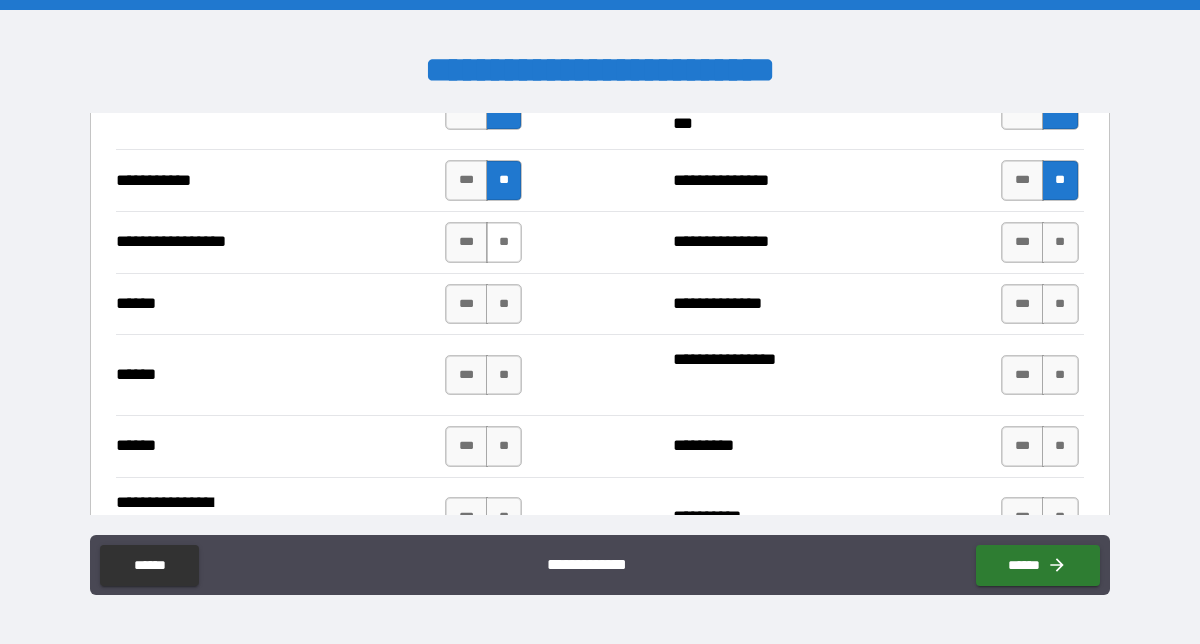 click on "**" at bounding box center (504, 242) 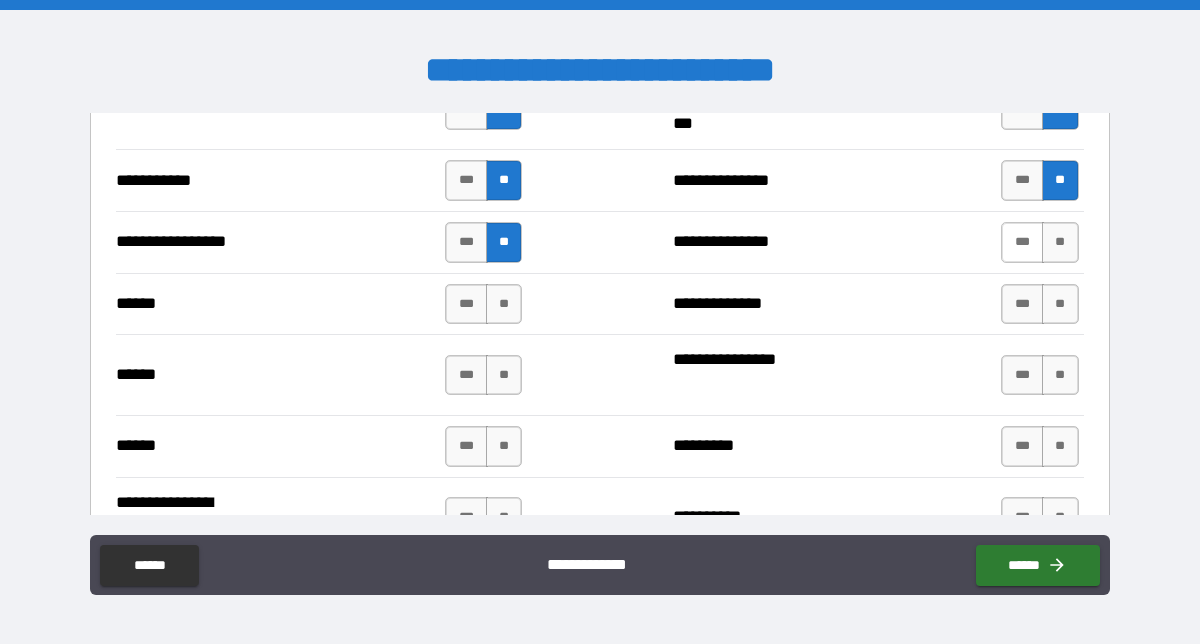 click on "***" at bounding box center [1022, 242] 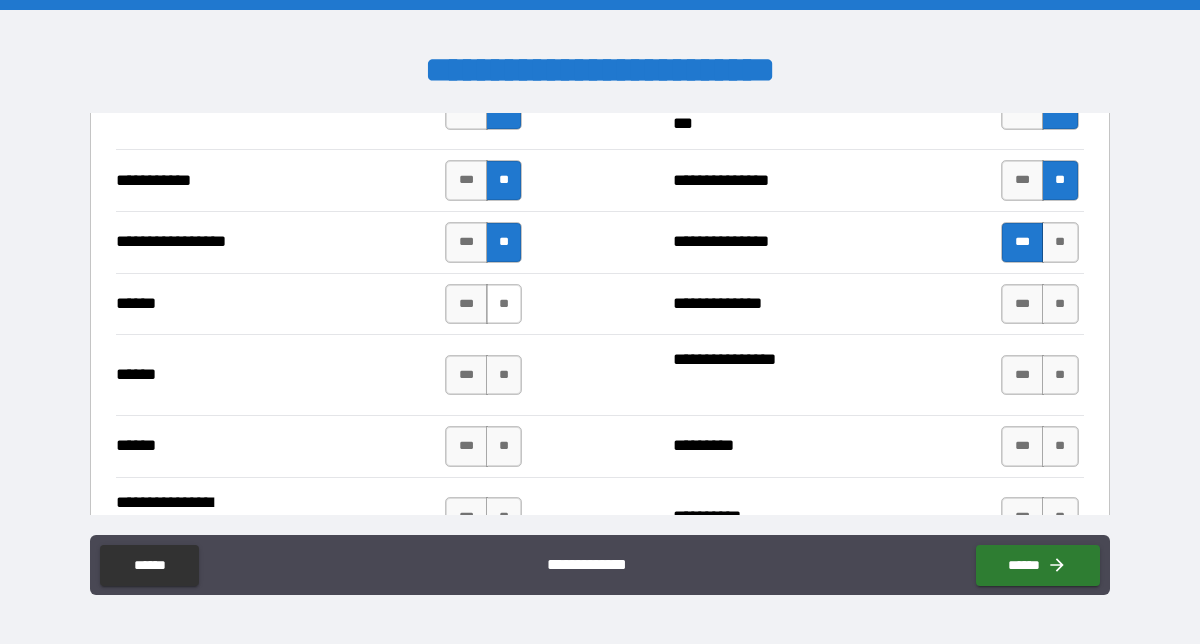 click on "**" at bounding box center (504, 304) 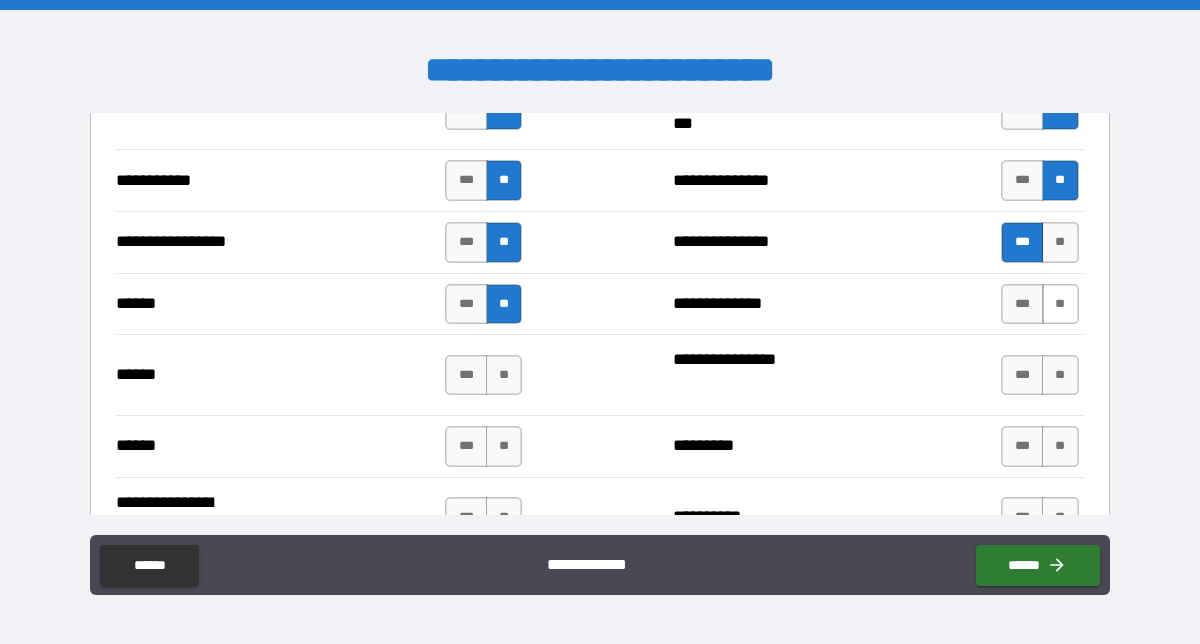 click on "**" at bounding box center (1060, 304) 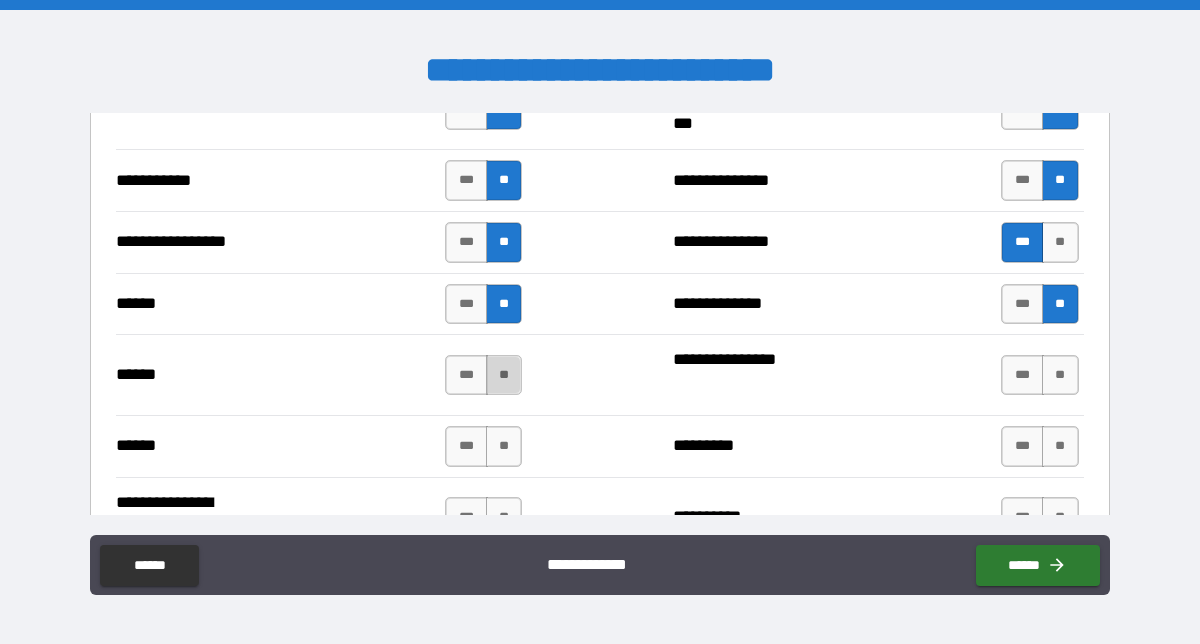 click on "**" at bounding box center [504, 375] 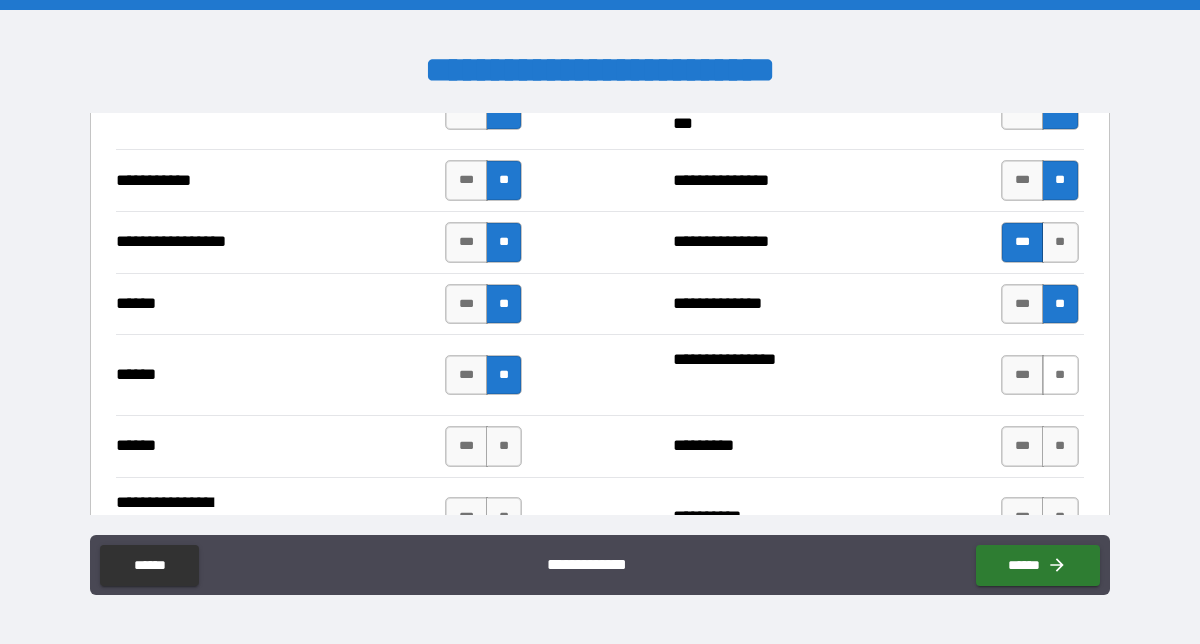 click on "**" at bounding box center [1060, 375] 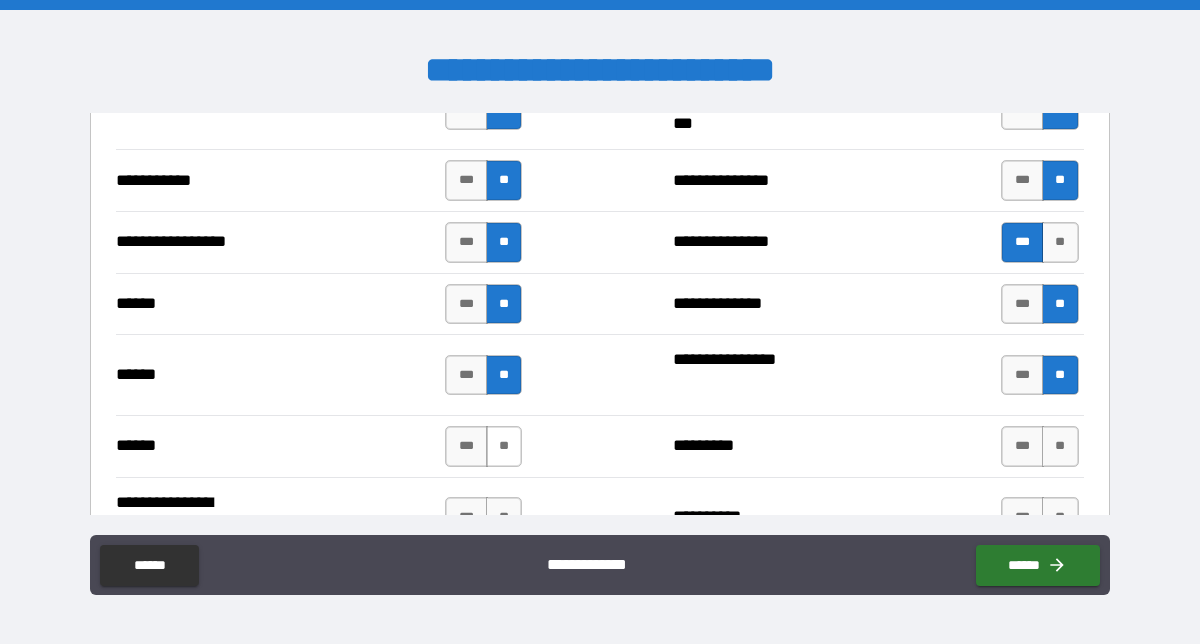 click on "**" at bounding box center [504, 446] 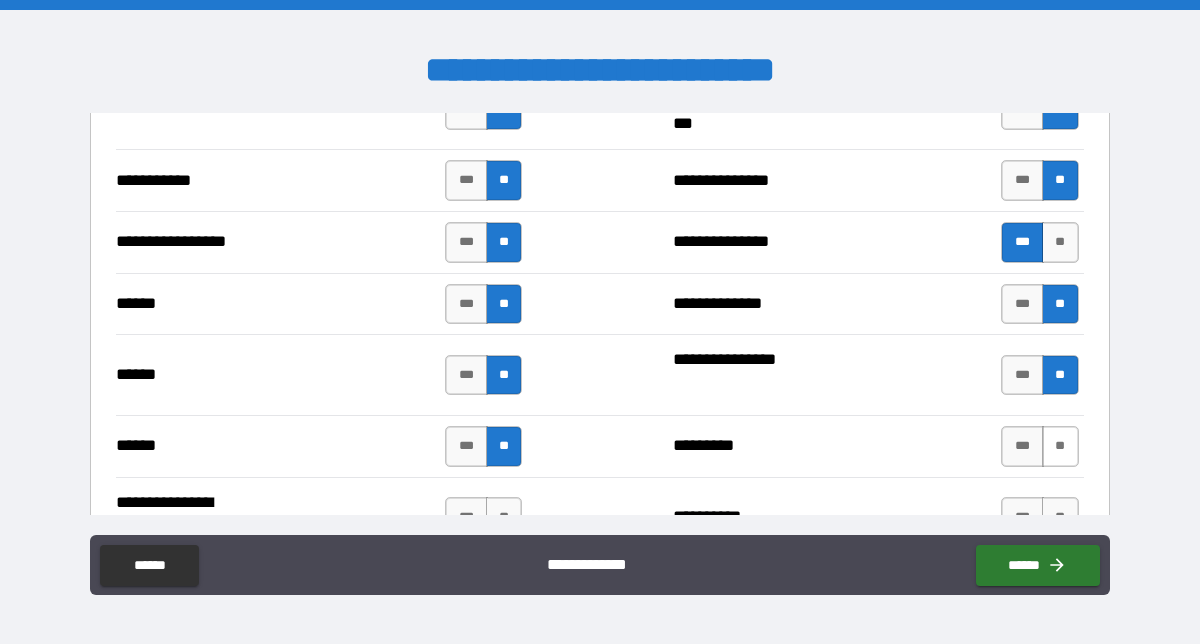 click on "**" at bounding box center (1060, 446) 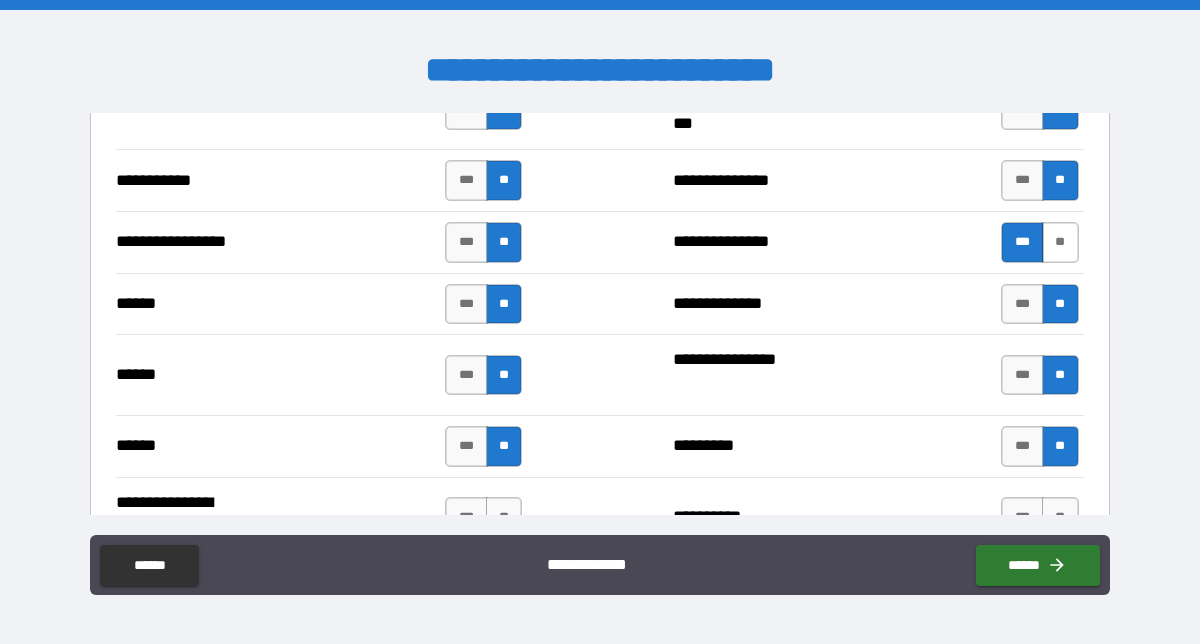 click on "**" at bounding box center (1060, 242) 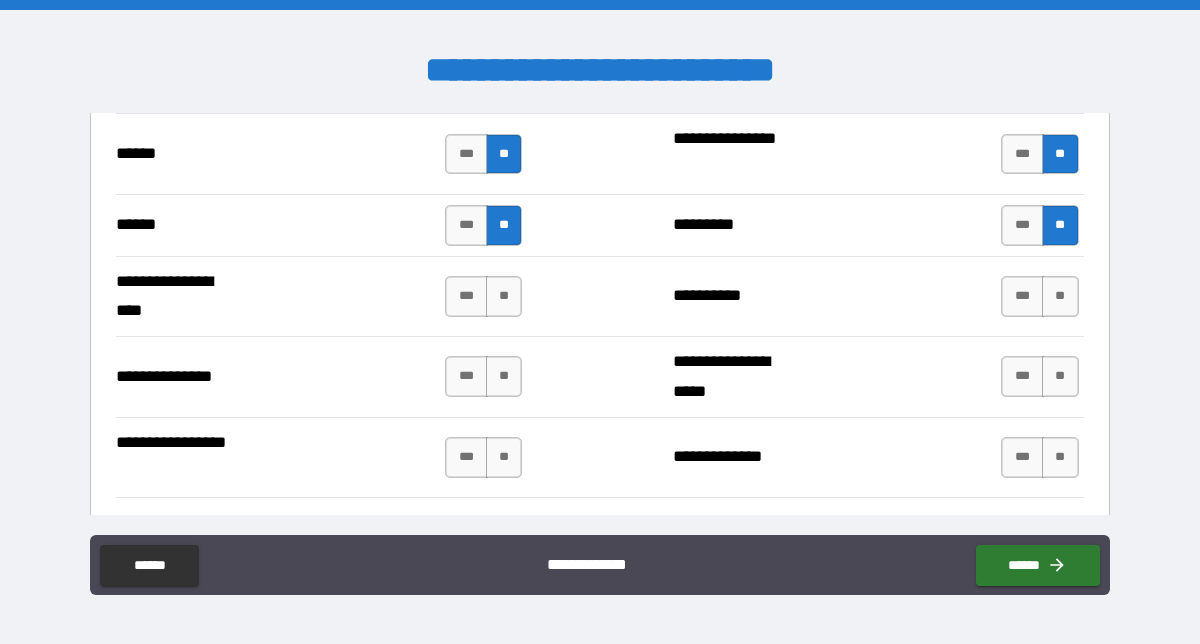 scroll, scrollTop: 2601, scrollLeft: 0, axis: vertical 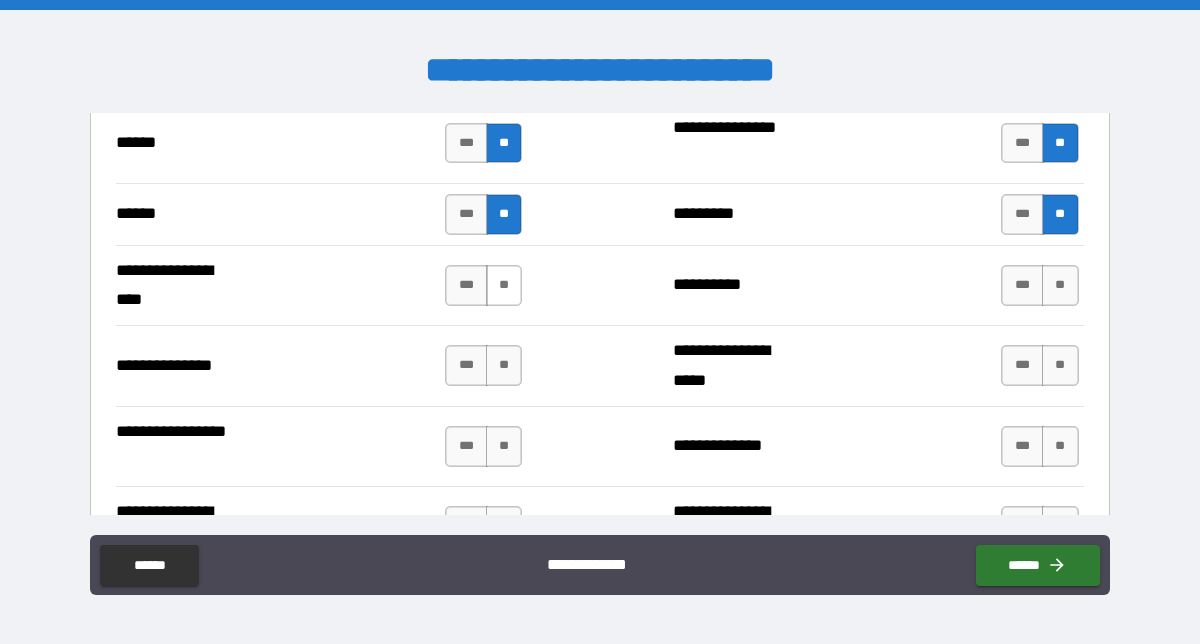 click on "**" at bounding box center (504, 285) 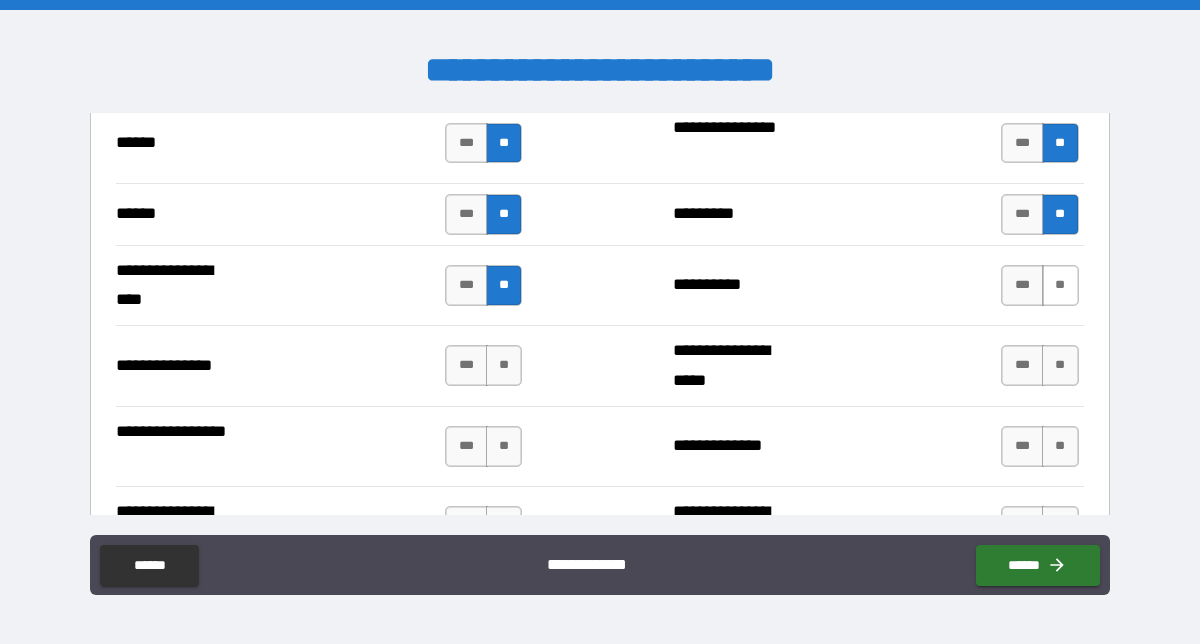 click on "**" at bounding box center (1060, 285) 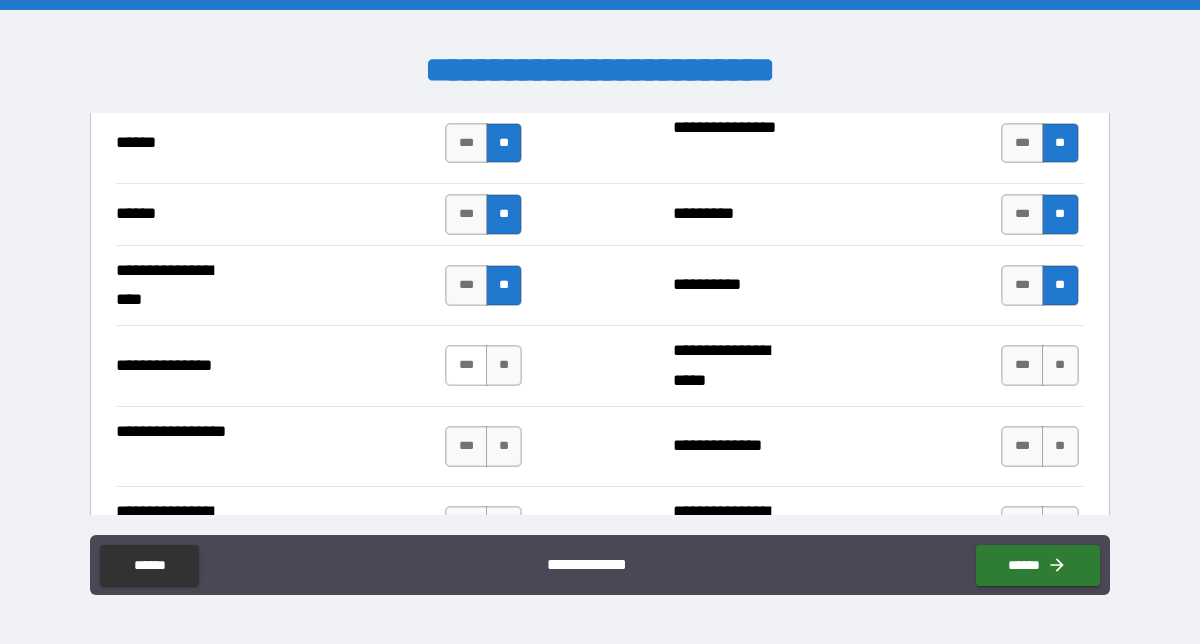 click on "***" at bounding box center [466, 365] 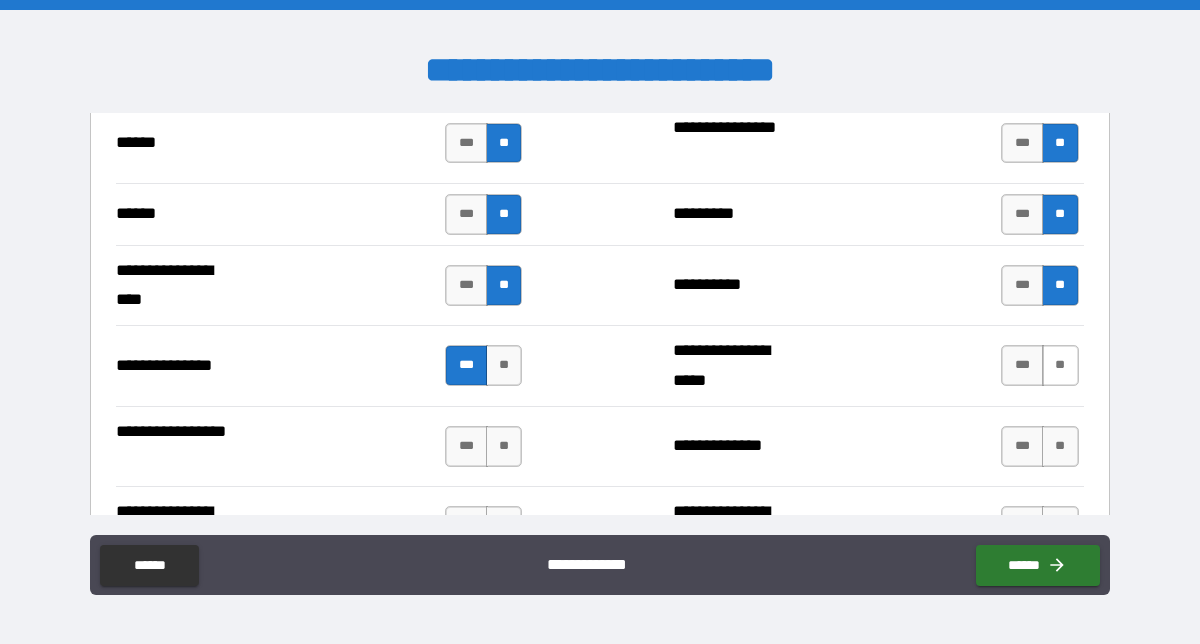 click on "**" at bounding box center [1060, 365] 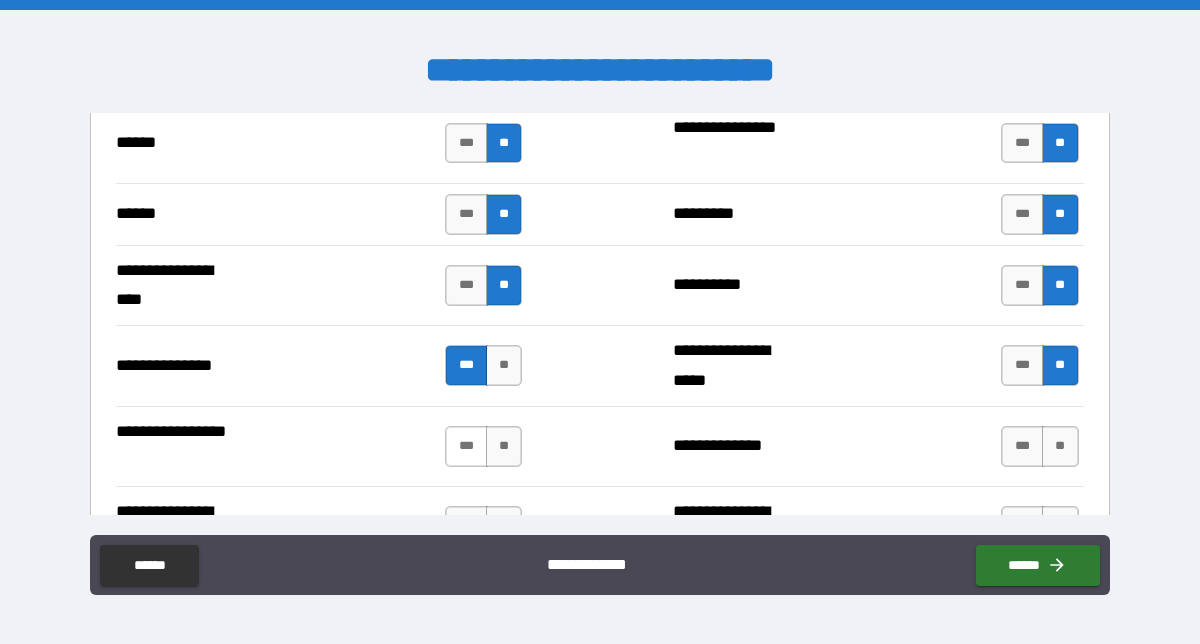click on "***" at bounding box center (466, 446) 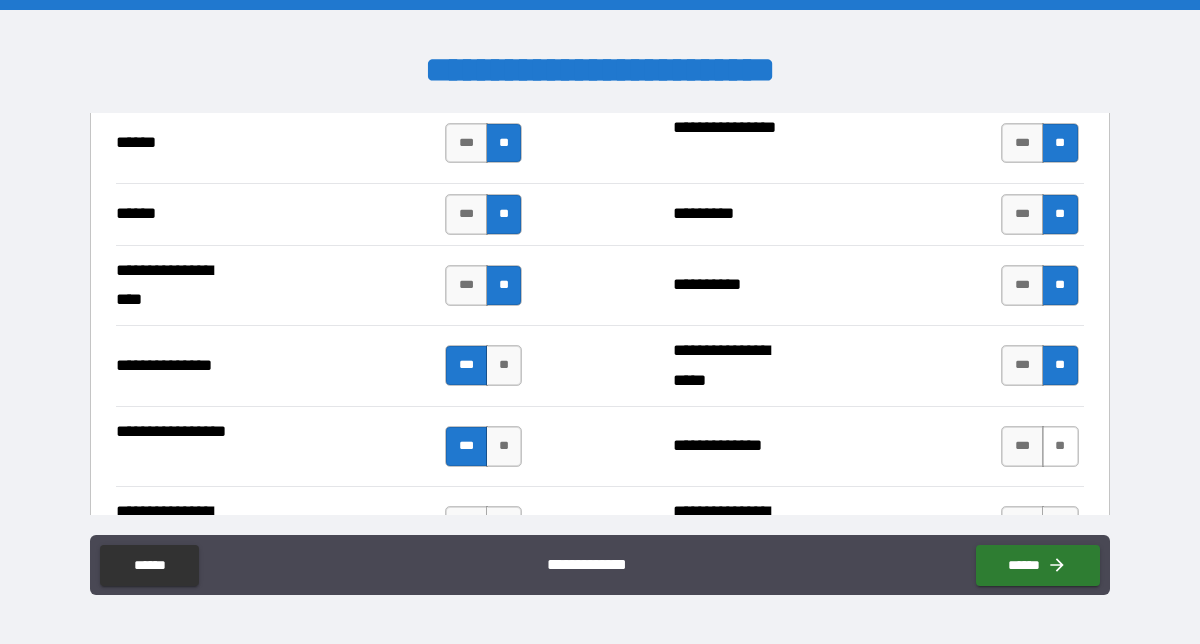 click on "**" at bounding box center (1060, 446) 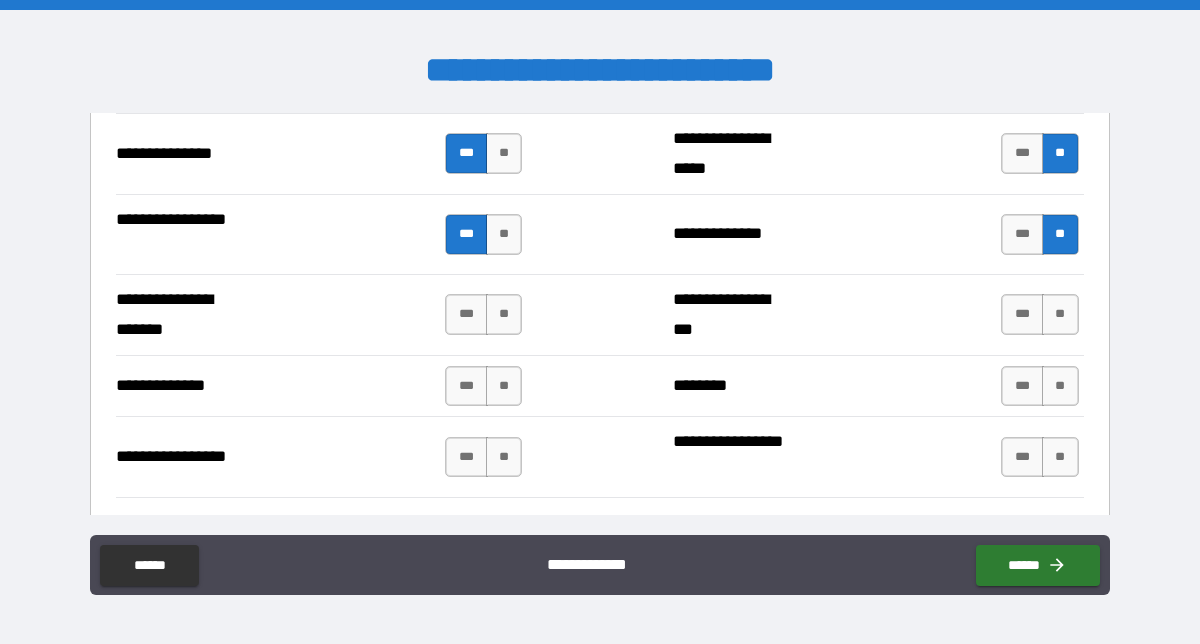 scroll, scrollTop: 2855, scrollLeft: 0, axis: vertical 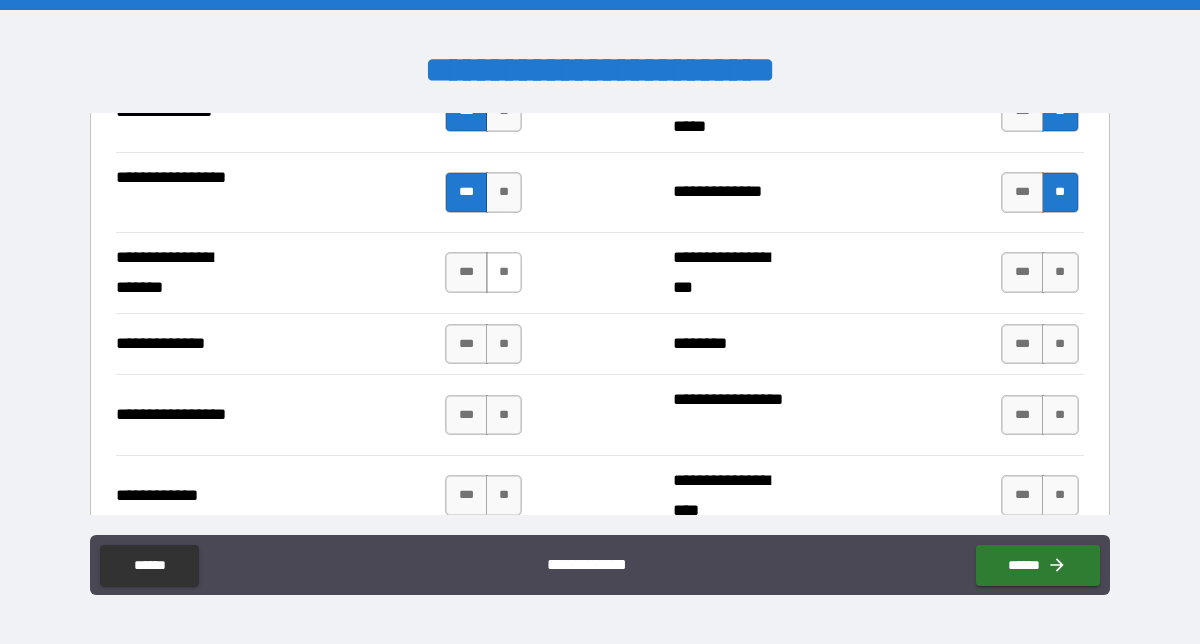 click on "**" at bounding box center (504, 272) 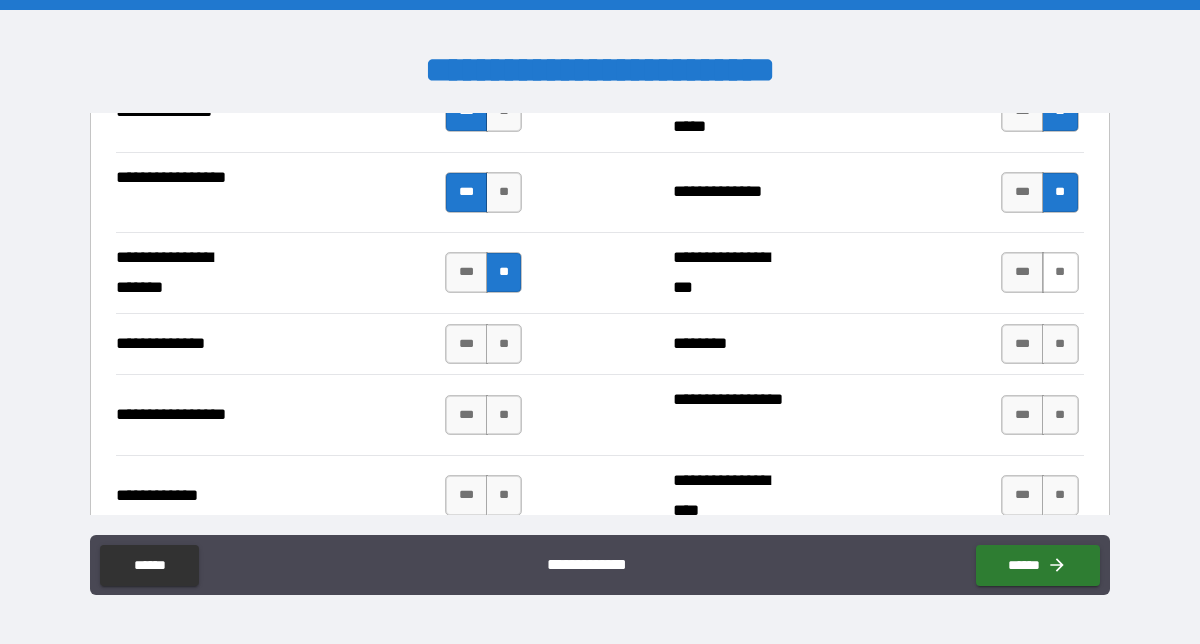 click on "**" at bounding box center [1060, 272] 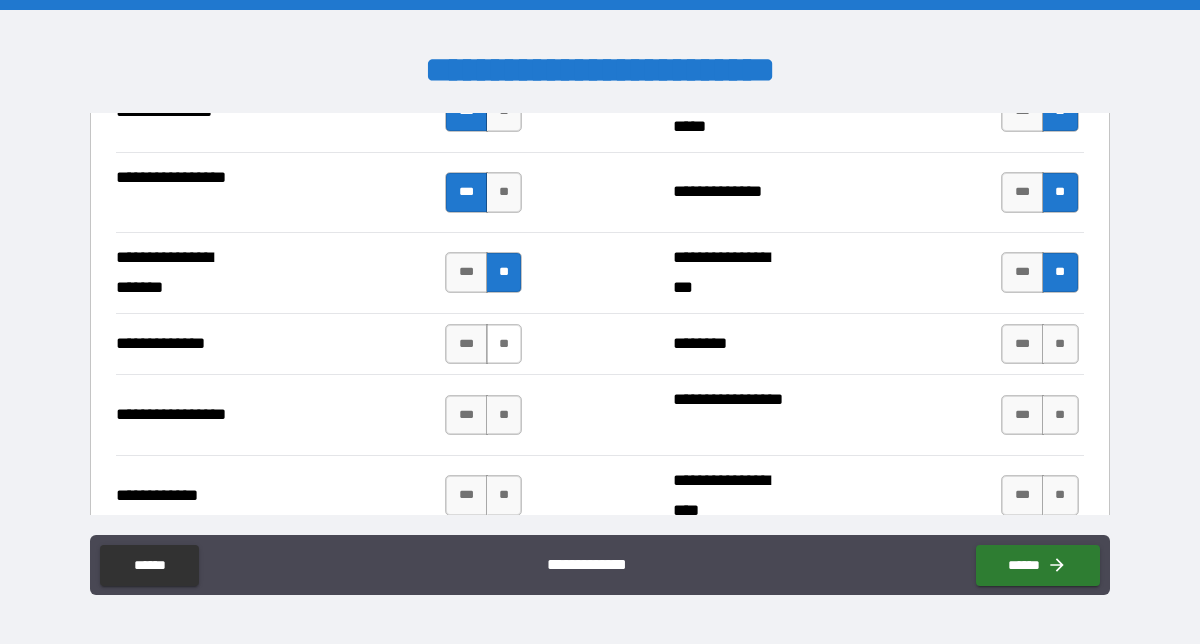 click on "**" at bounding box center (504, 344) 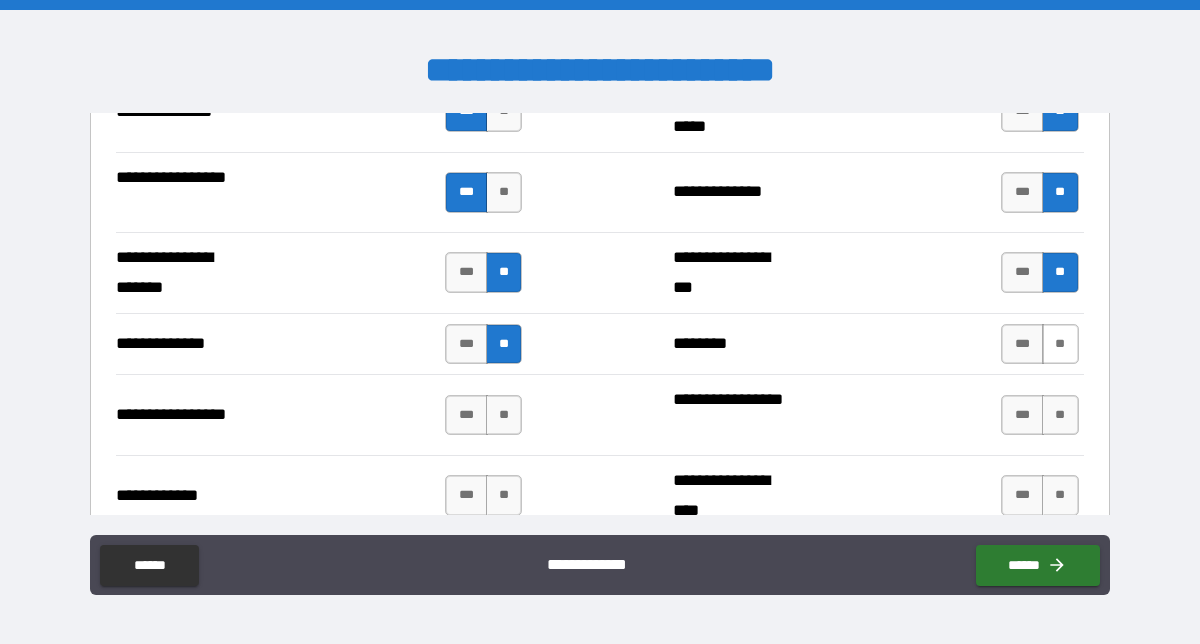 click on "**" at bounding box center (1060, 344) 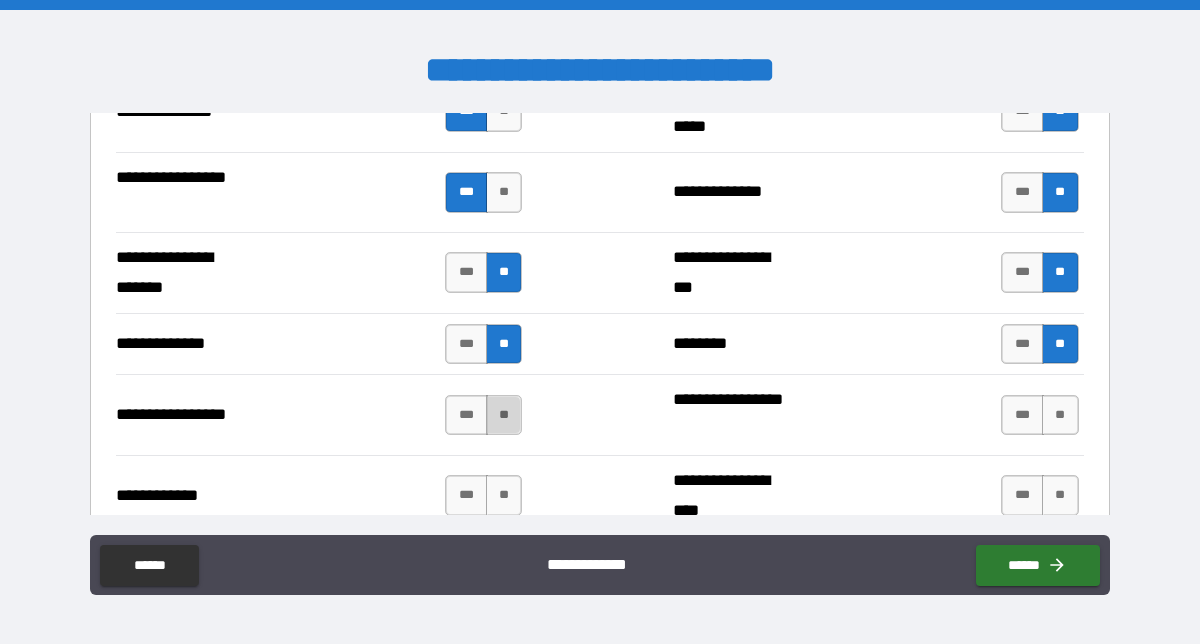 click on "**" at bounding box center [504, 415] 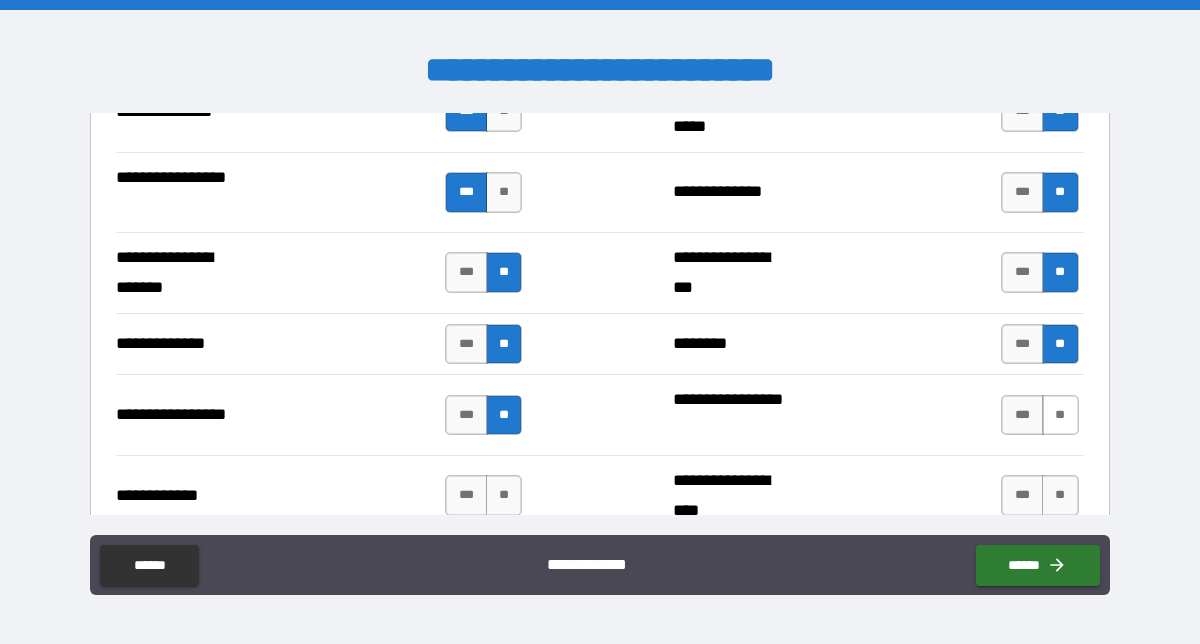 click on "**" at bounding box center (1060, 415) 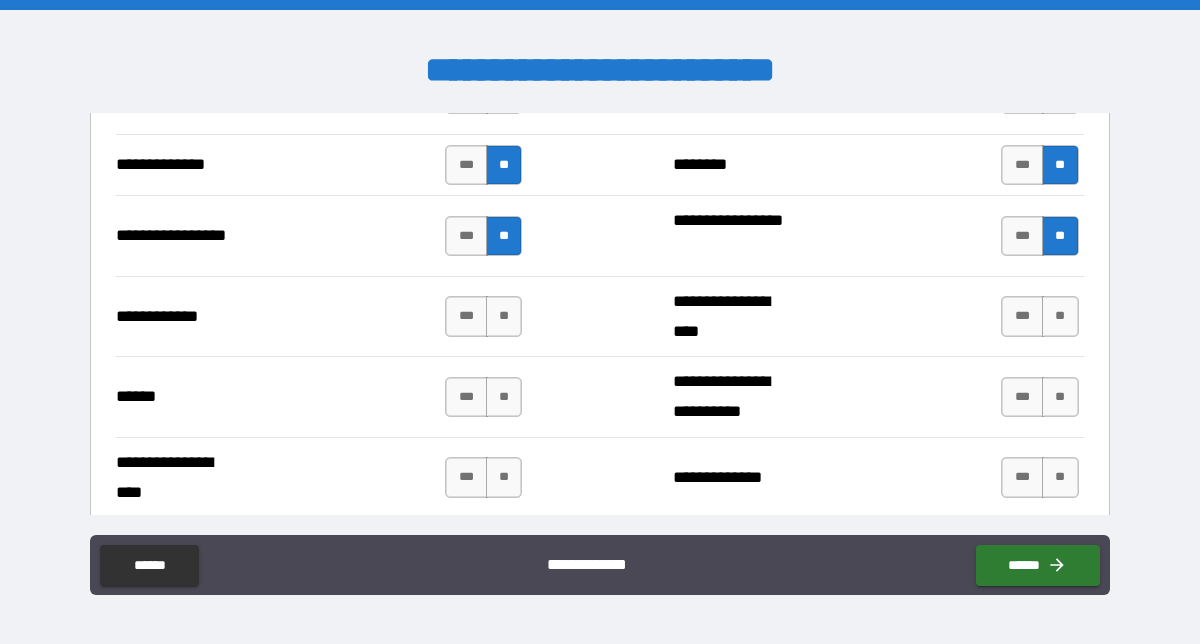 scroll, scrollTop: 3074, scrollLeft: 0, axis: vertical 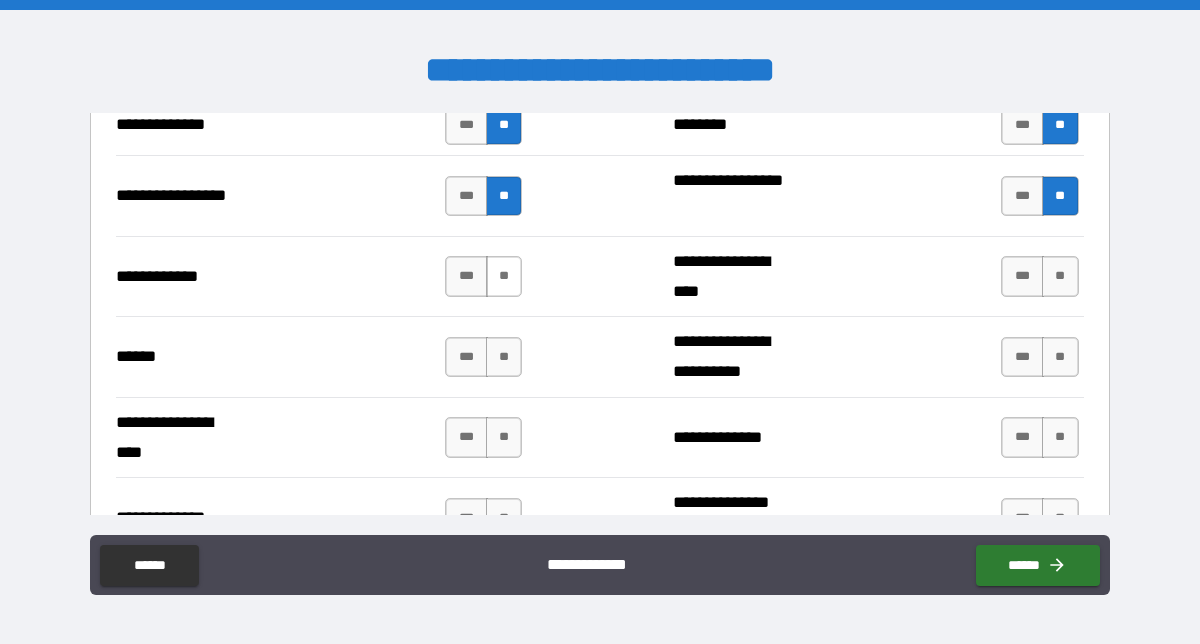 click on "**" at bounding box center (504, 276) 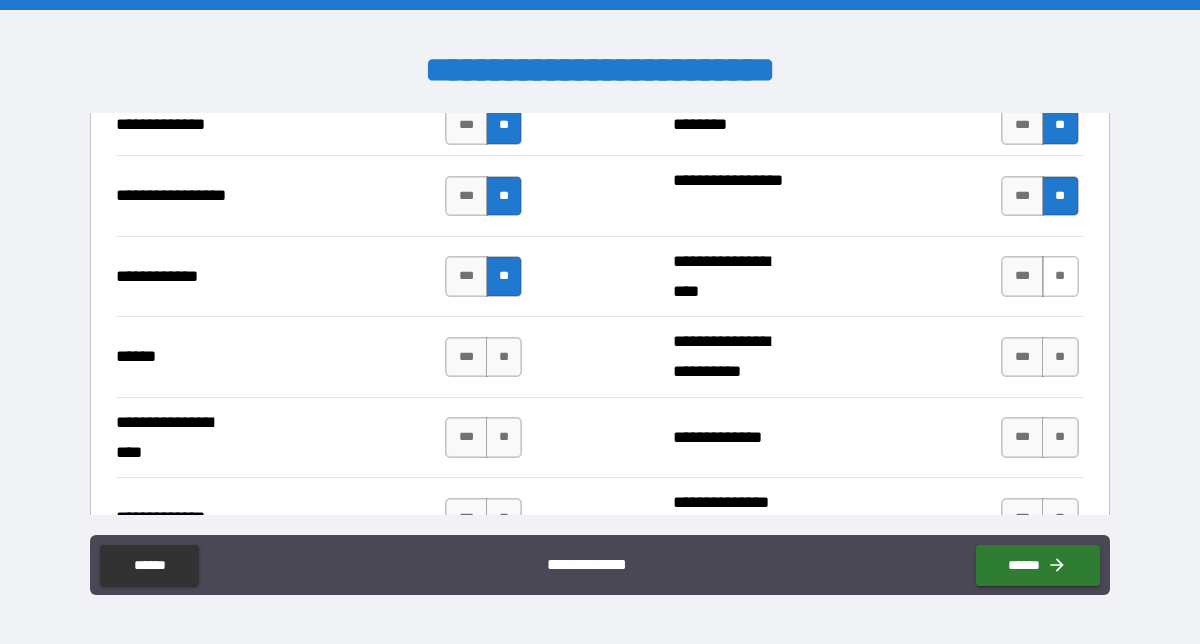 click on "**" at bounding box center (1060, 276) 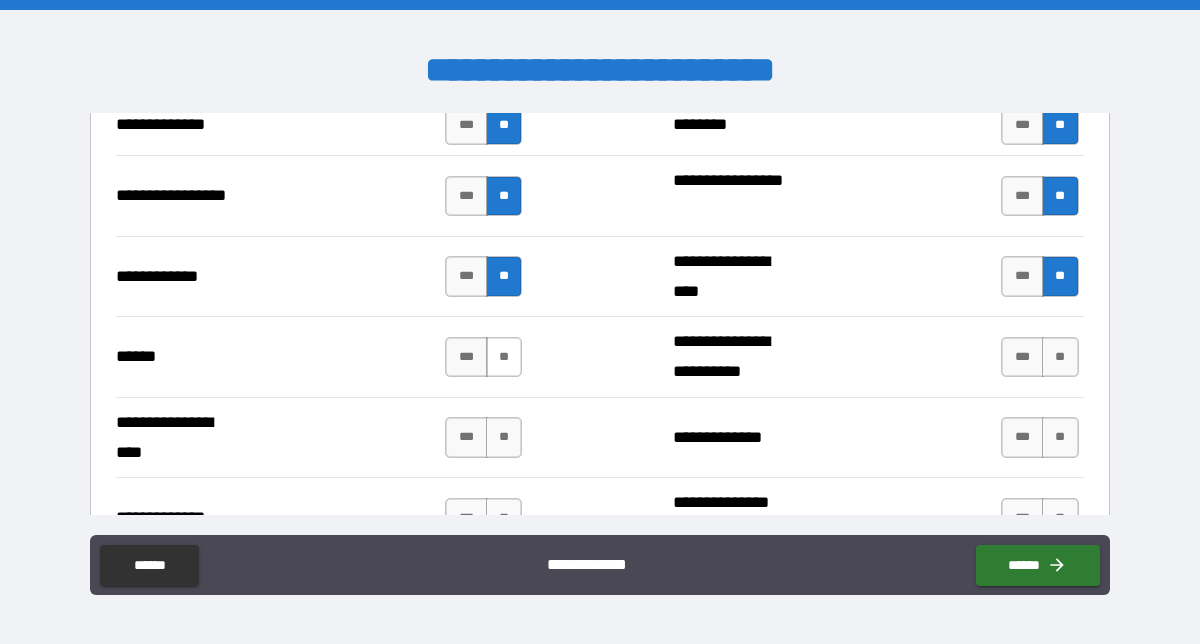 click on "**" at bounding box center [504, 357] 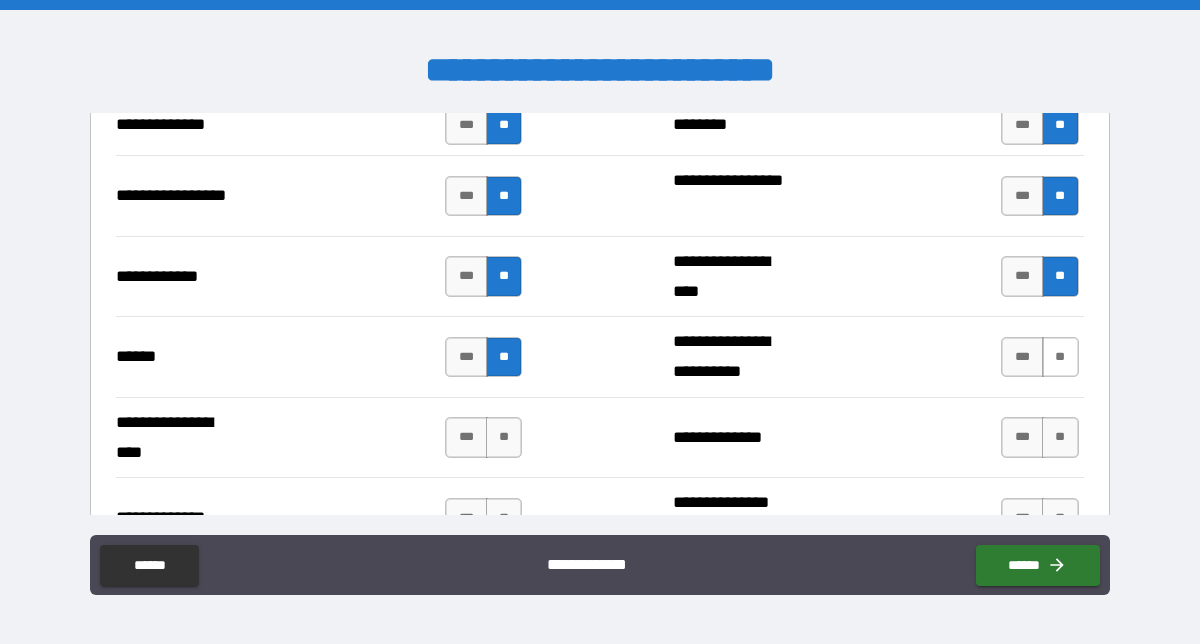 click on "**" at bounding box center [1060, 357] 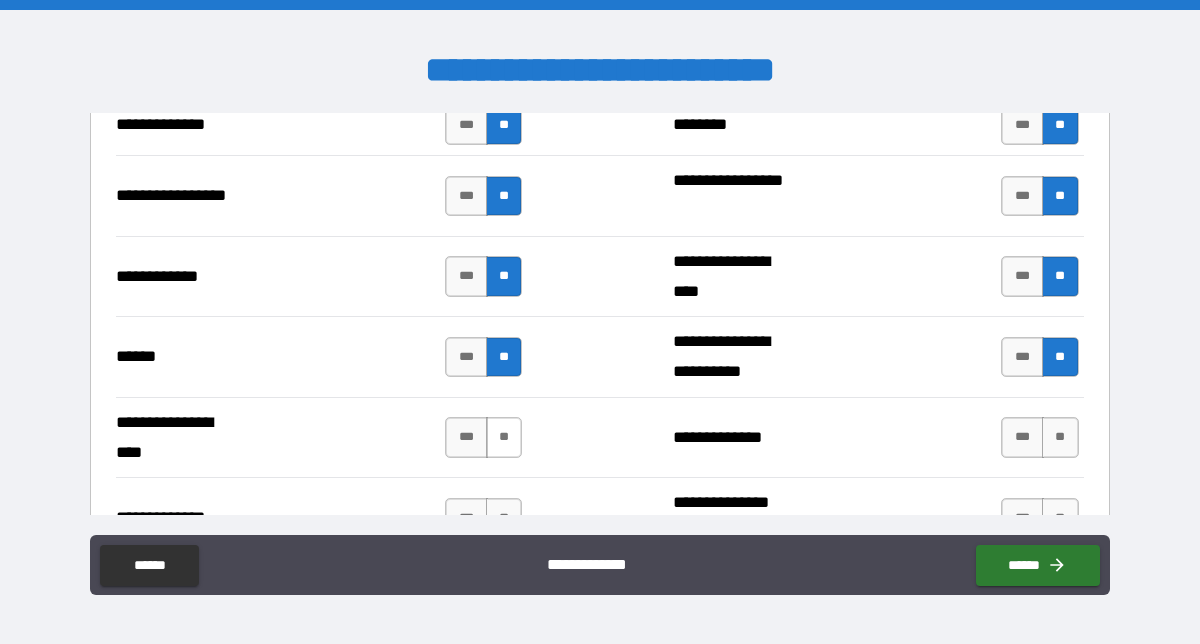 click on "**" at bounding box center (504, 437) 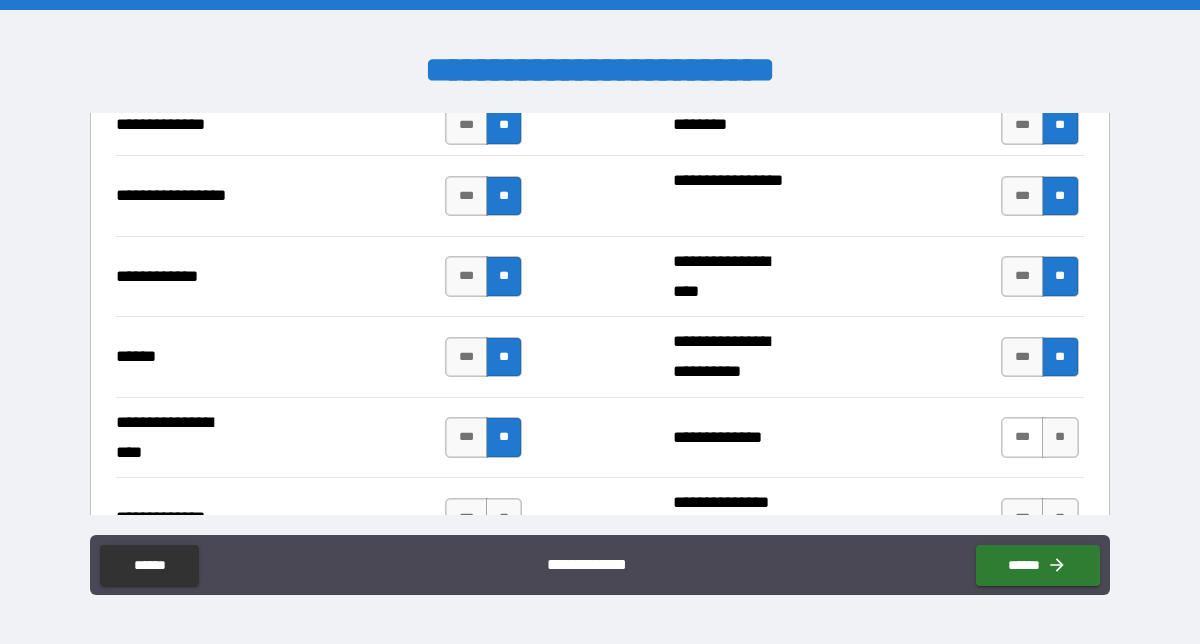click on "***" at bounding box center (1022, 437) 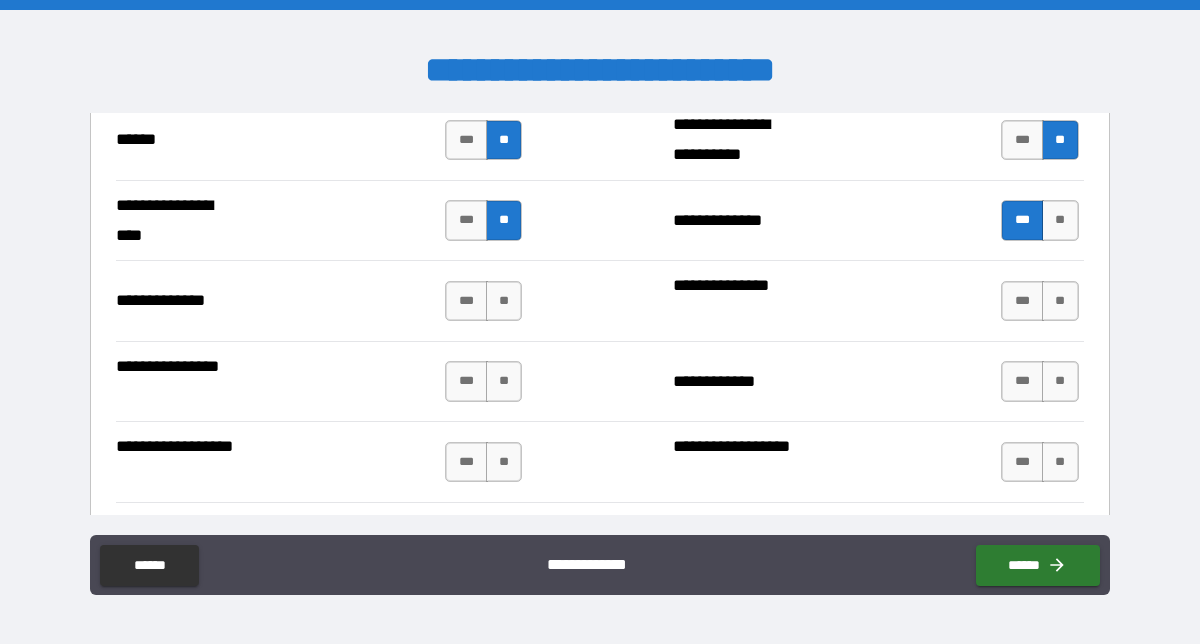 scroll, scrollTop: 3299, scrollLeft: 0, axis: vertical 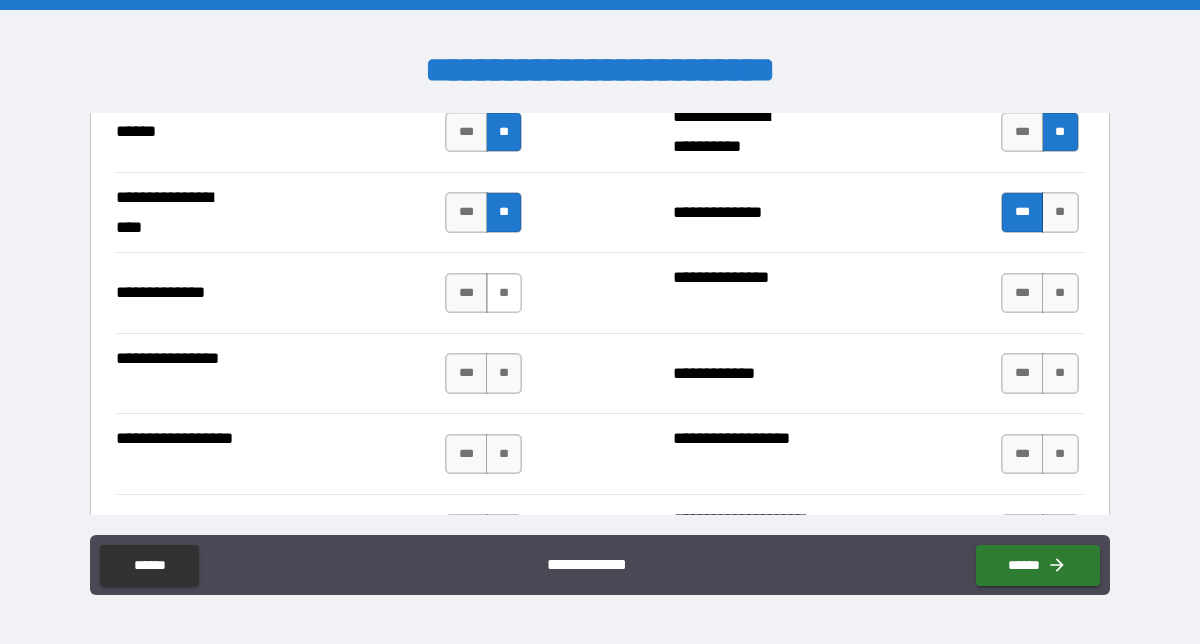 click on "**" at bounding box center (504, 293) 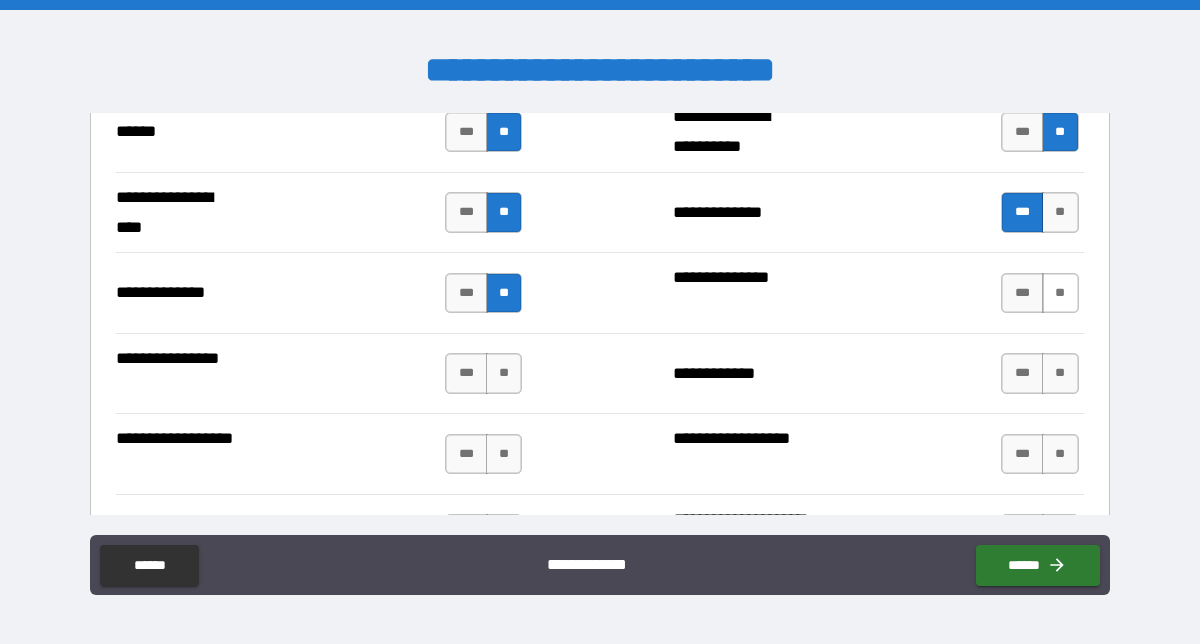 click on "**" at bounding box center (1060, 293) 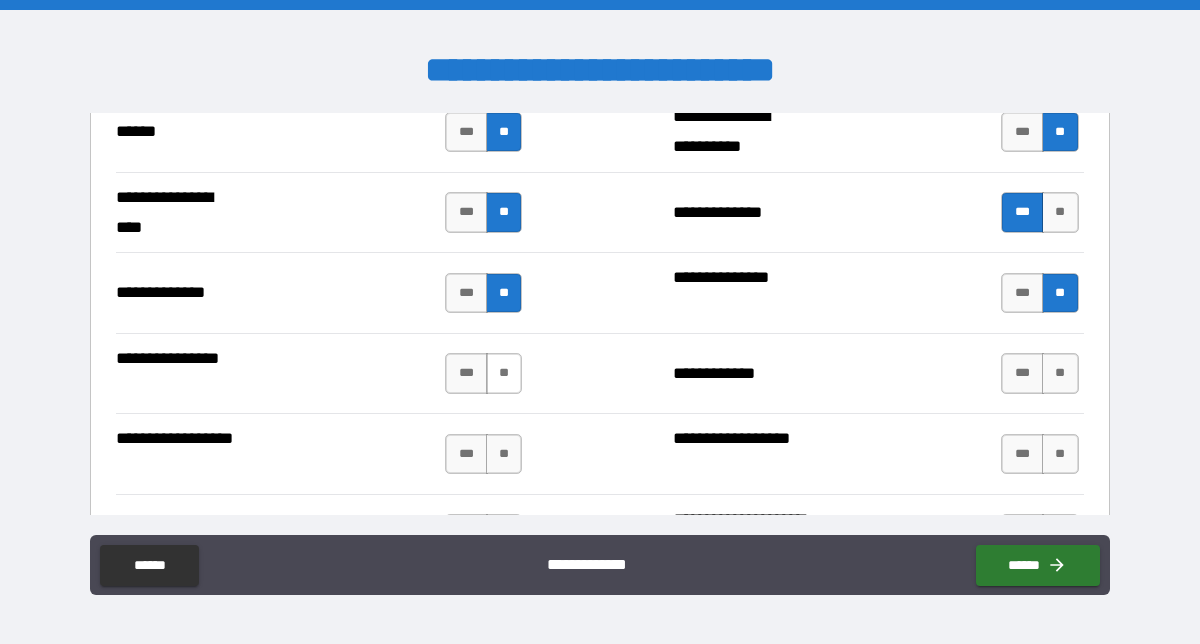 click on "**" at bounding box center (504, 373) 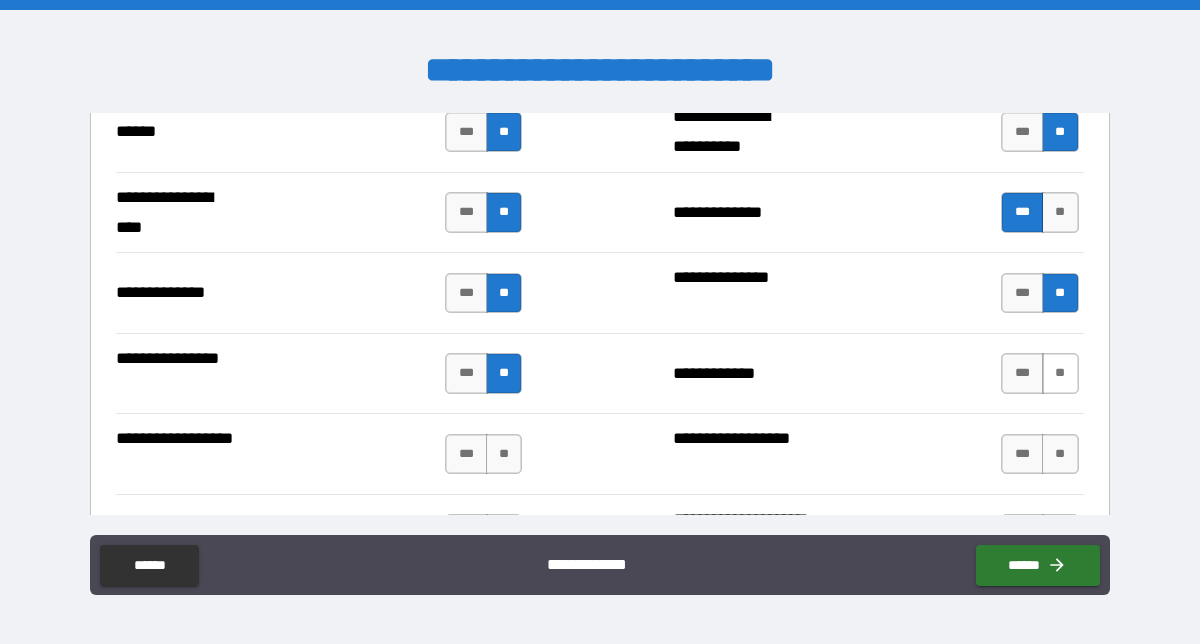 click on "**" at bounding box center [1060, 373] 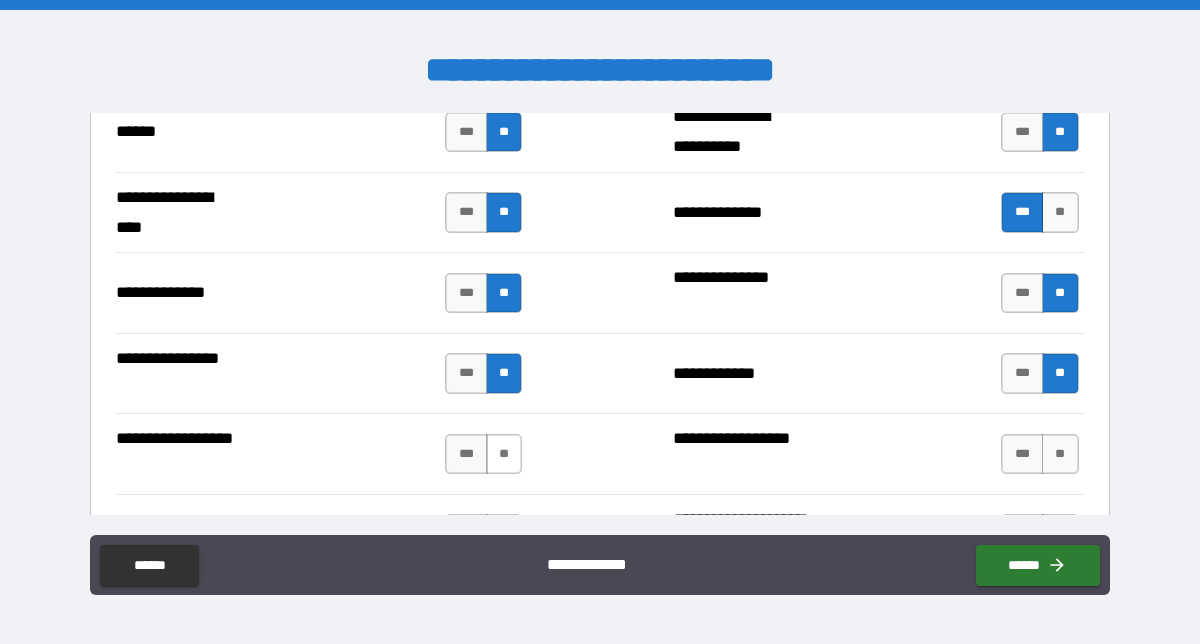 click on "**" at bounding box center [504, 454] 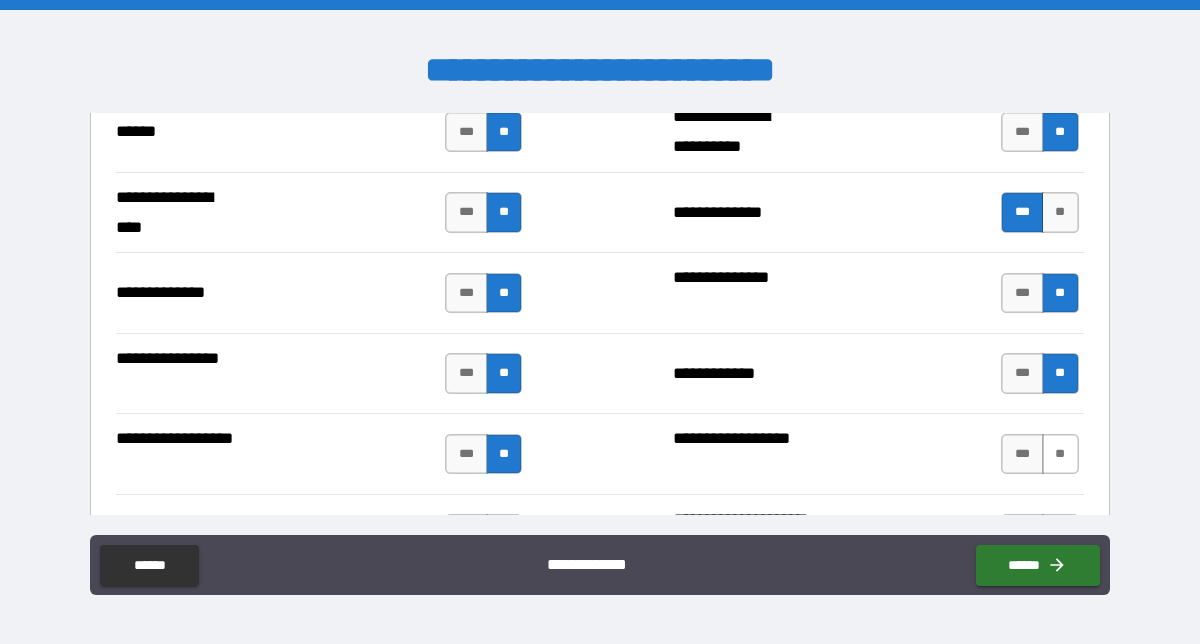 click on "**" at bounding box center (1060, 454) 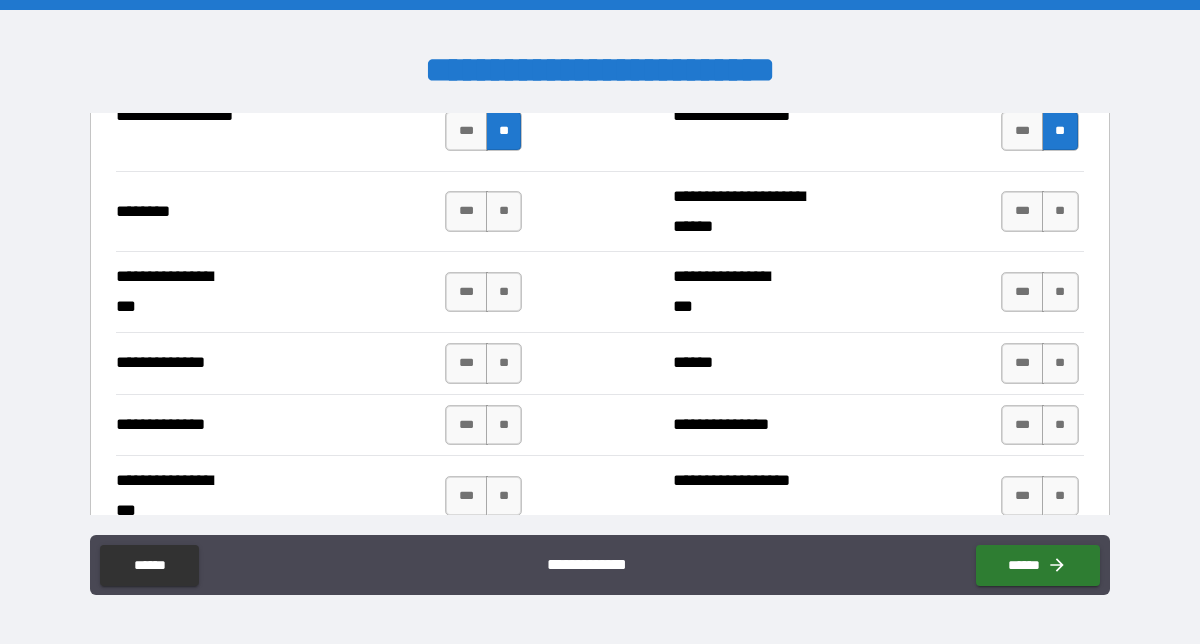 scroll, scrollTop: 3641, scrollLeft: 0, axis: vertical 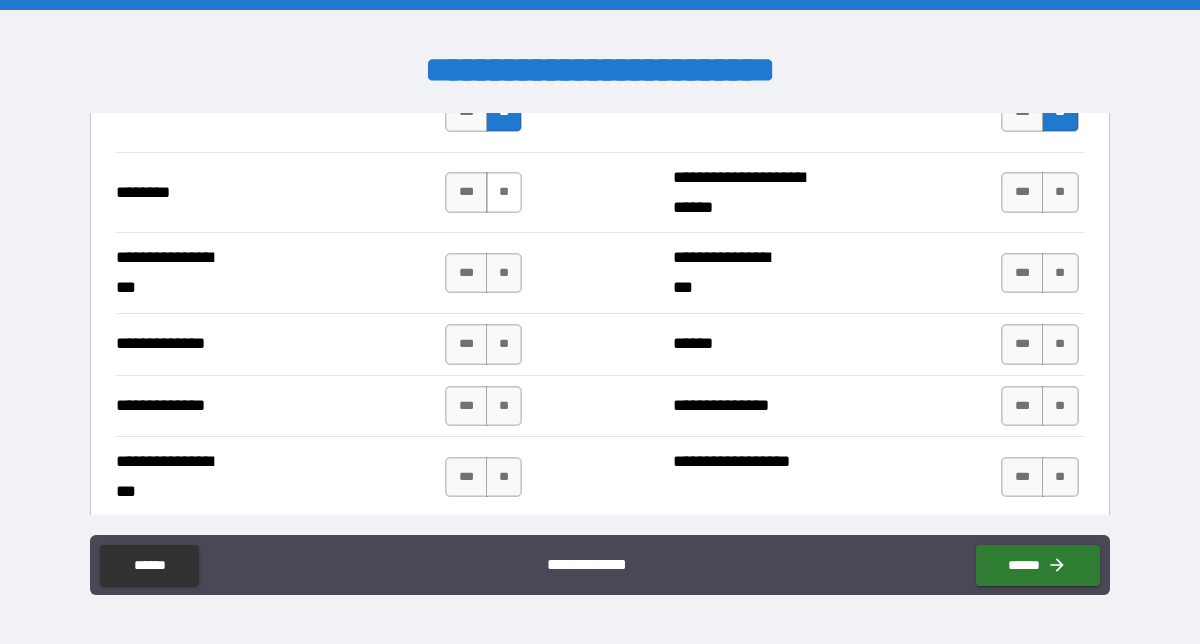 click on "**" at bounding box center (504, 192) 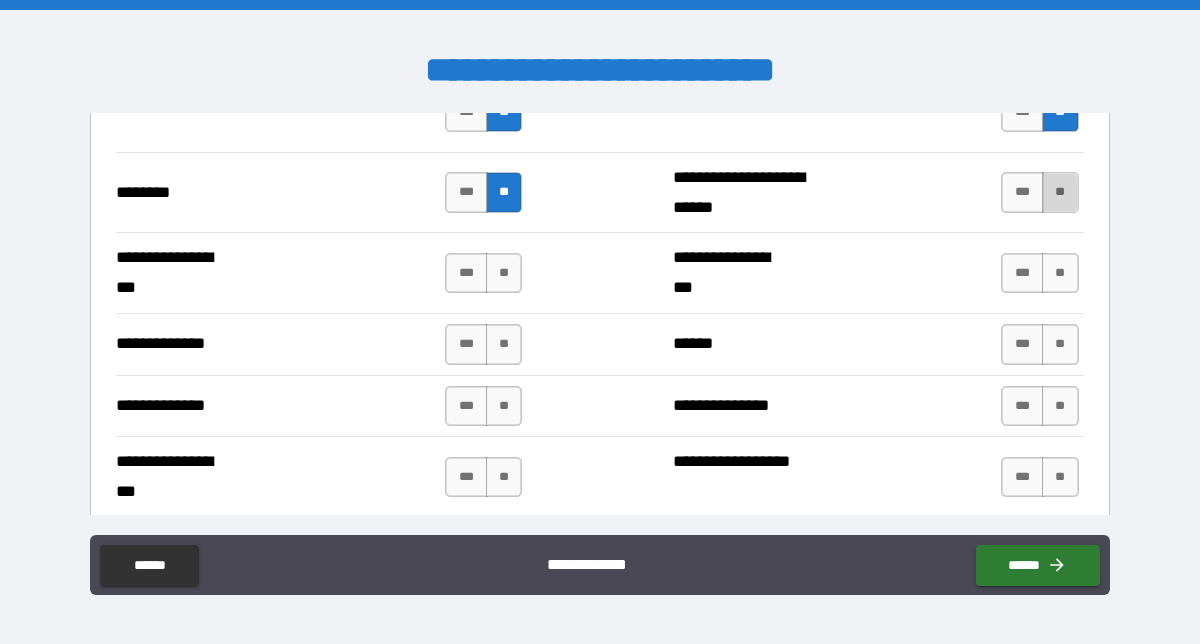 click on "**" at bounding box center (1060, 192) 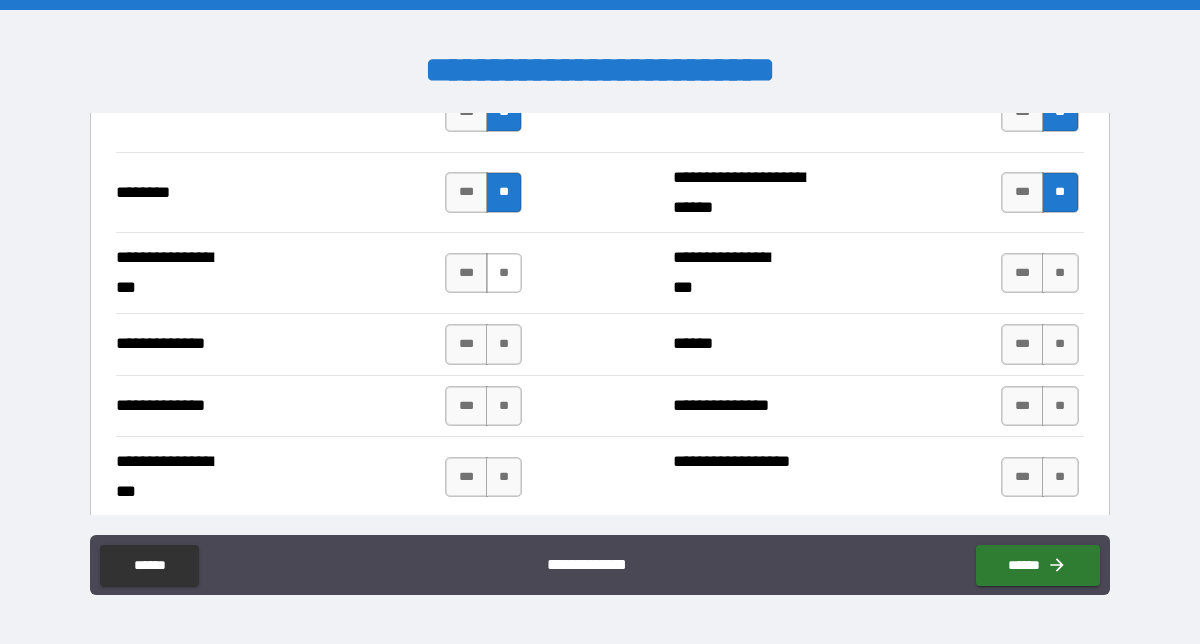 click on "**" at bounding box center [504, 273] 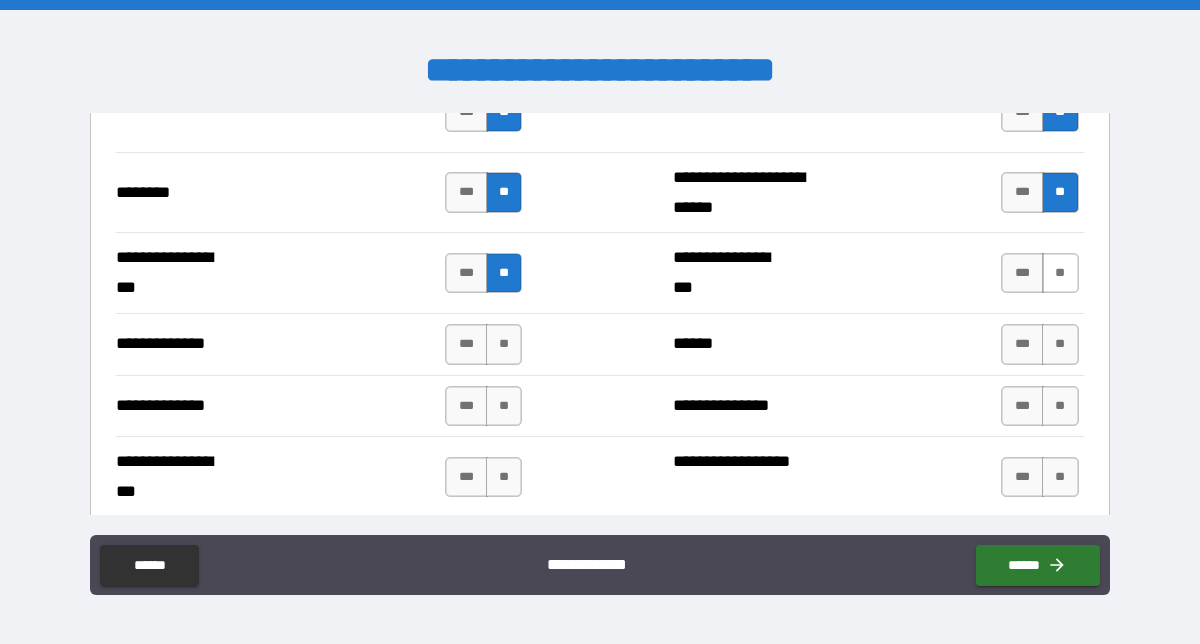 click on "**" at bounding box center (1060, 273) 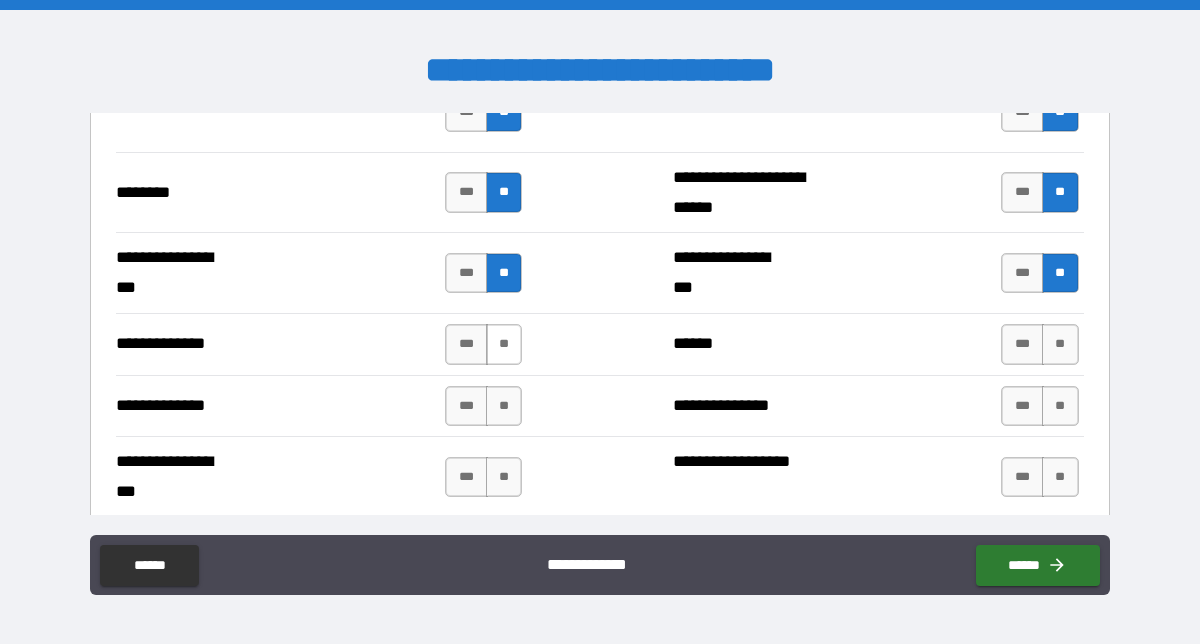 click on "**" at bounding box center [504, 344] 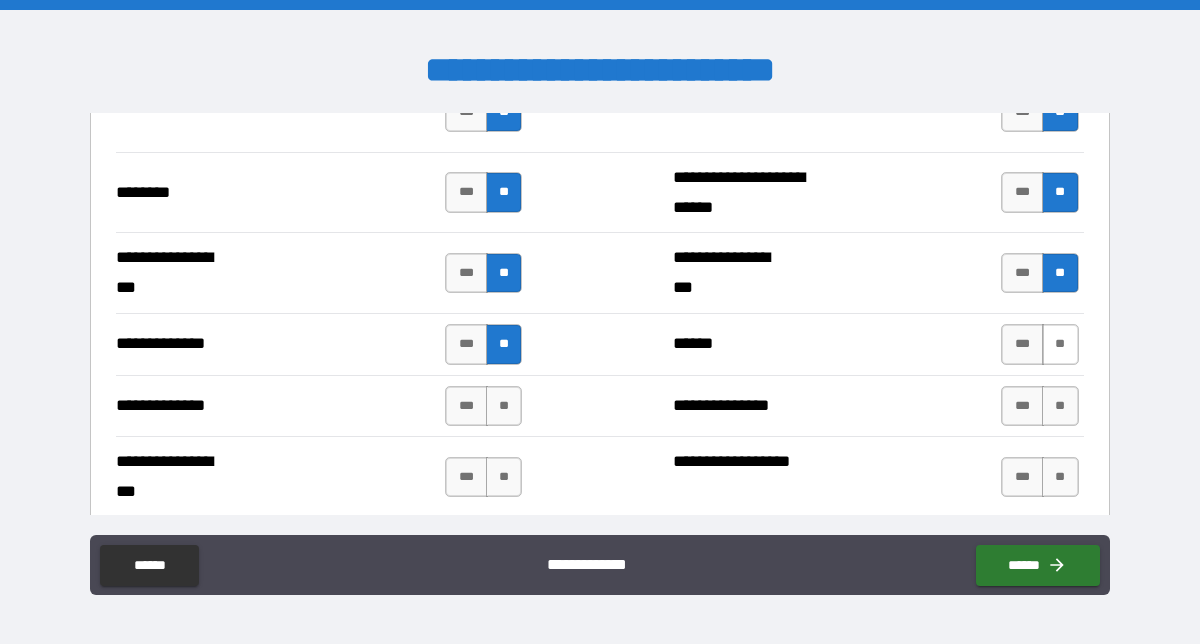 click on "**" at bounding box center (1060, 344) 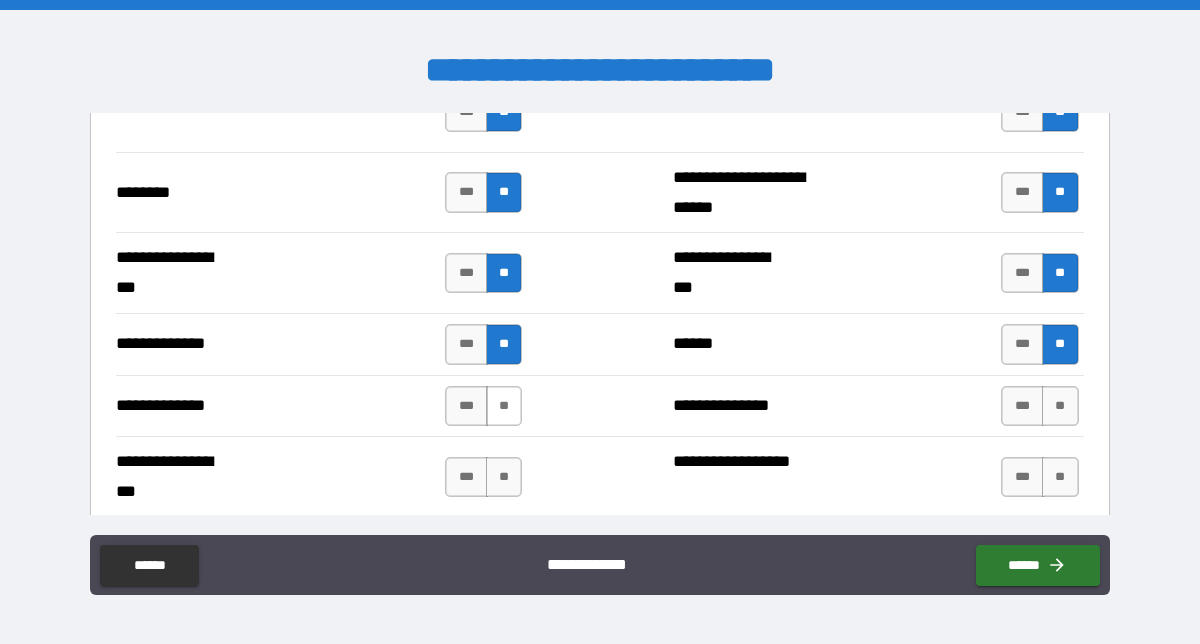click on "**" at bounding box center [504, 406] 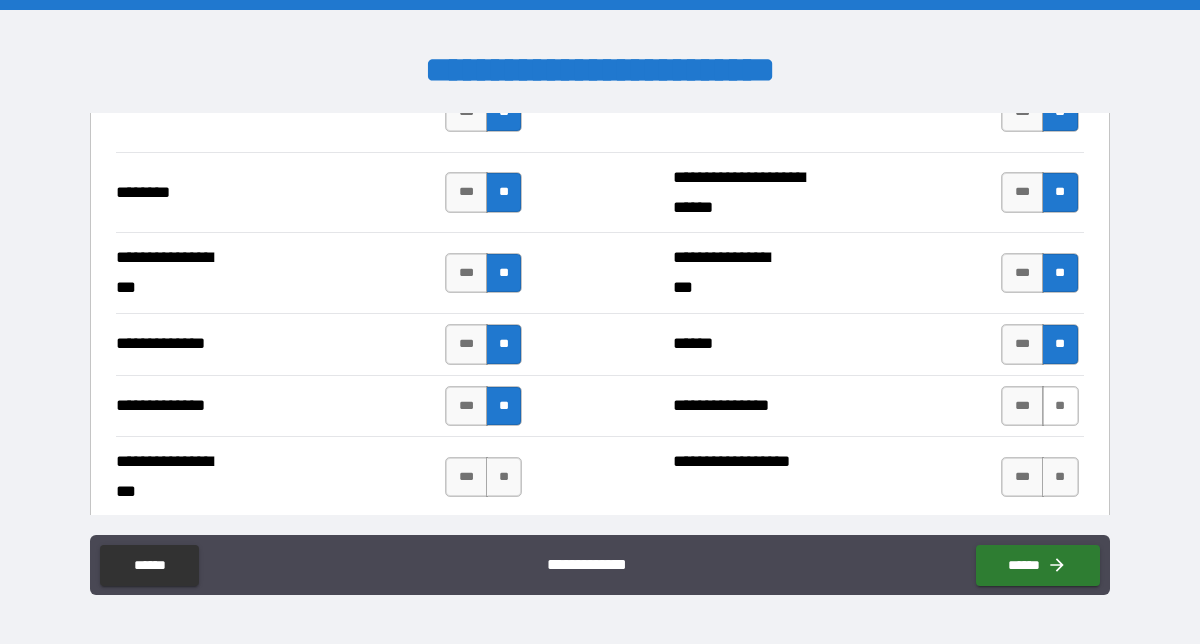 click on "**" at bounding box center [1060, 406] 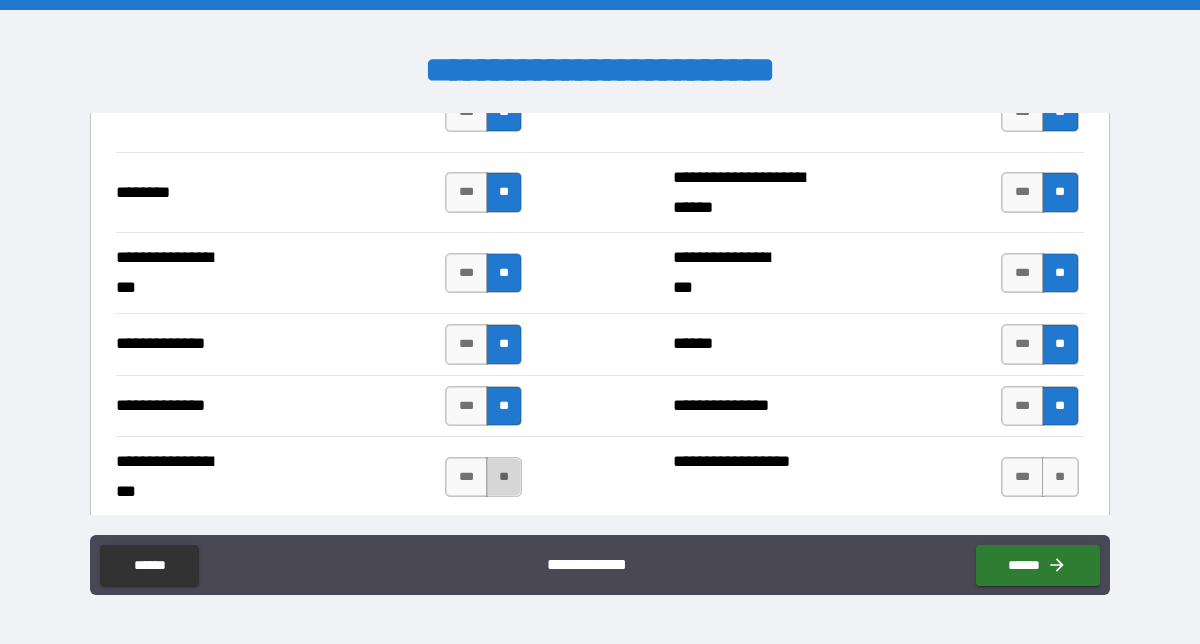 click on "**" at bounding box center (504, 477) 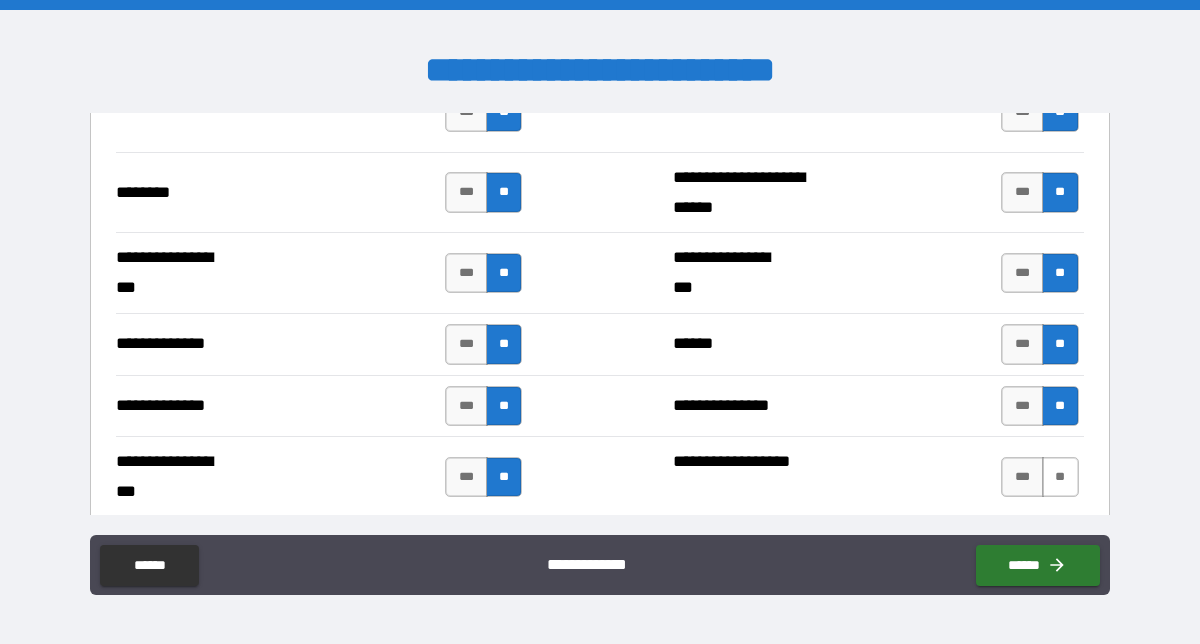 click on "**" at bounding box center (1060, 477) 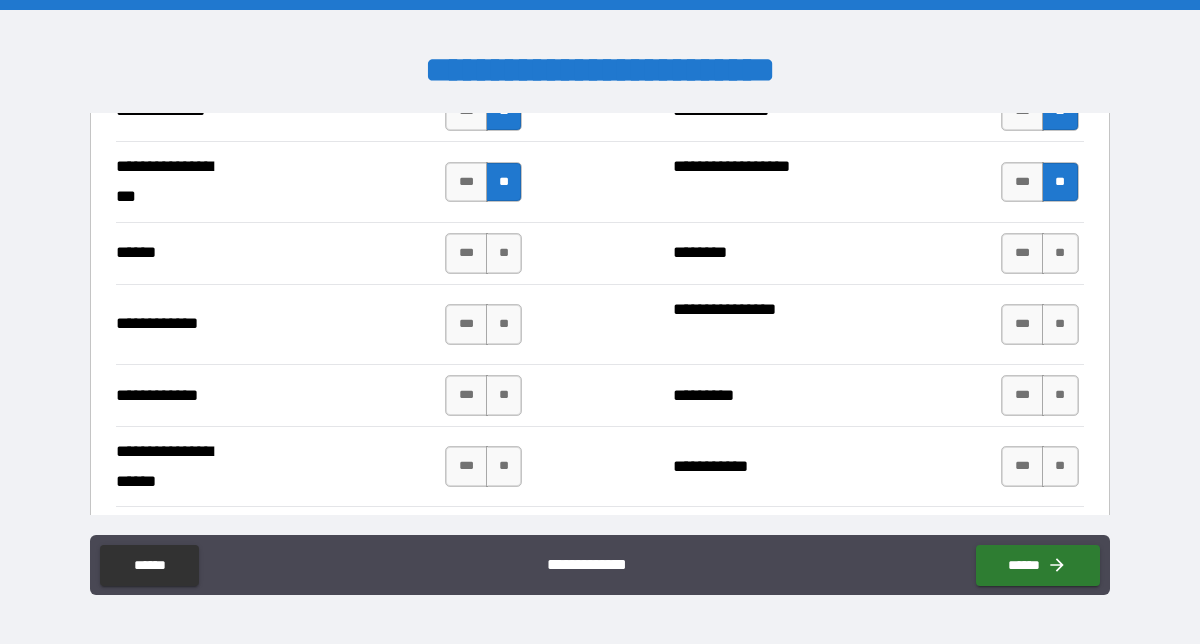 scroll, scrollTop: 3939, scrollLeft: 0, axis: vertical 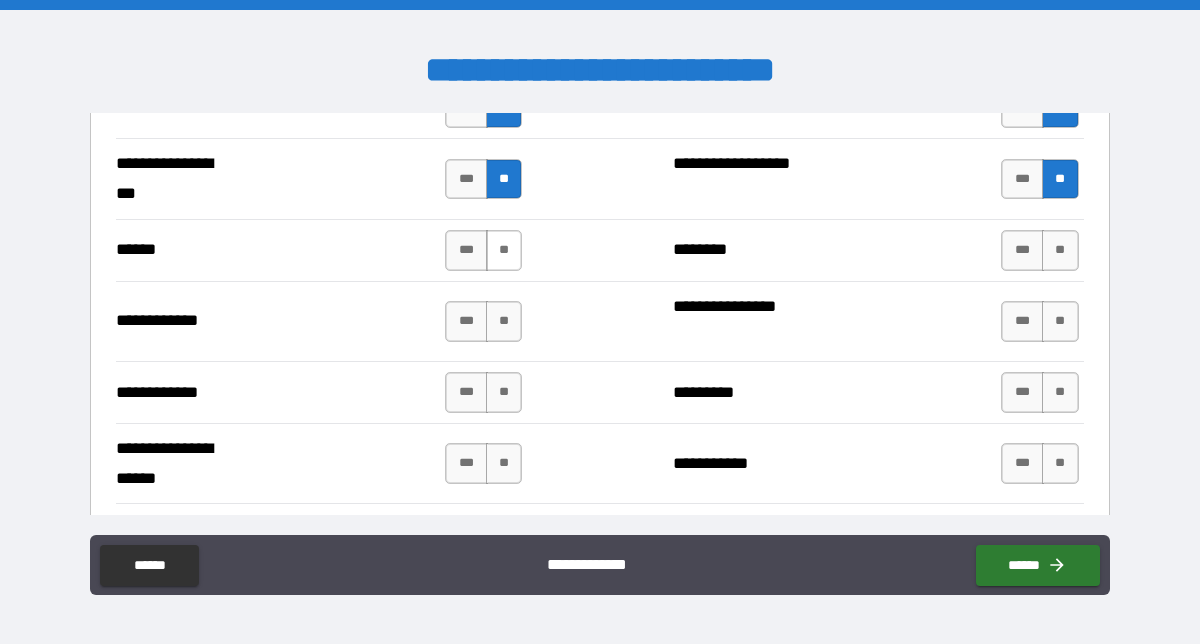 click on "**" at bounding box center [504, 250] 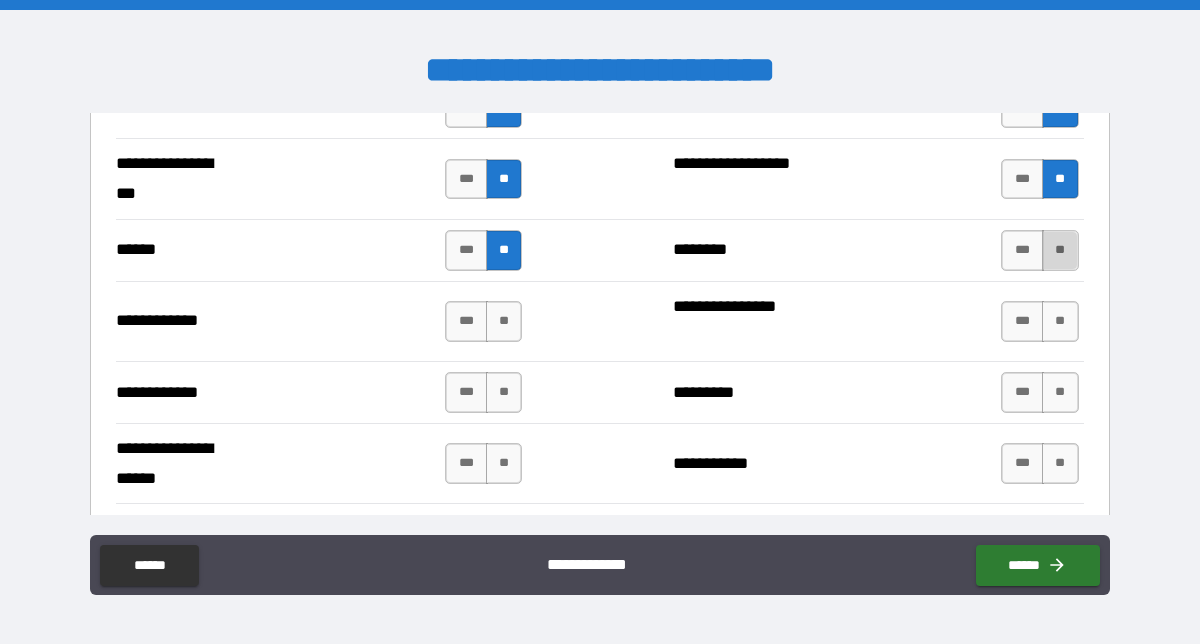 click on "**" at bounding box center (1060, 250) 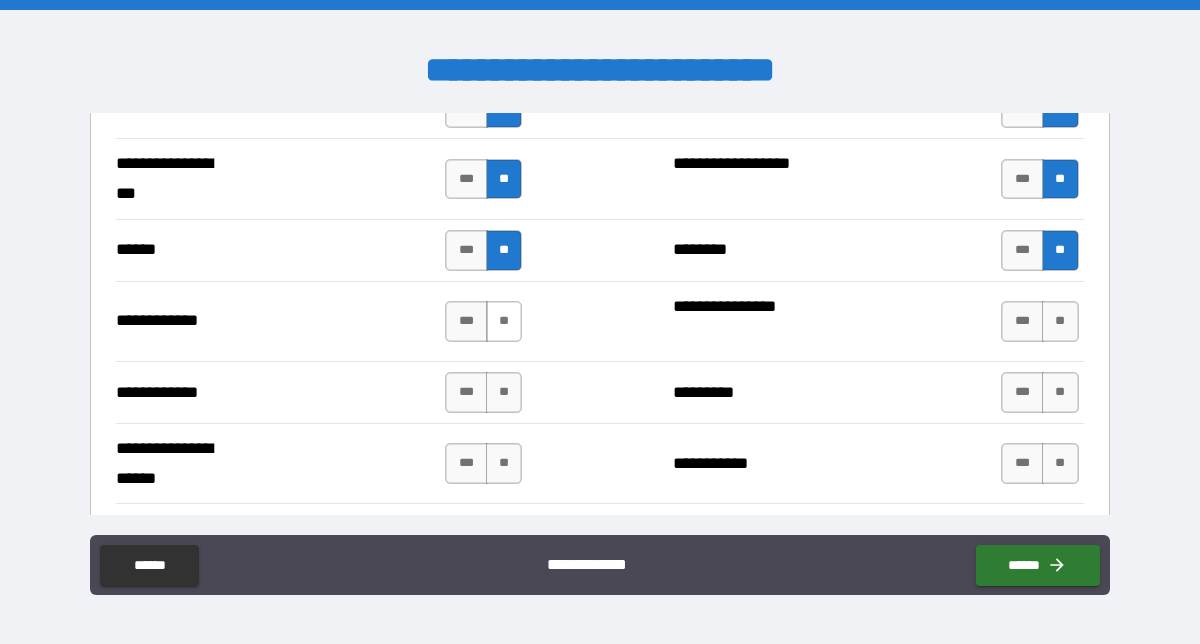 click on "**" at bounding box center [504, 321] 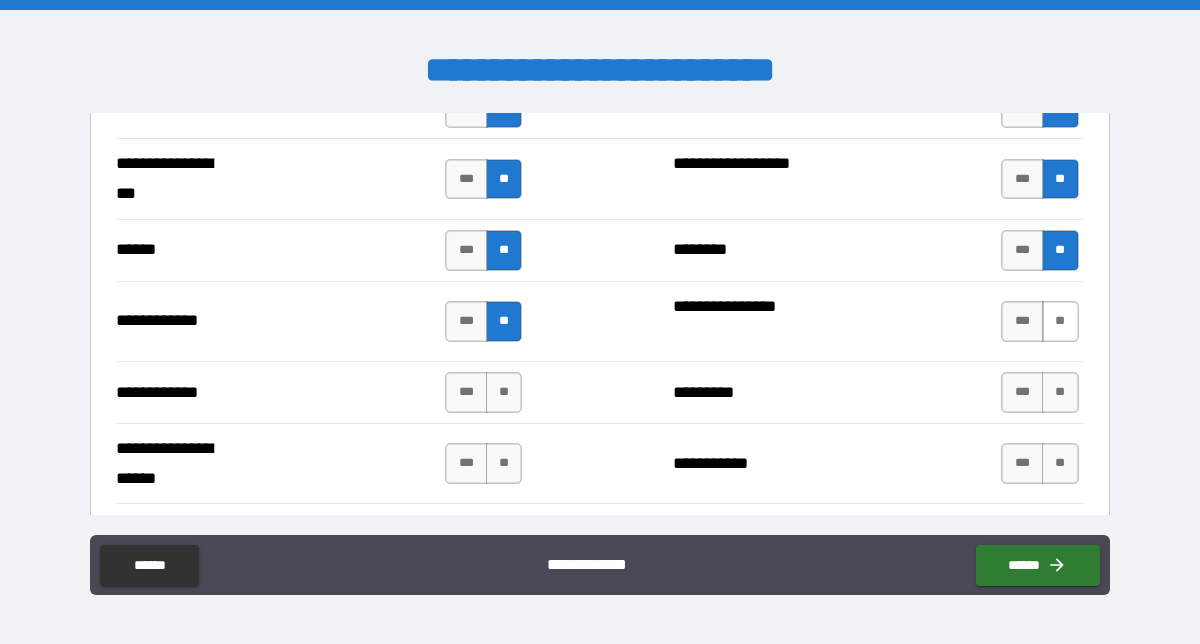 click on "**" at bounding box center (1060, 321) 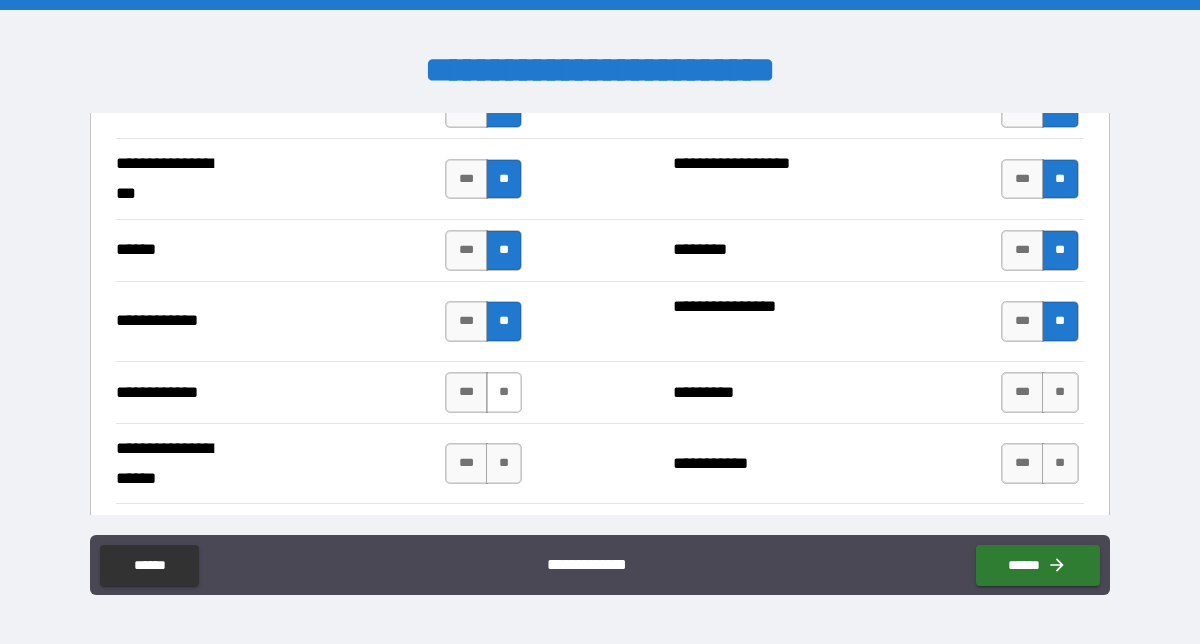 click on "**" at bounding box center [504, 392] 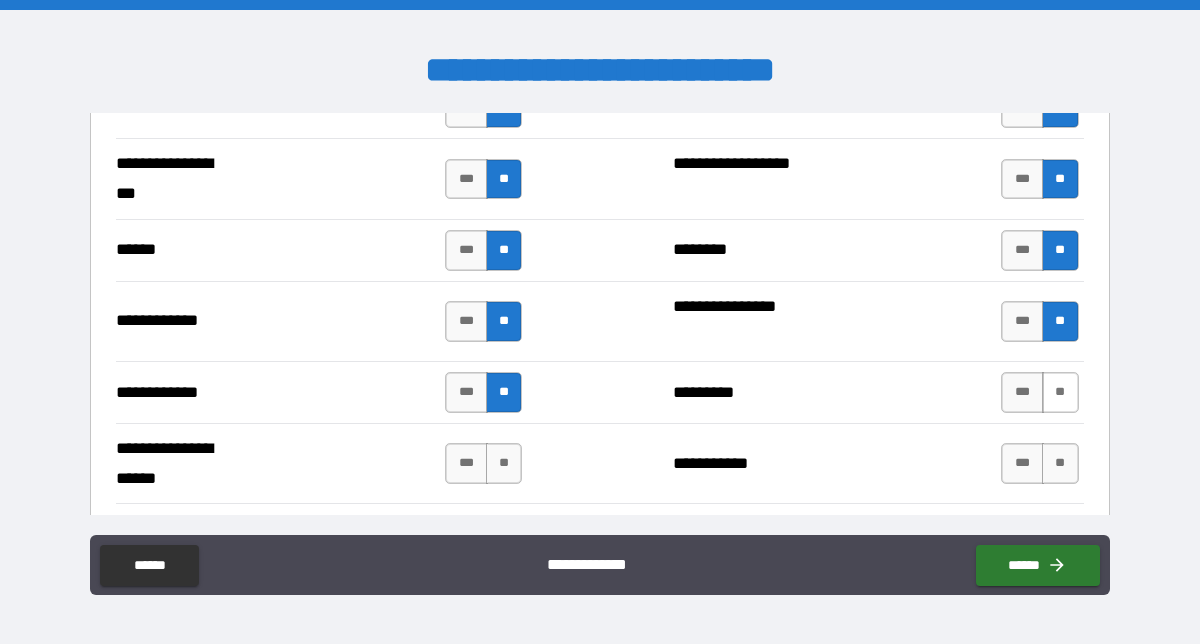 click on "**" at bounding box center (1060, 392) 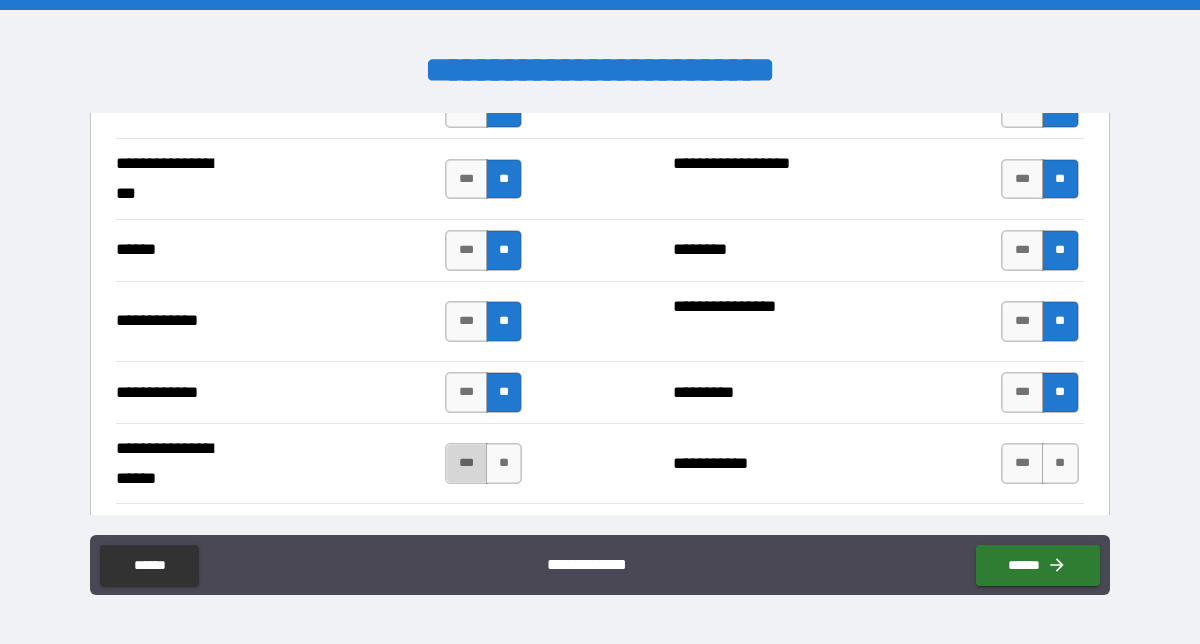 click on "***" at bounding box center [466, 463] 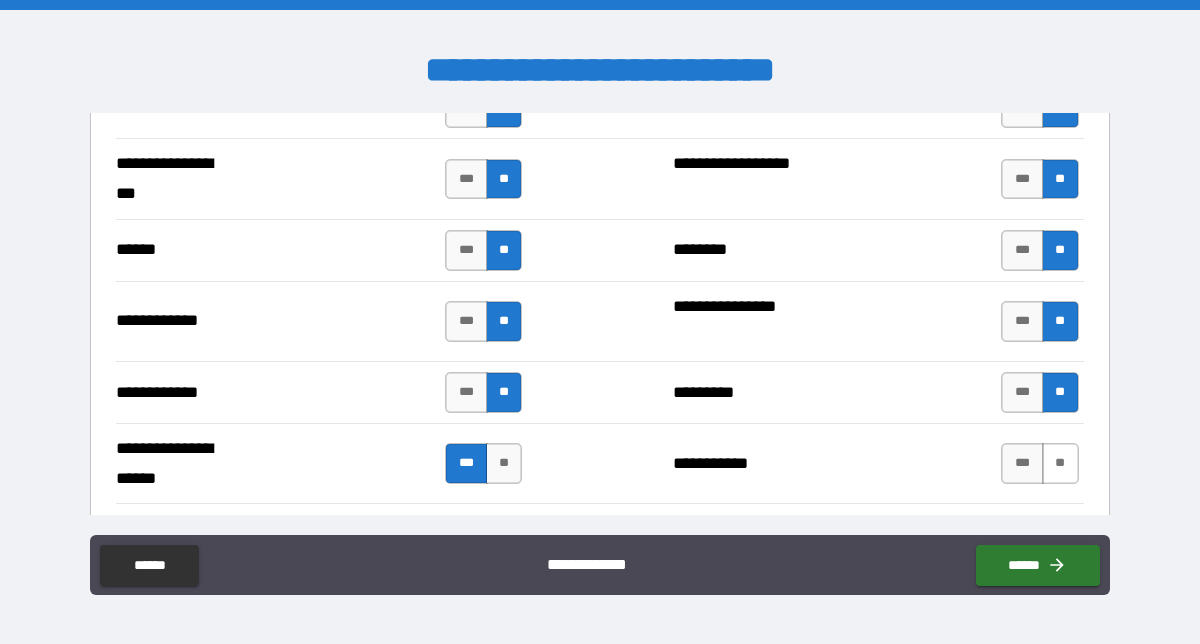 click on "**" at bounding box center (1060, 463) 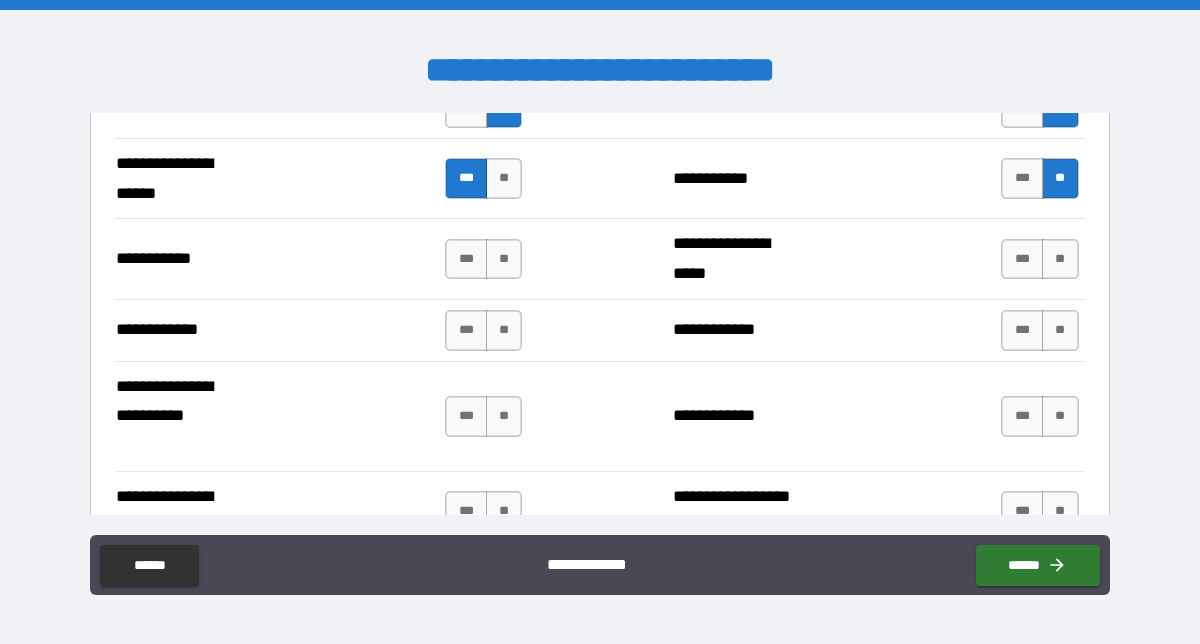 scroll, scrollTop: 4229, scrollLeft: 0, axis: vertical 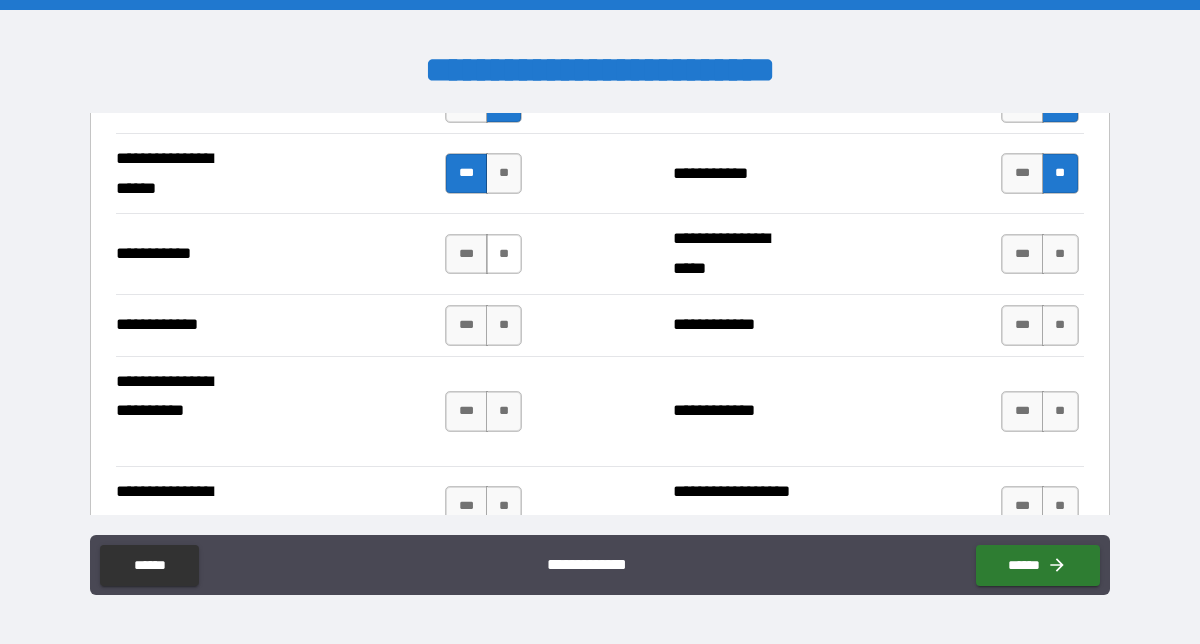 click on "**" at bounding box center [504, 254] 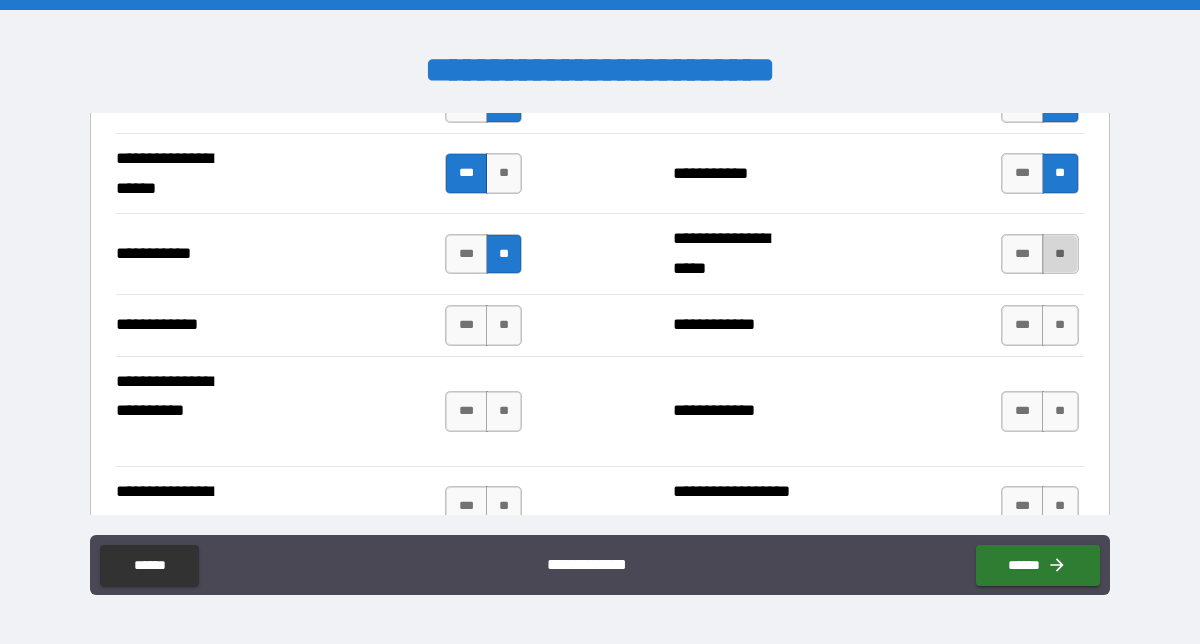 click on "**" at bounding box center [1060, 254] 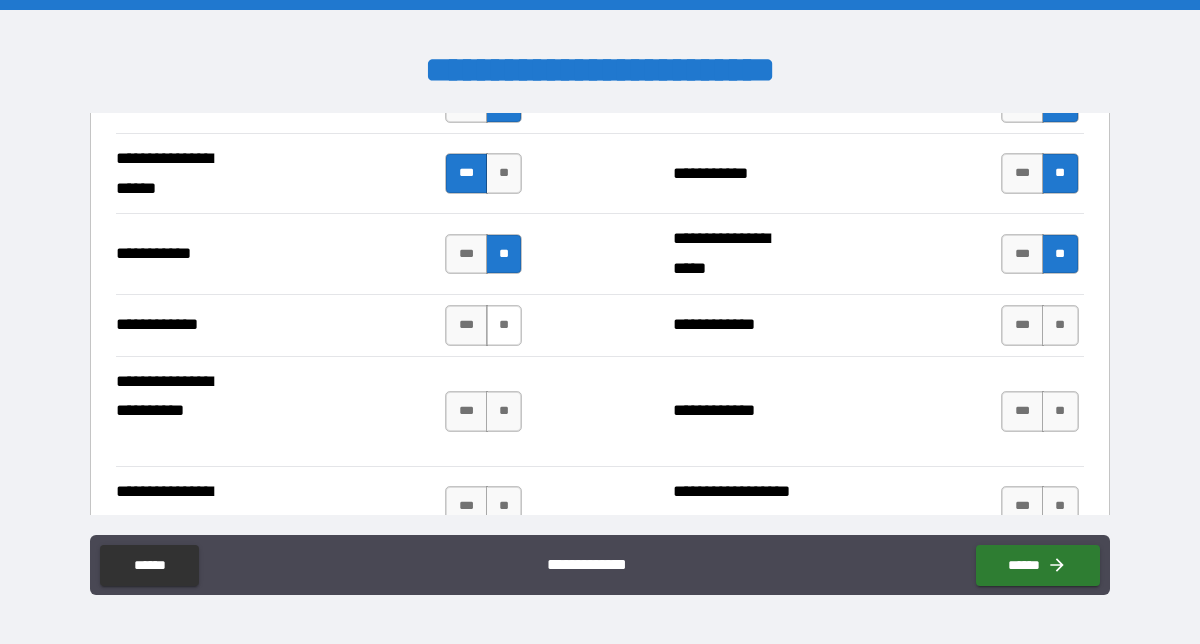 click on "**" at bounding box center (504, 325) 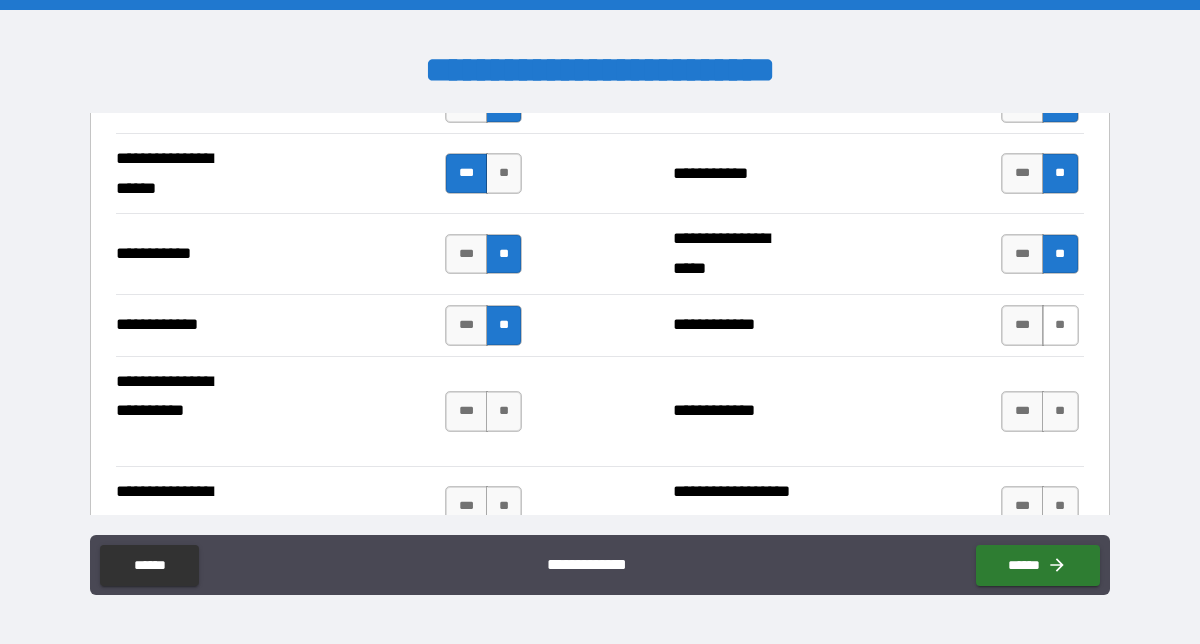 click on "**" at bounding box center (1060, 325) 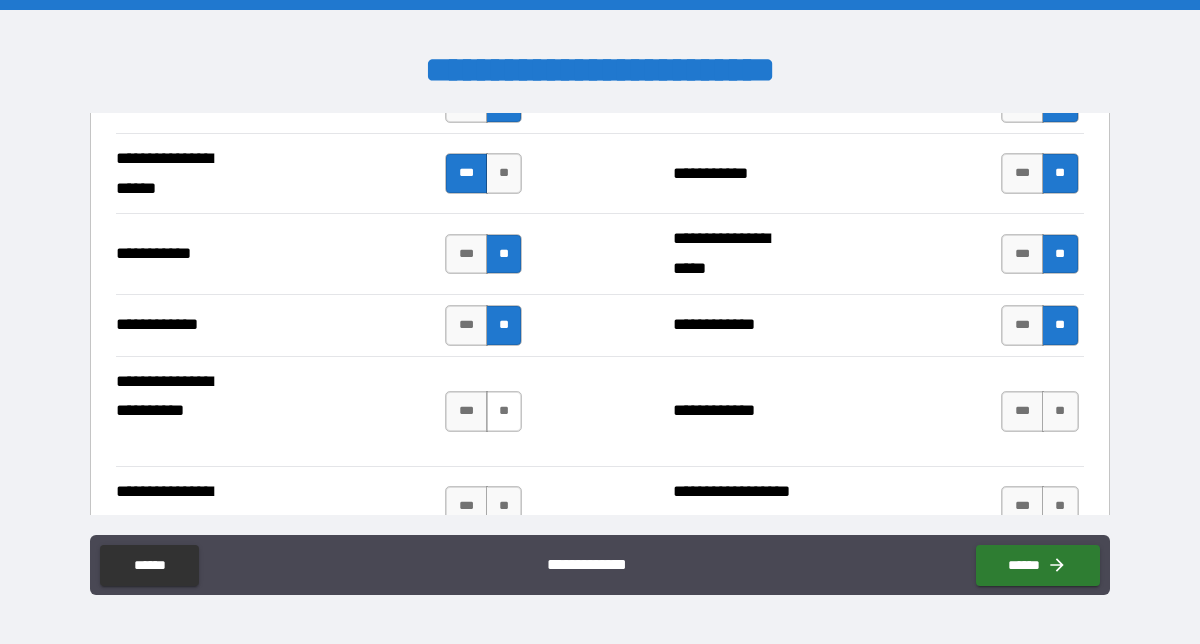 click on "**" at bounding box center (504, 411) 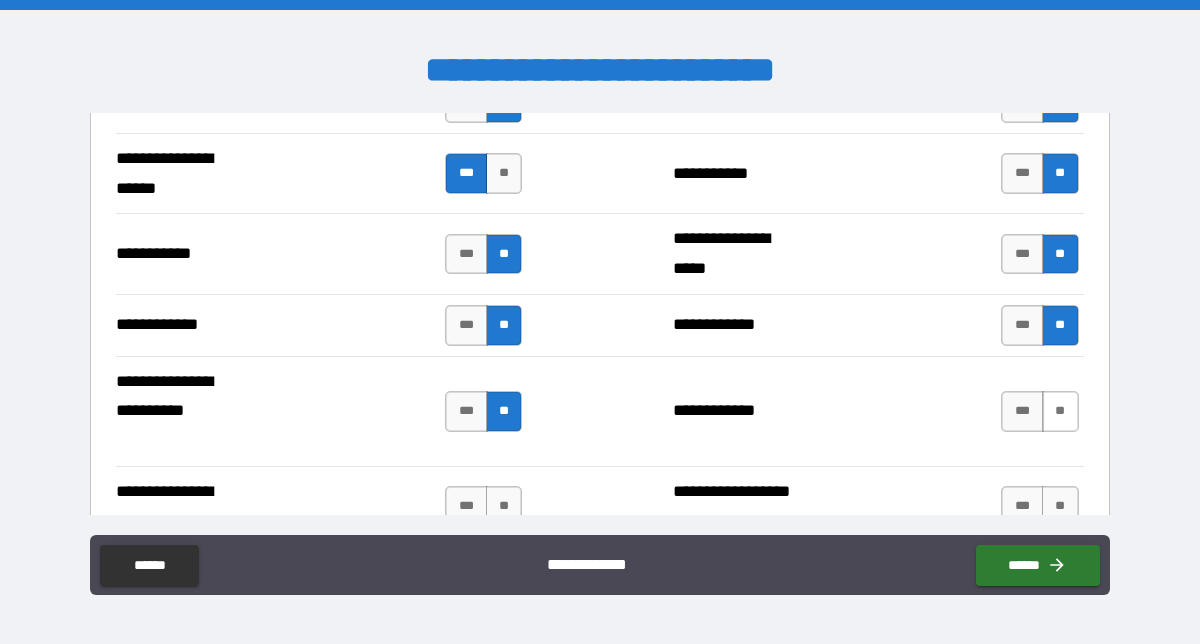 click on "**" at bounding box center [1060, 411] 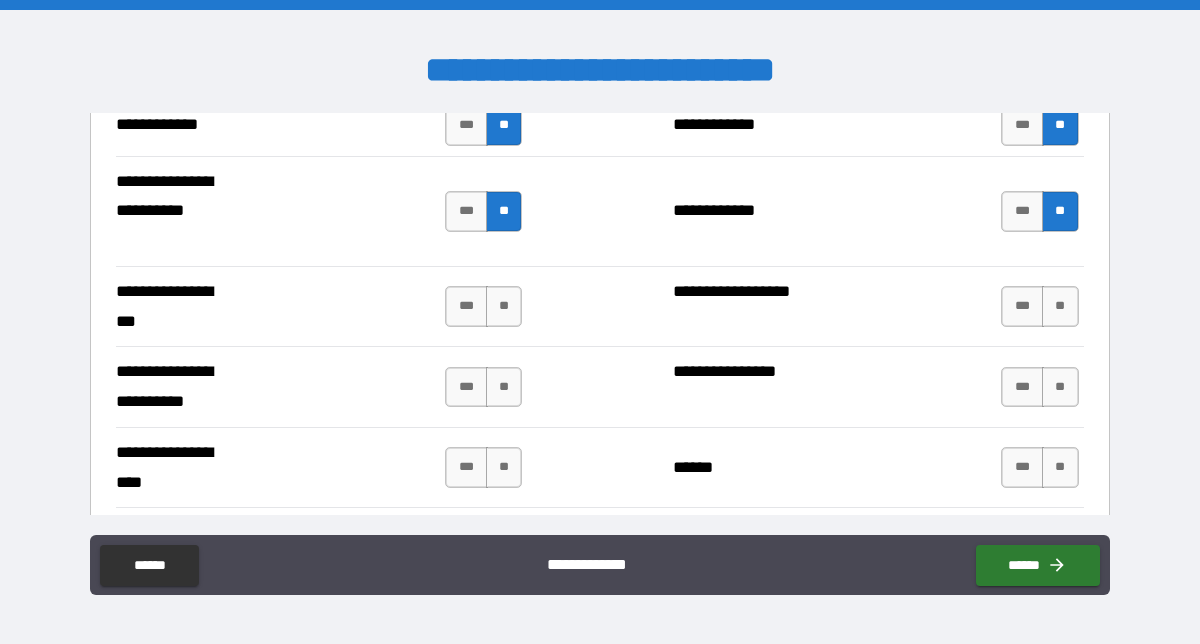 scroll, scrollTop: 4433, scrollLeft: 0, axis: vertical 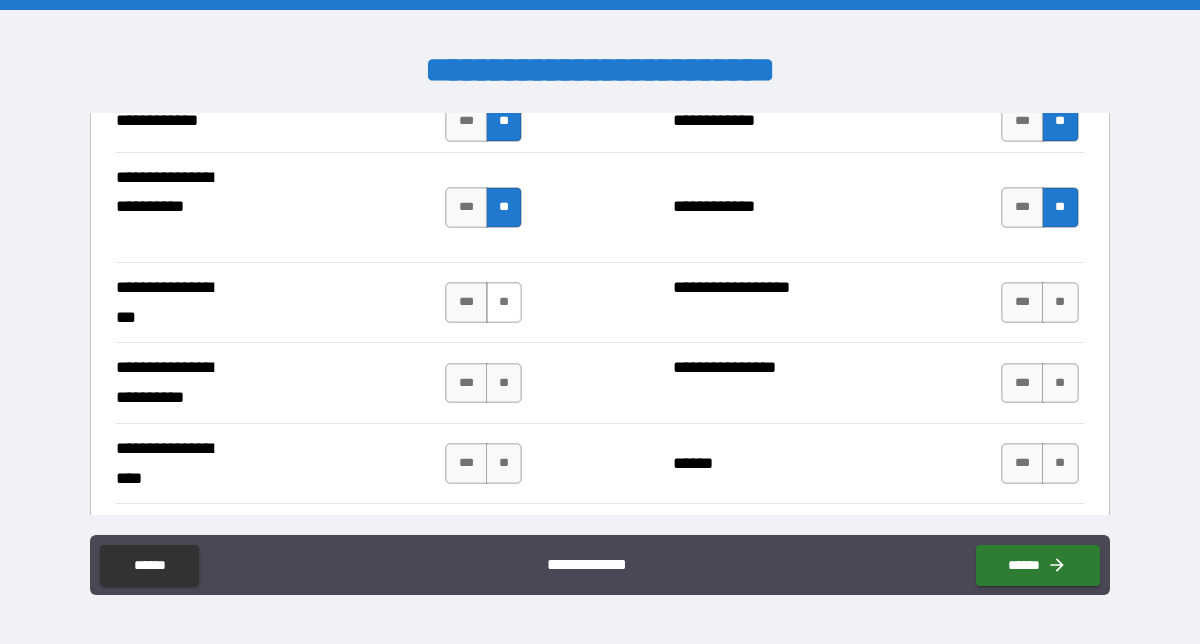 click on "**" at bounding box center [504, 302] 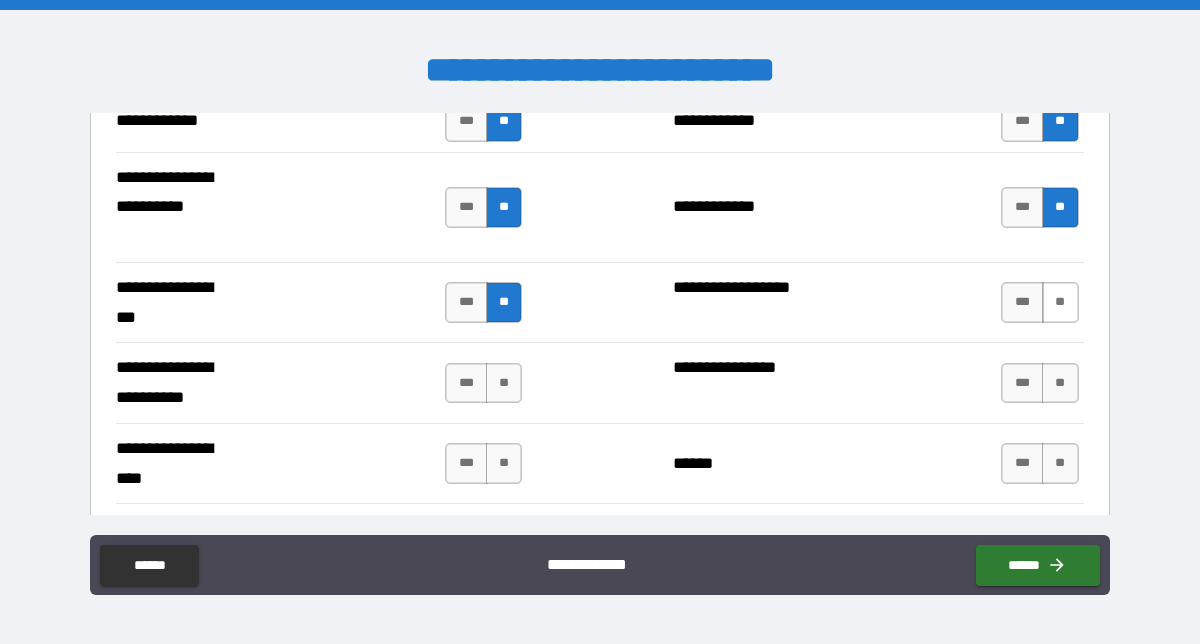 click on "**" at bounding box center (1060, 302) 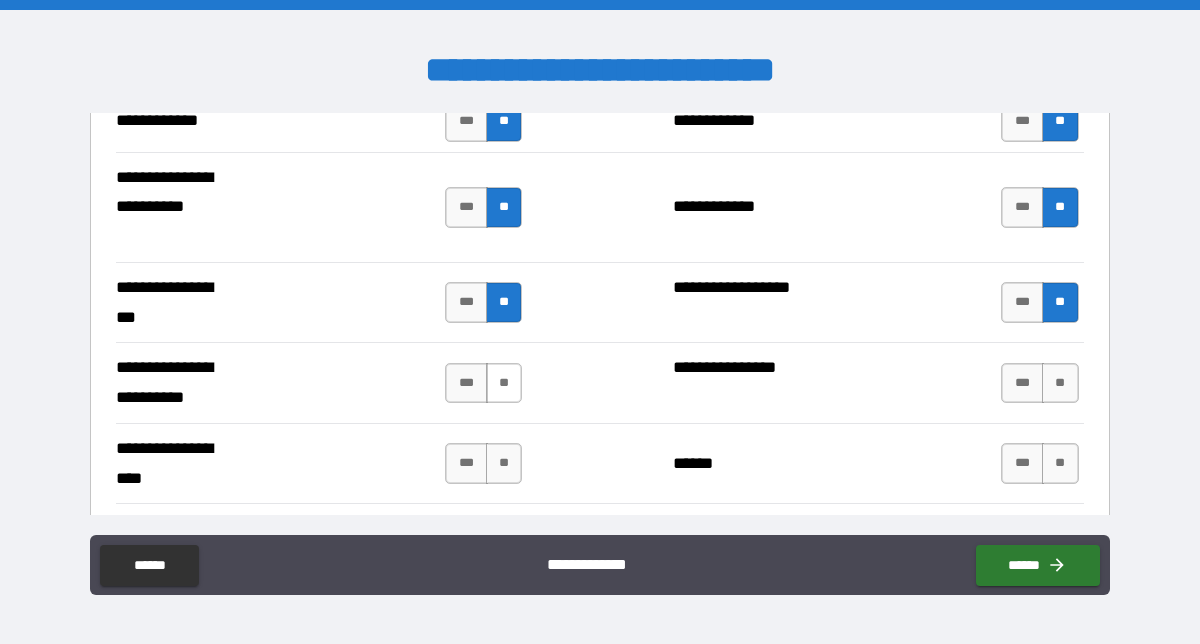 click on "**" at bounding box center [504, 383] 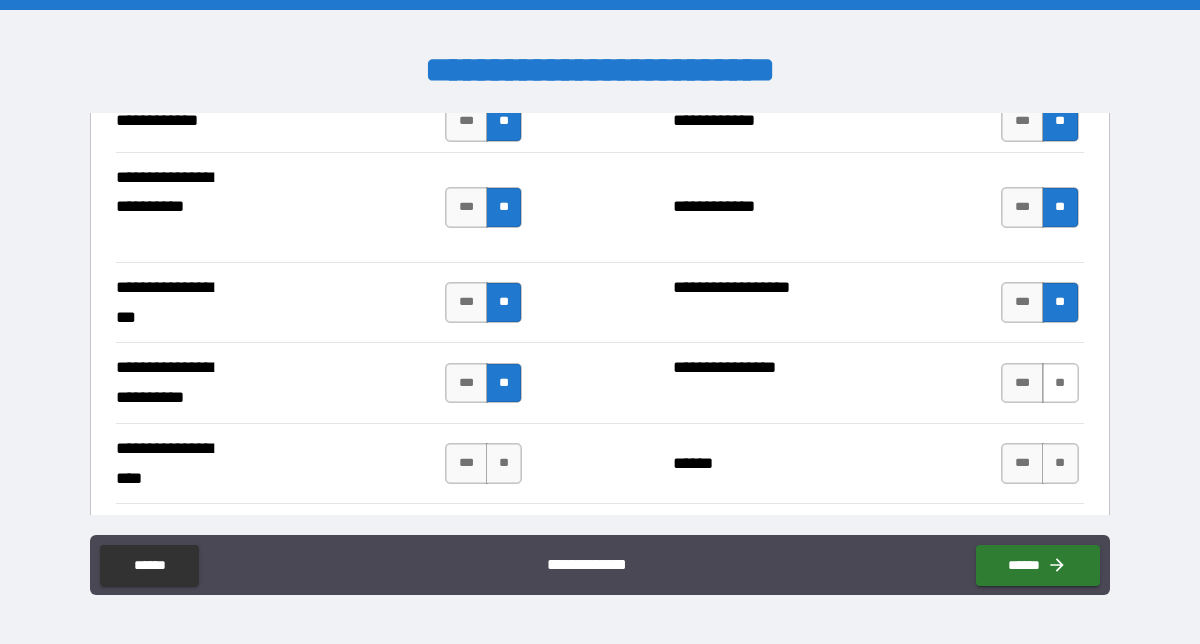 click on "**" at bounding box center [1060, 383] 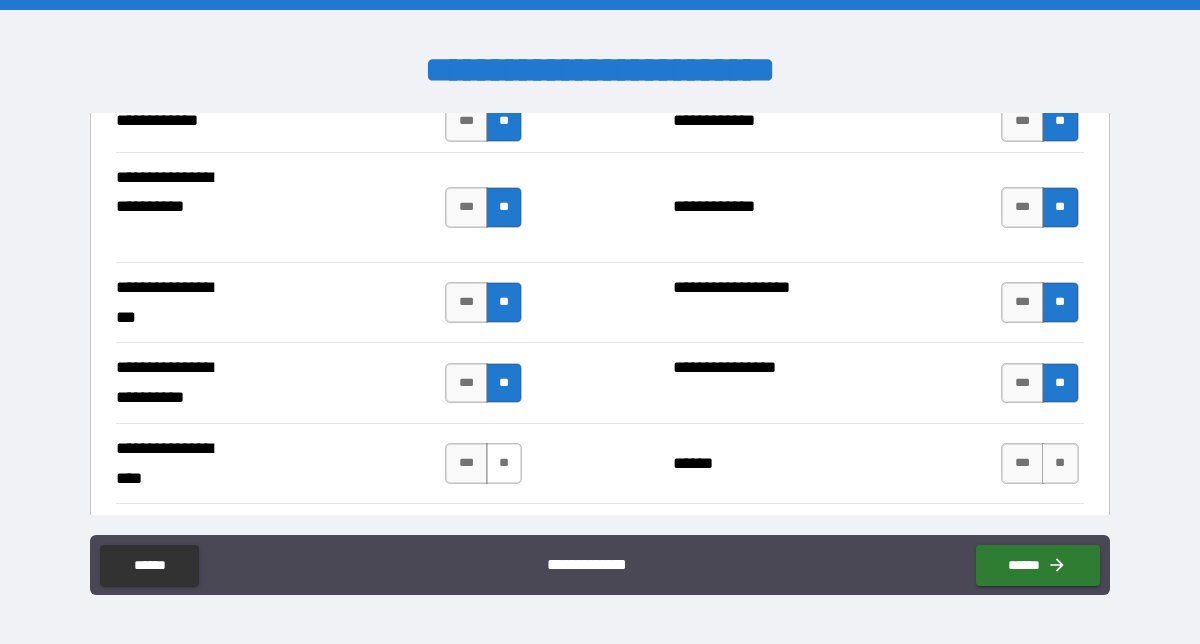 click on "**" at bounding box center (504, 463) 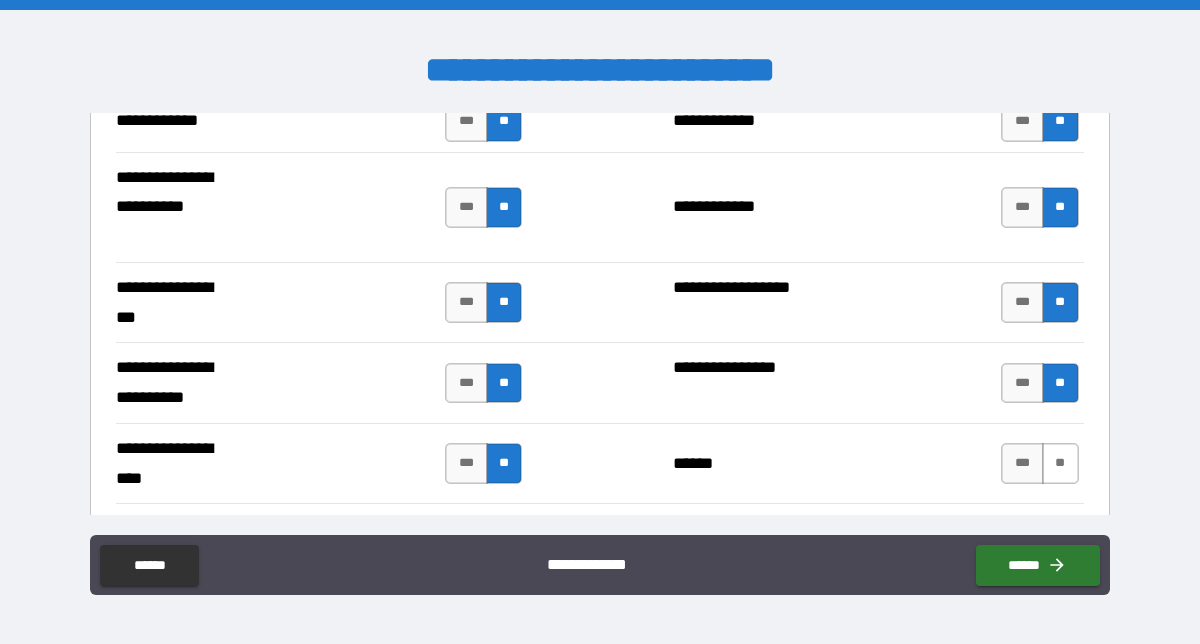 click on "**" at bounding box center [1060, 463] 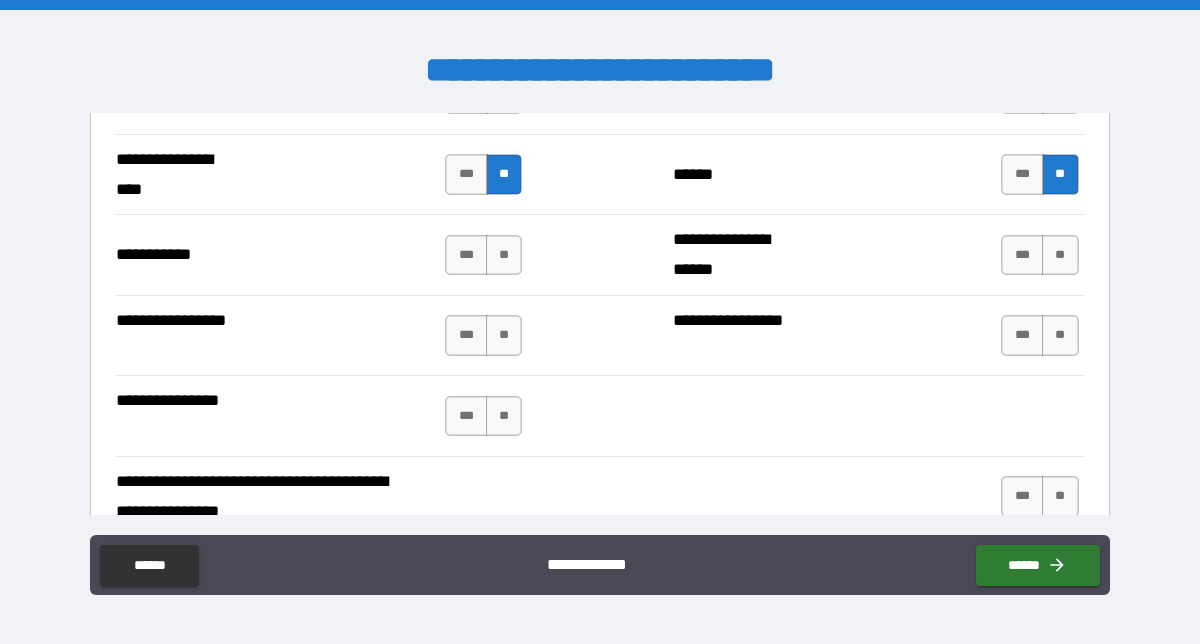 scroll, scrollTop: 4727, scrollLeft: 0, axis: vertical 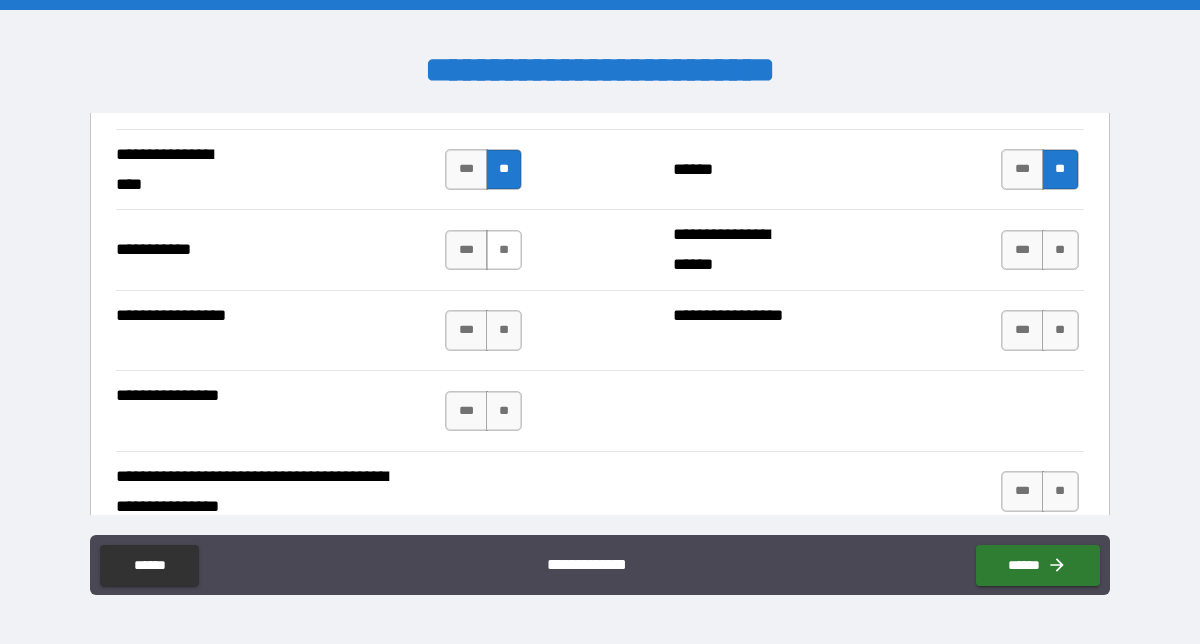click on "**" at bounding box center [504, 250] 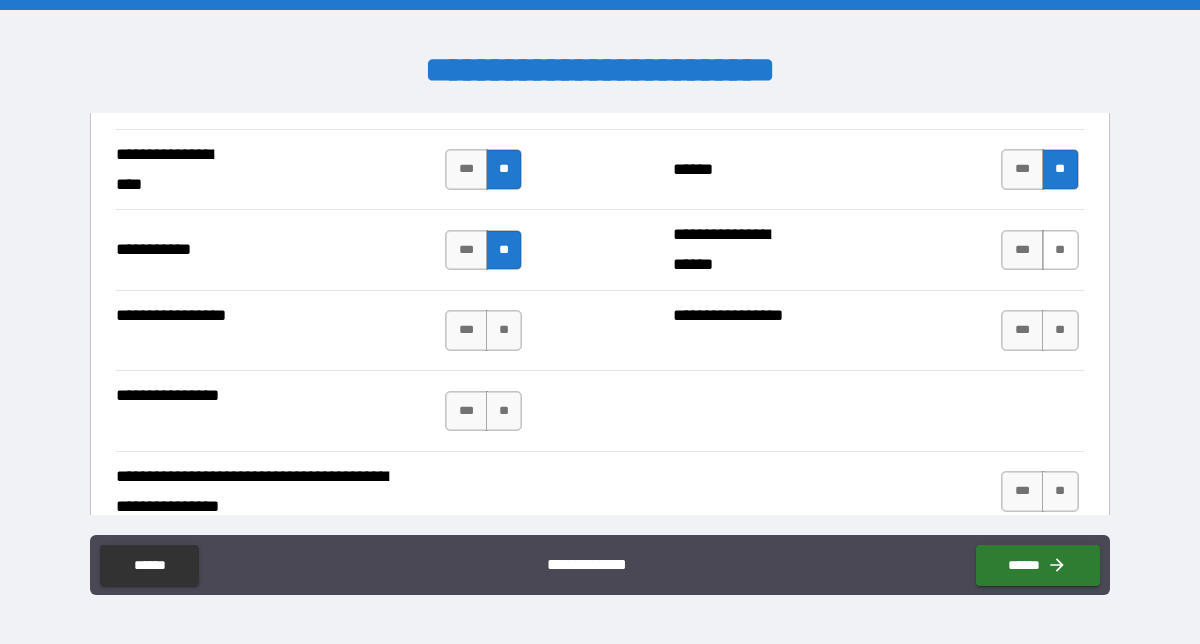 click on "**" at bounding box center (1060, 250) 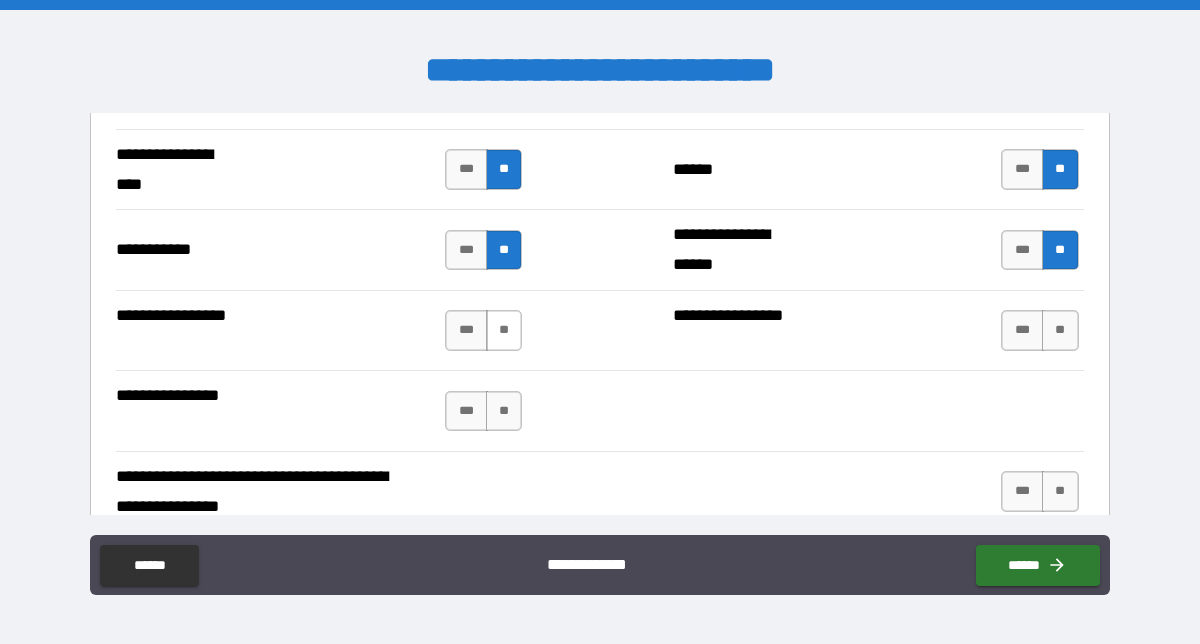 click on "**" at bounding box center (504, 330) 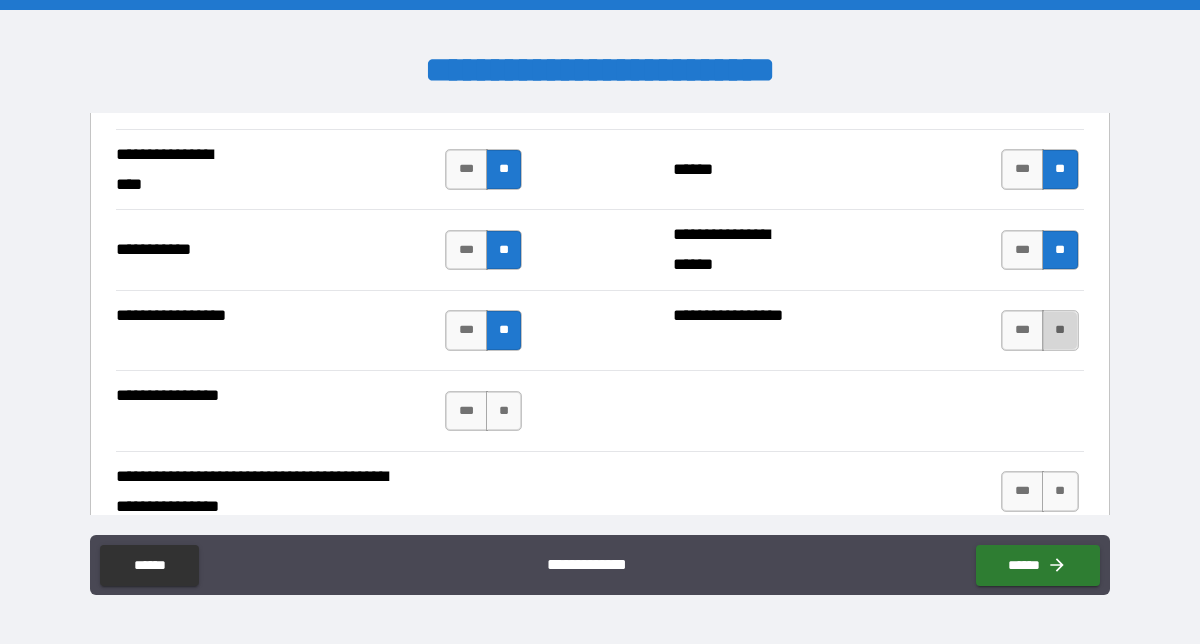 click on "**" at bounding box center (1060, 330) 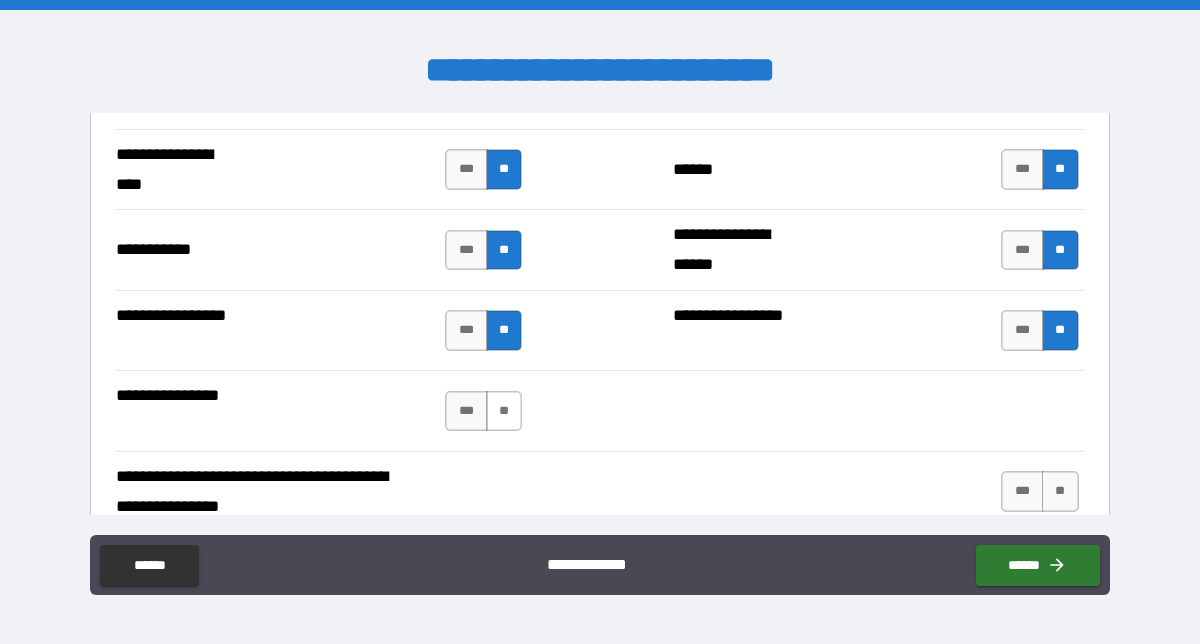 click on "**" at bounding box center (504, 411) 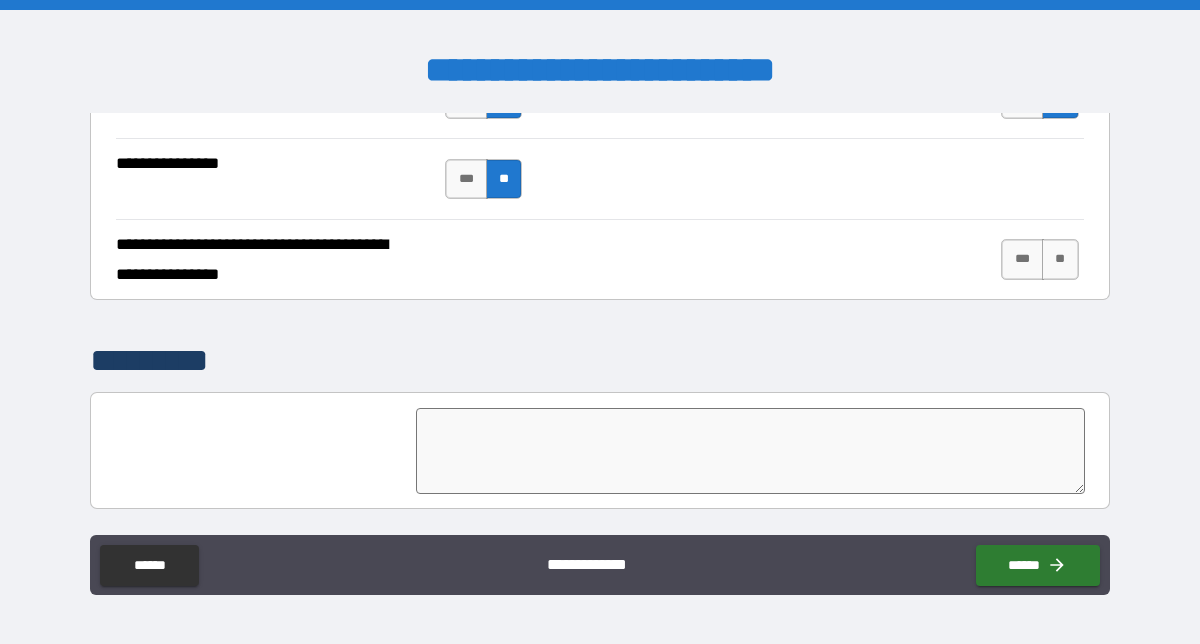 scroll, scrollTop: 4965, scrollLeft: 0, axis: vertical 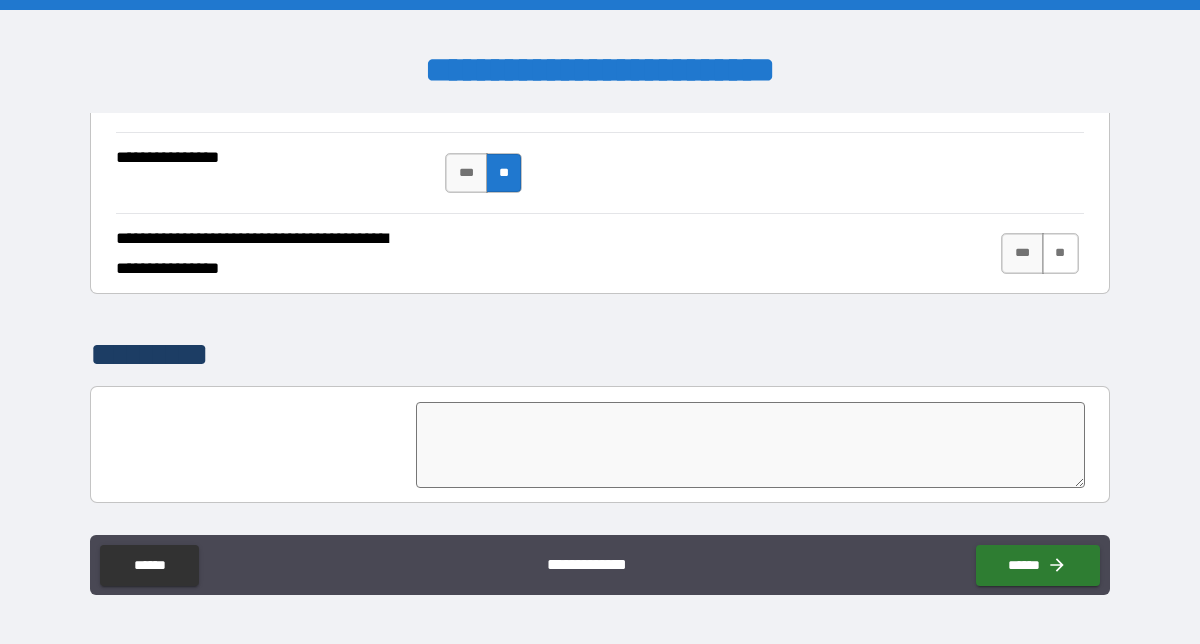 click on "**" at bounding box center (1060, 253) 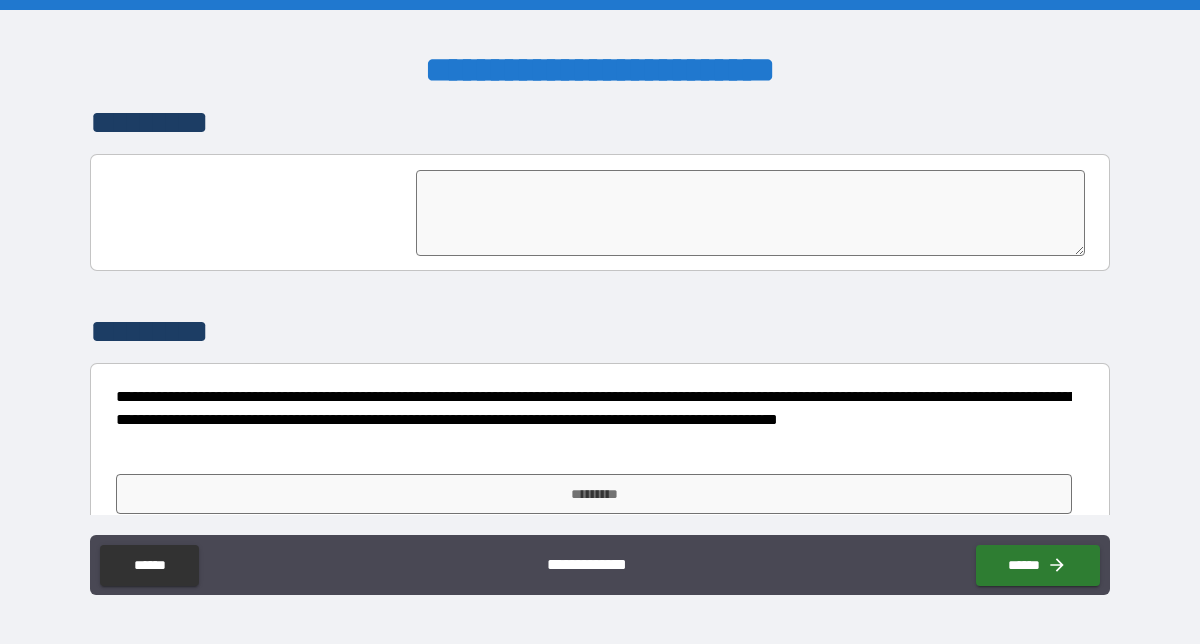 scroll, scrollTop: 5227, scrollLeft: 0, axis: vertical 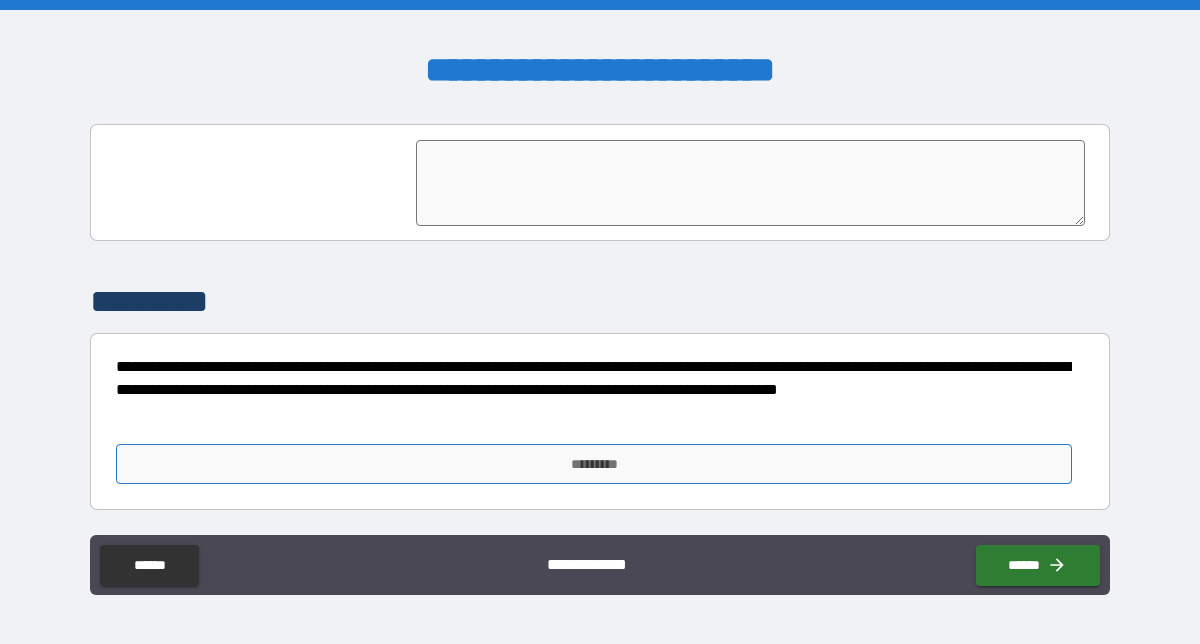 click on "*********" at bounding box center (593, 464) 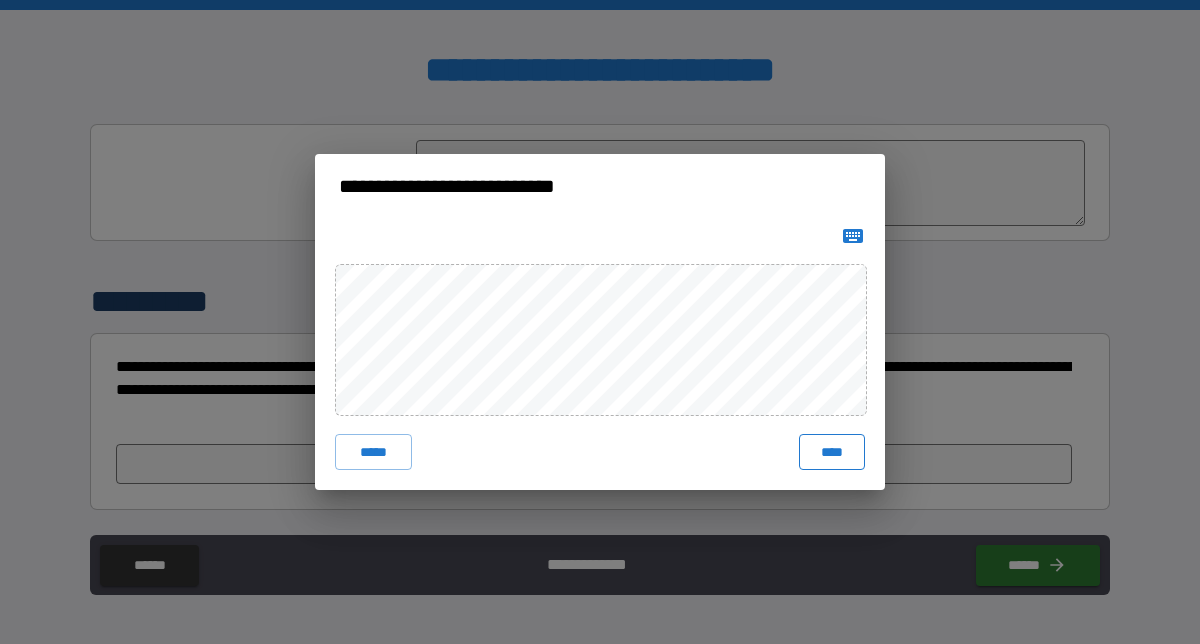 click on "****" at bounding box center [832, 452] 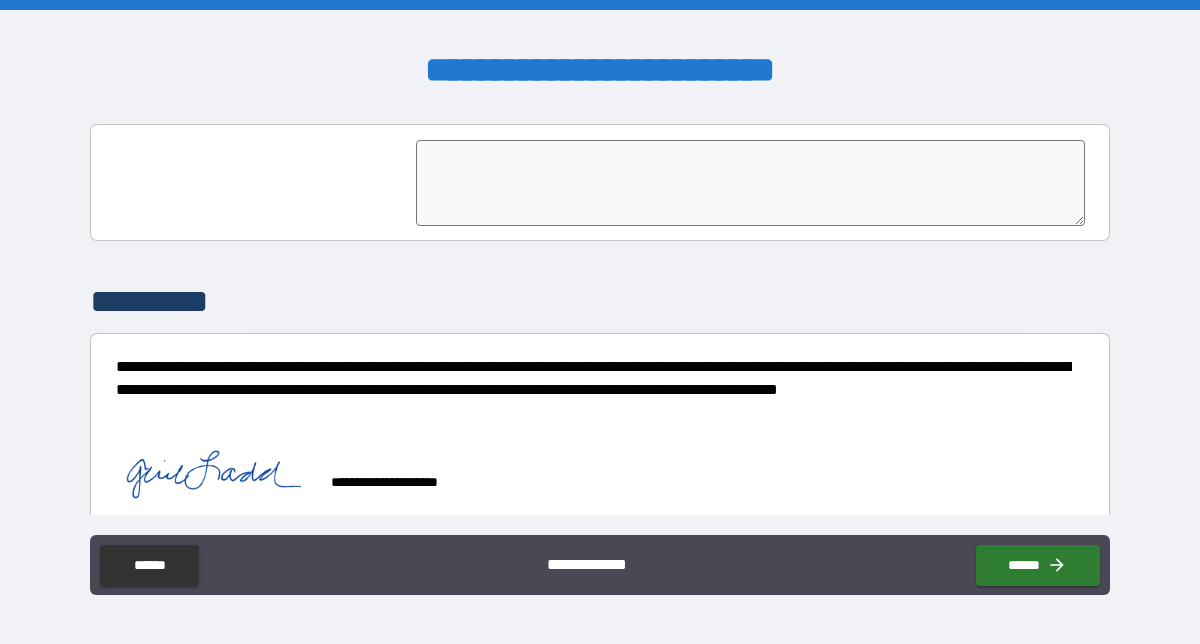 scroll, scrollTop: 5244, scrollLeft: 0, axis: vertical 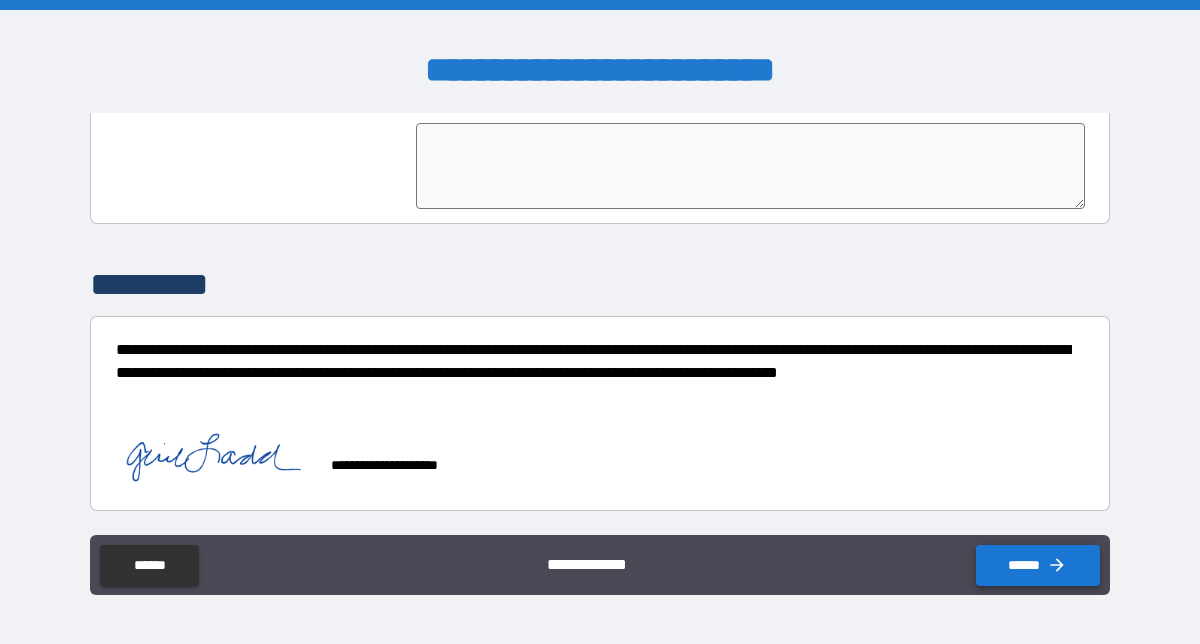 click on "******" at bounding box center (1038, 565) 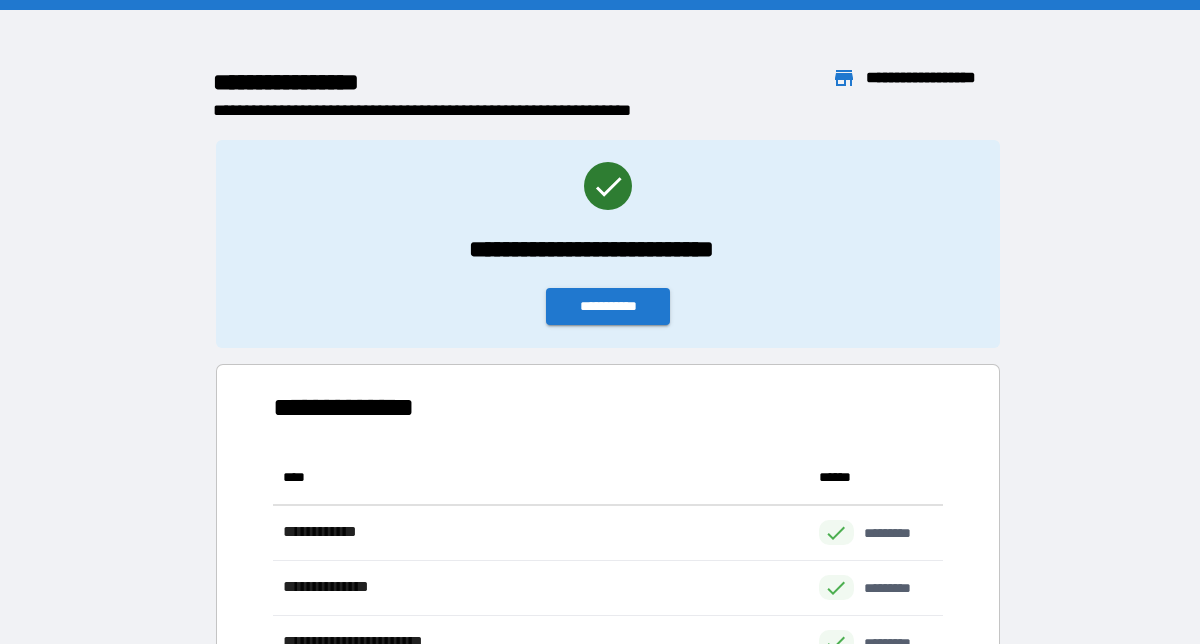 scroll, scrollTop: 1, scrollLeft: 1, axis: both 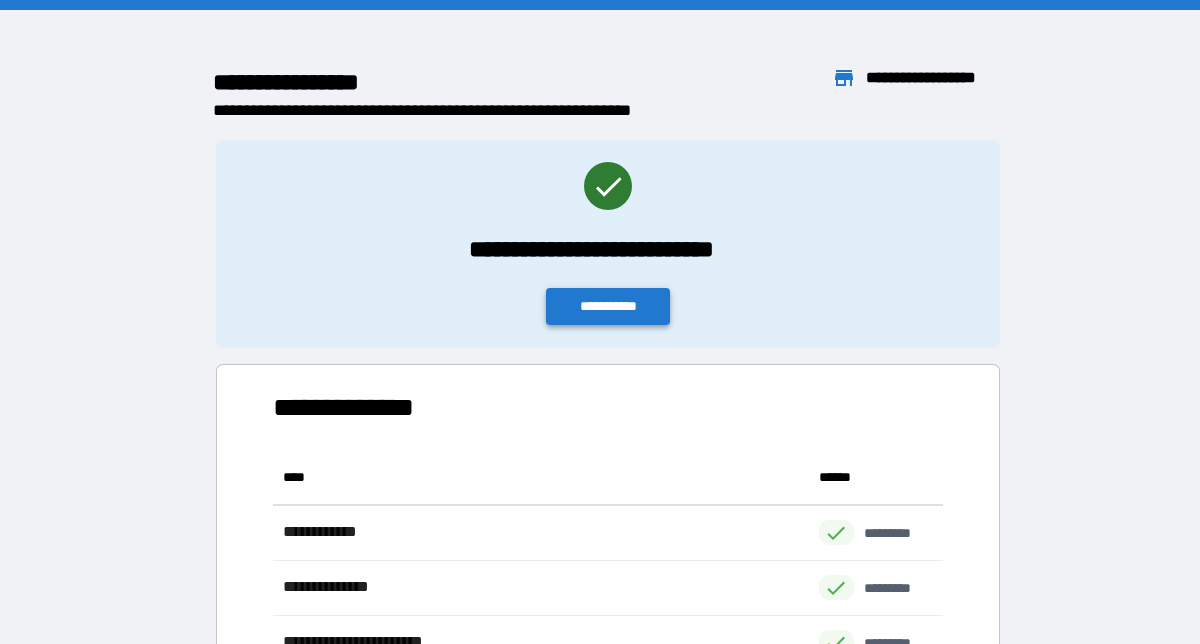 click on "**********" at bounding box center (608, 306) 